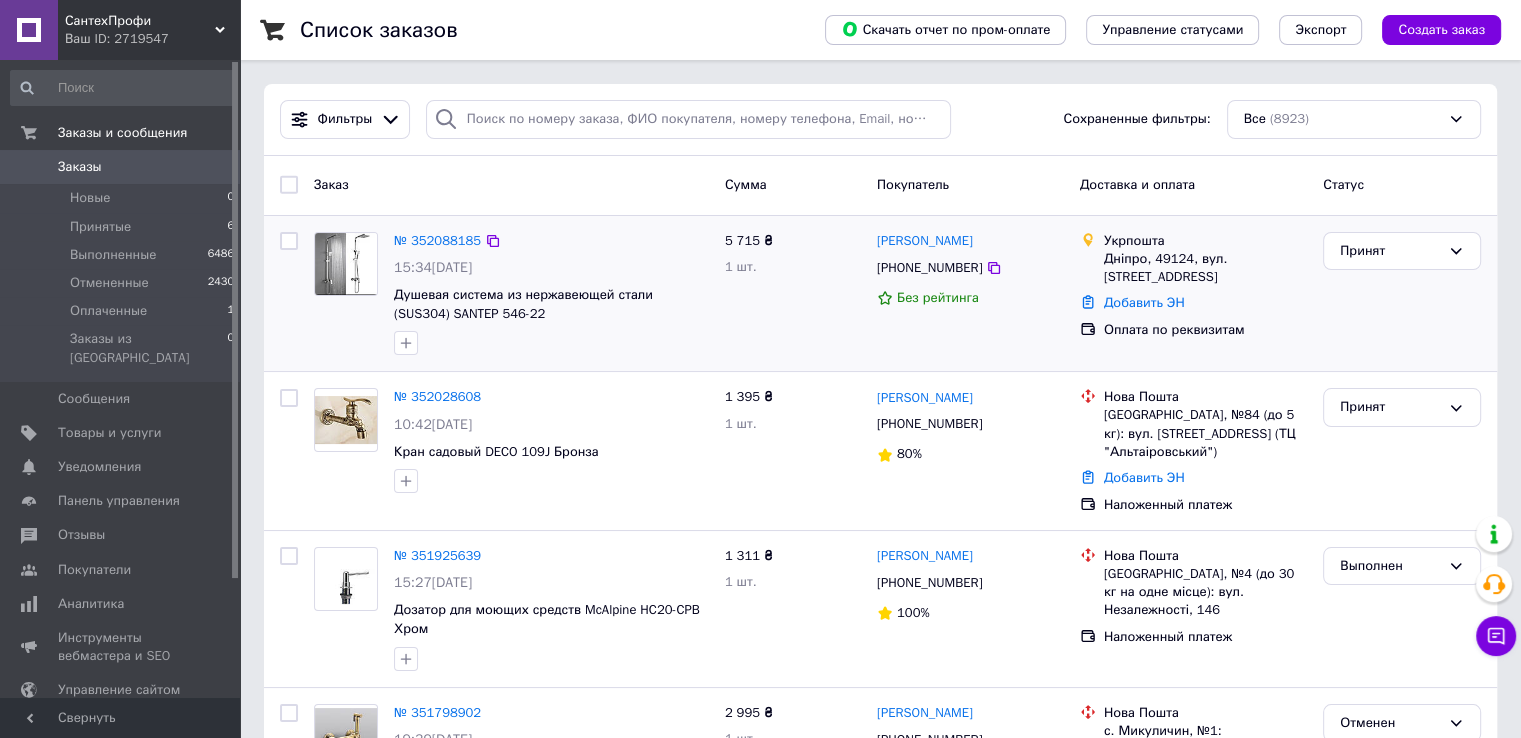 scroll, scrollTop: 200, scrollLeft: 0, axis: vertical 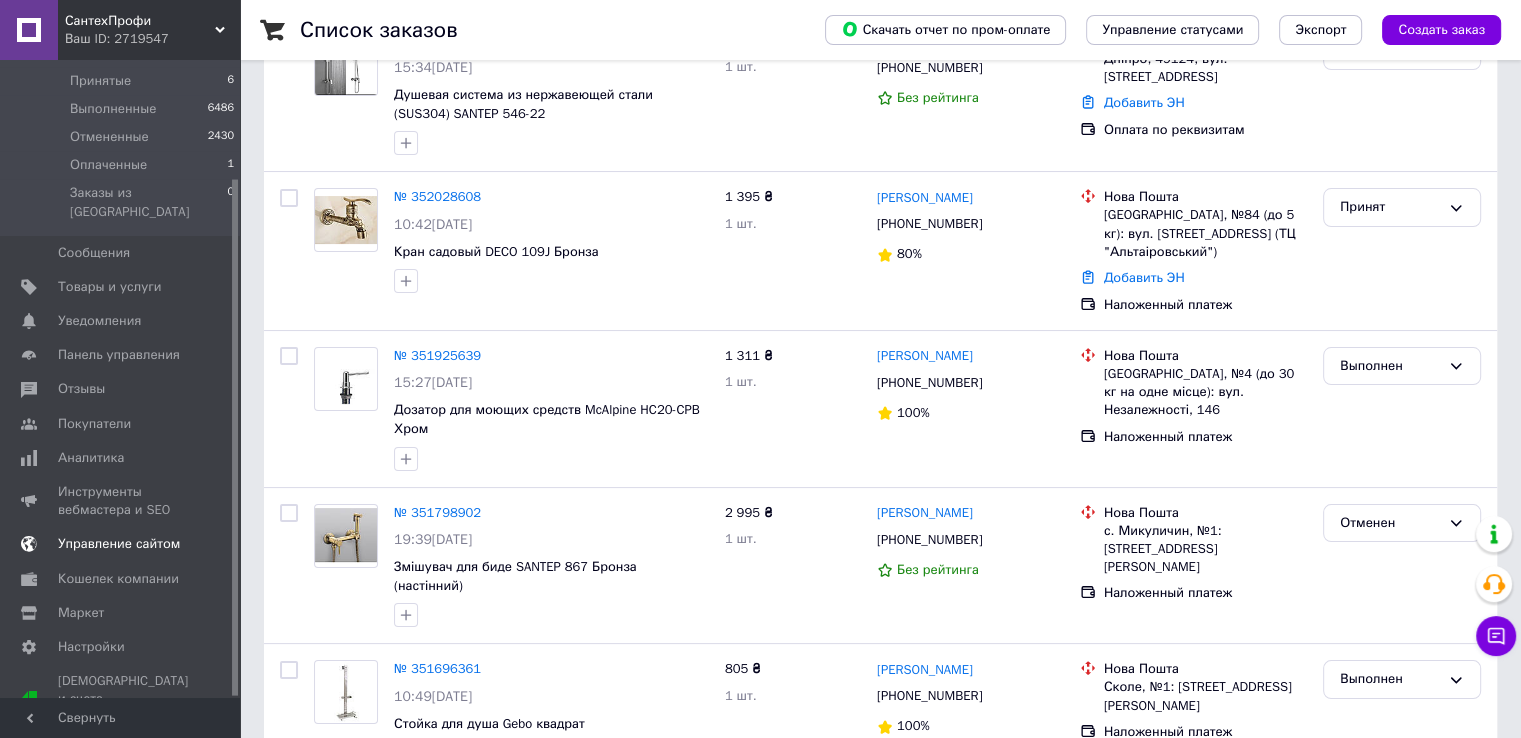 click on "Управление сайтом" at bounding box center [119, 544] 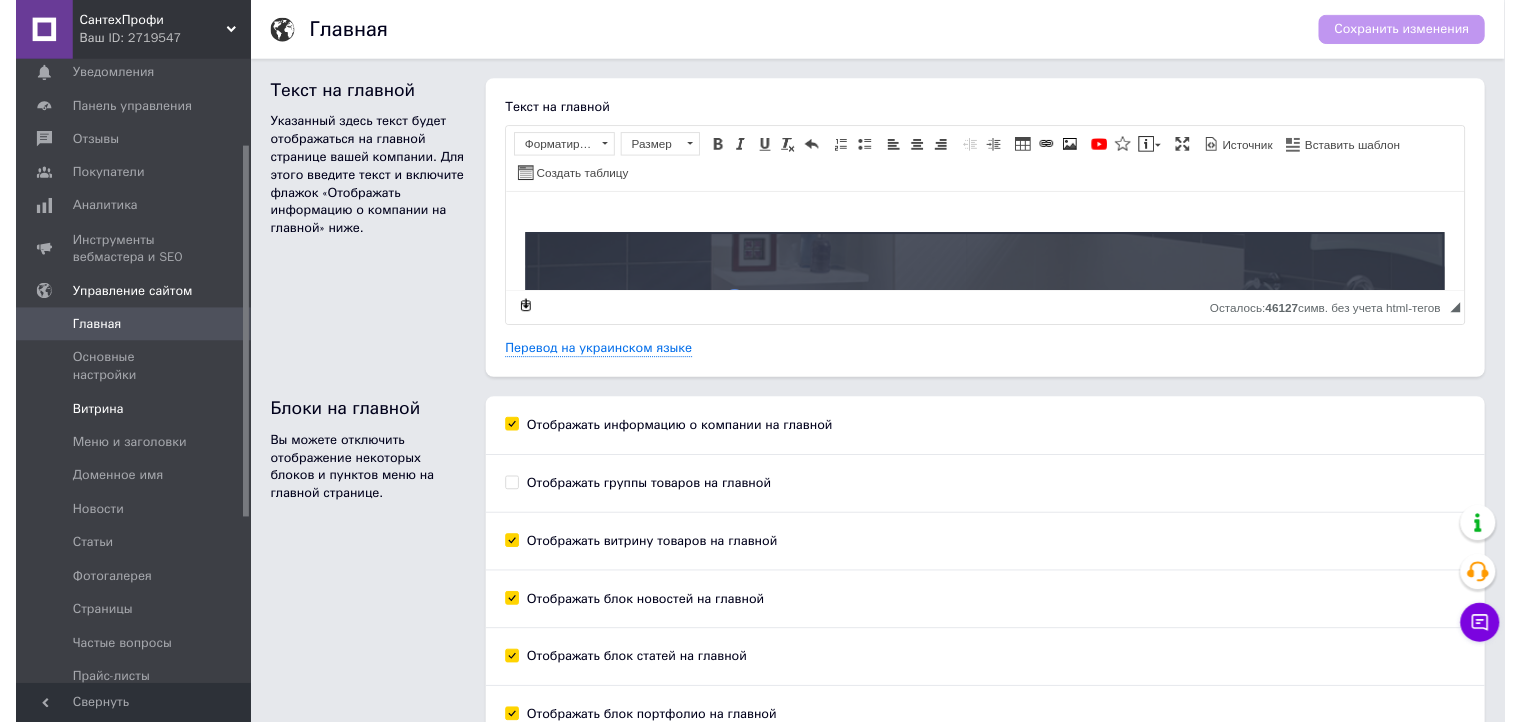 scroll, scrollTop: 0, scrollLeft: 0, axis: both 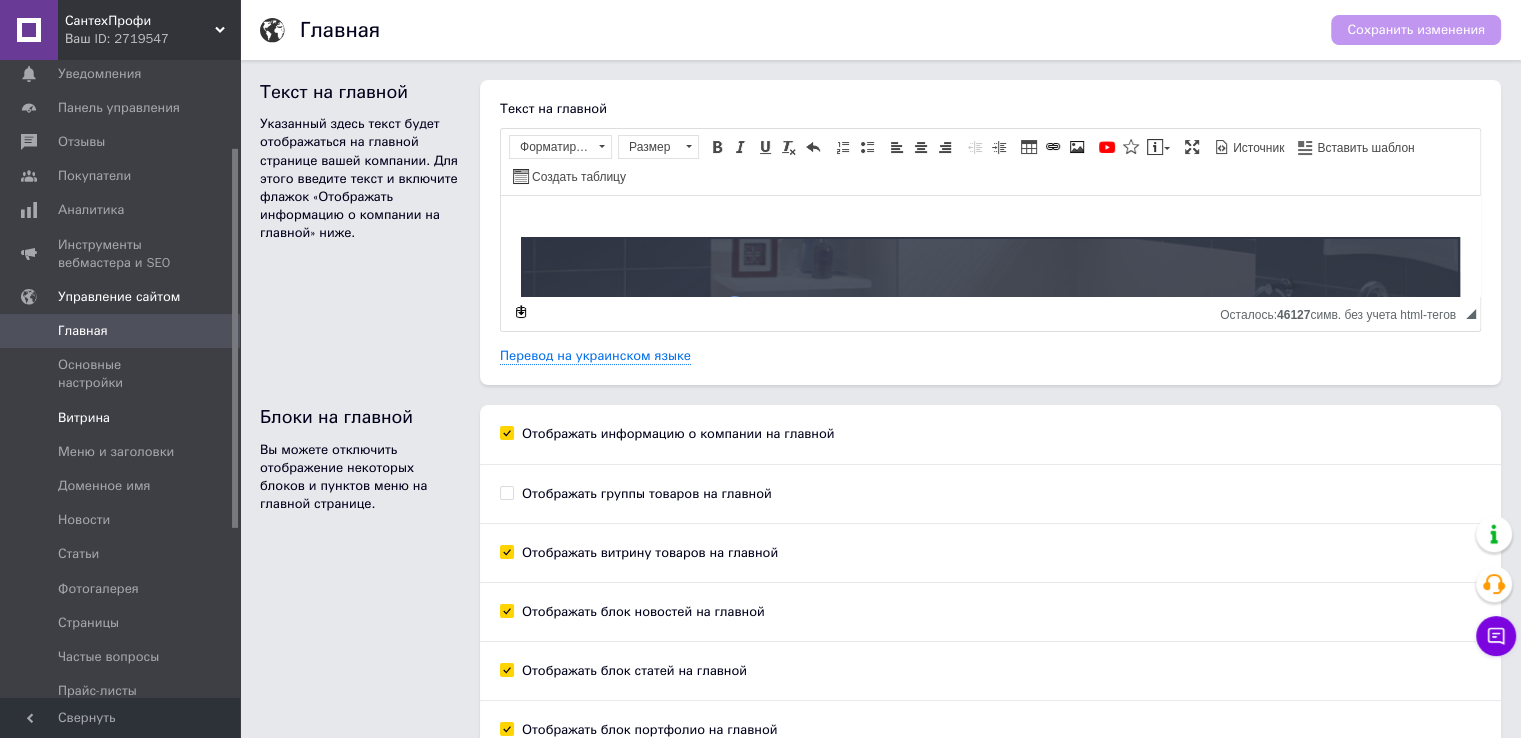 click on "Витрина" at bounding box center [121, 418] 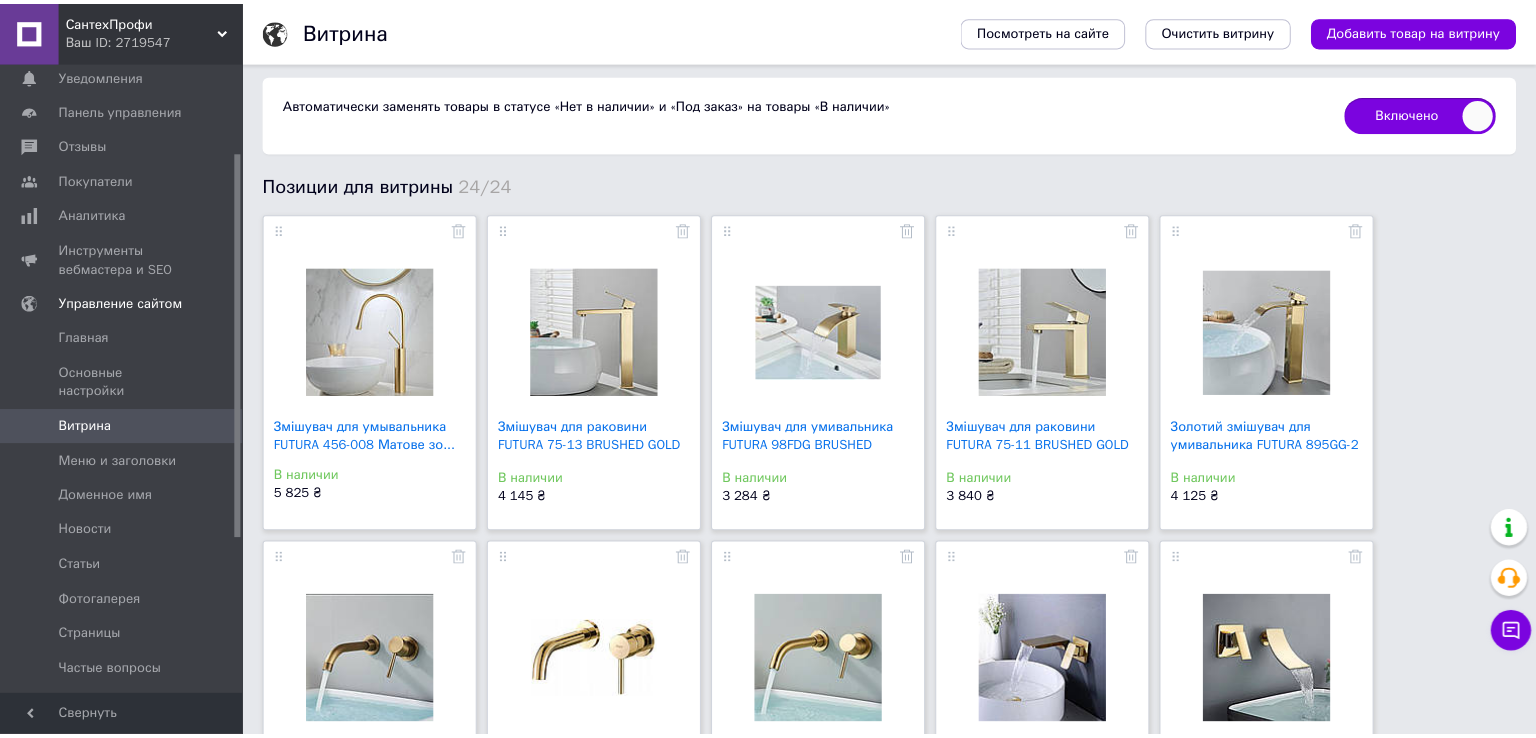 scroll, scrollTop: 0, scrollLeft: 0, axis: both 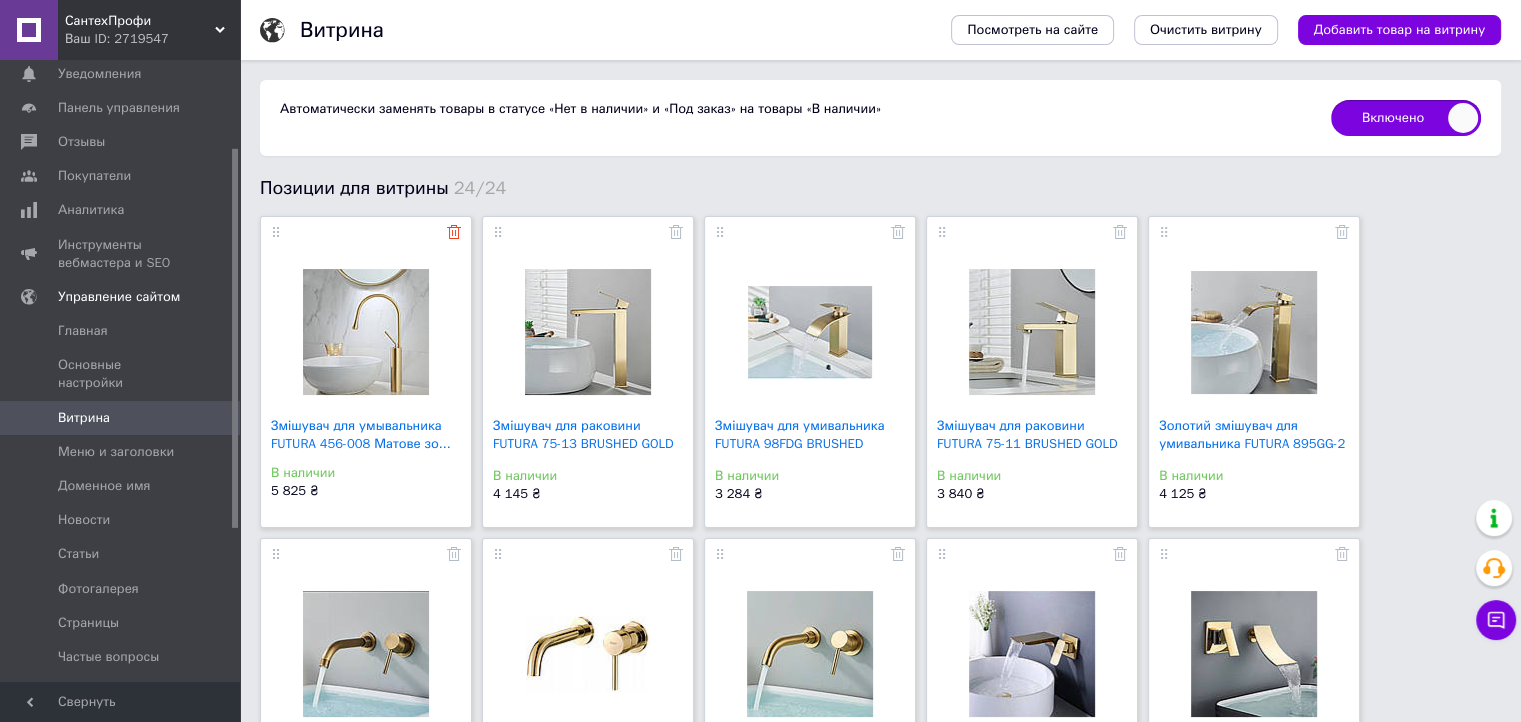 click 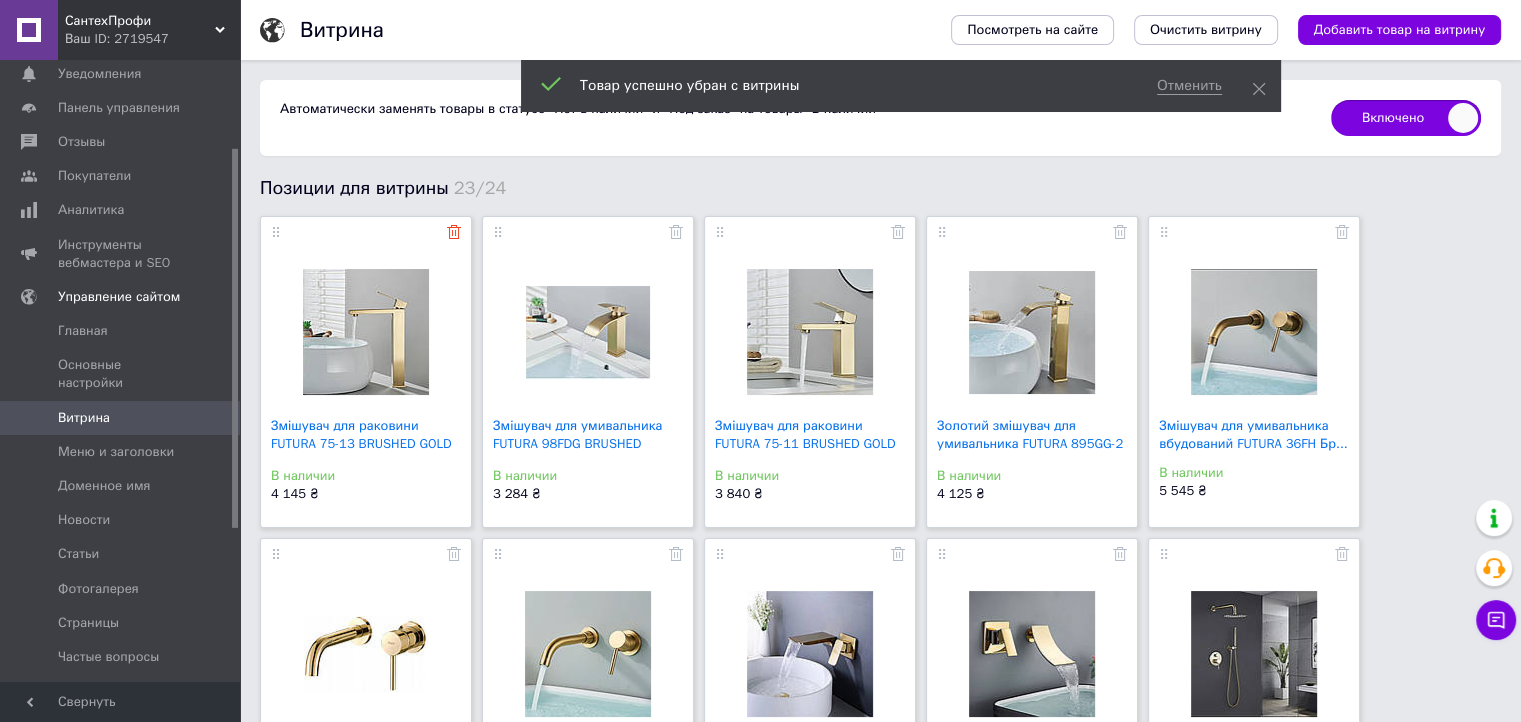 click 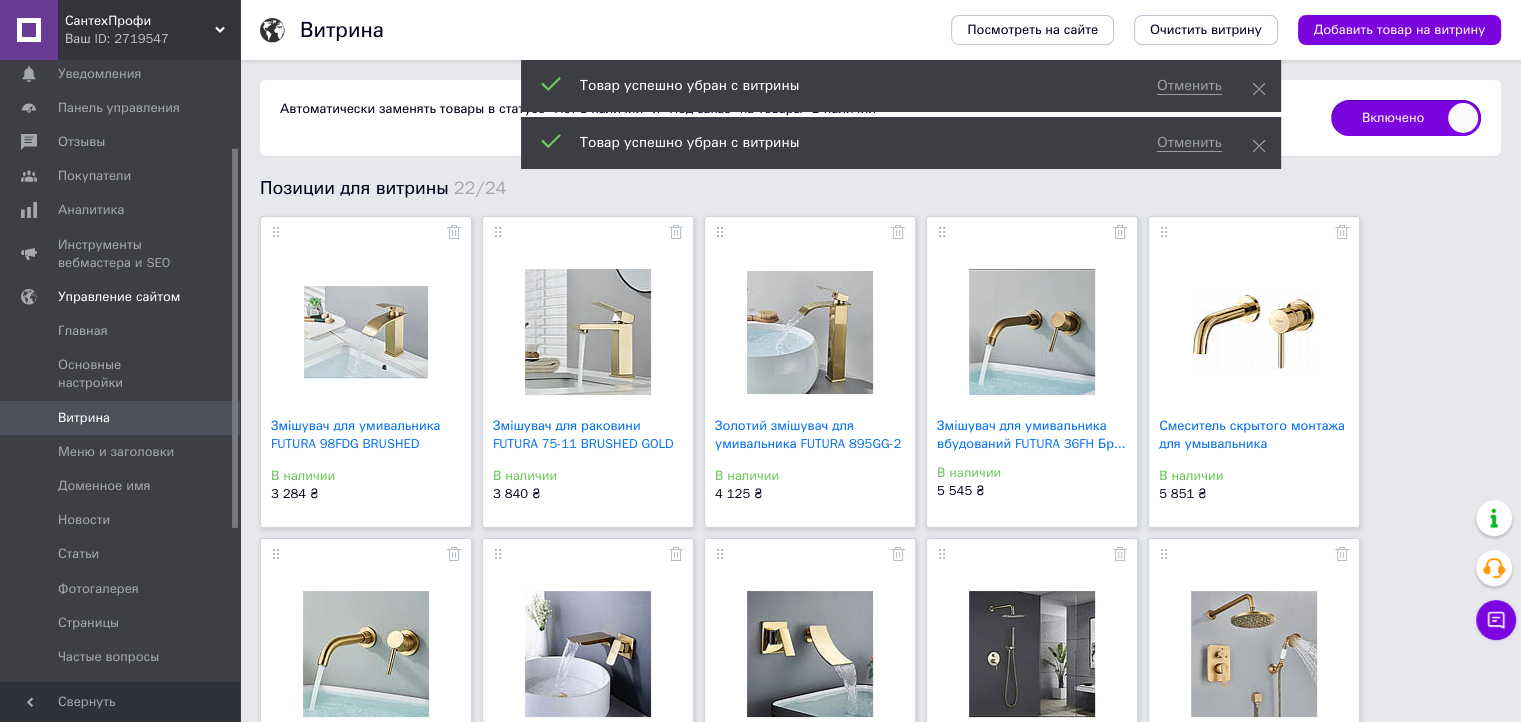 click 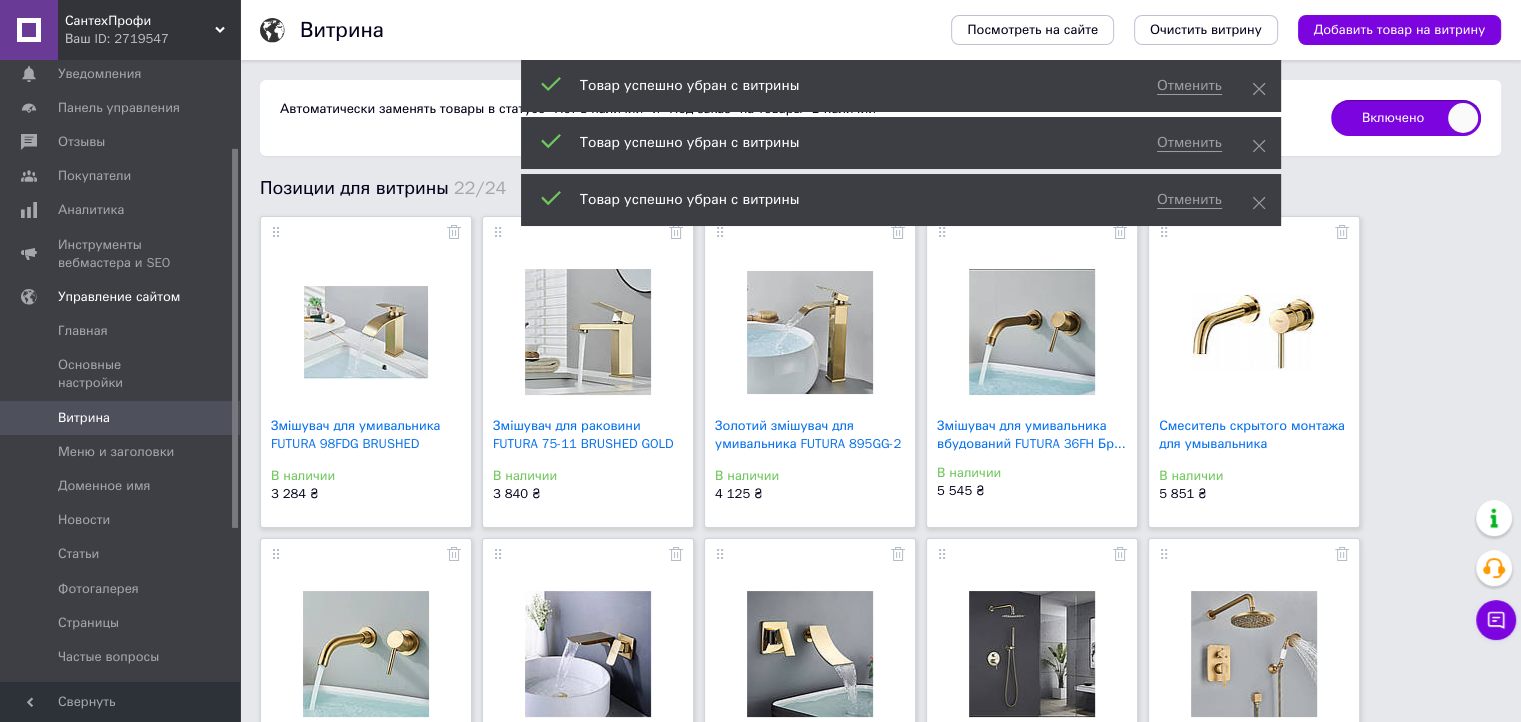 click 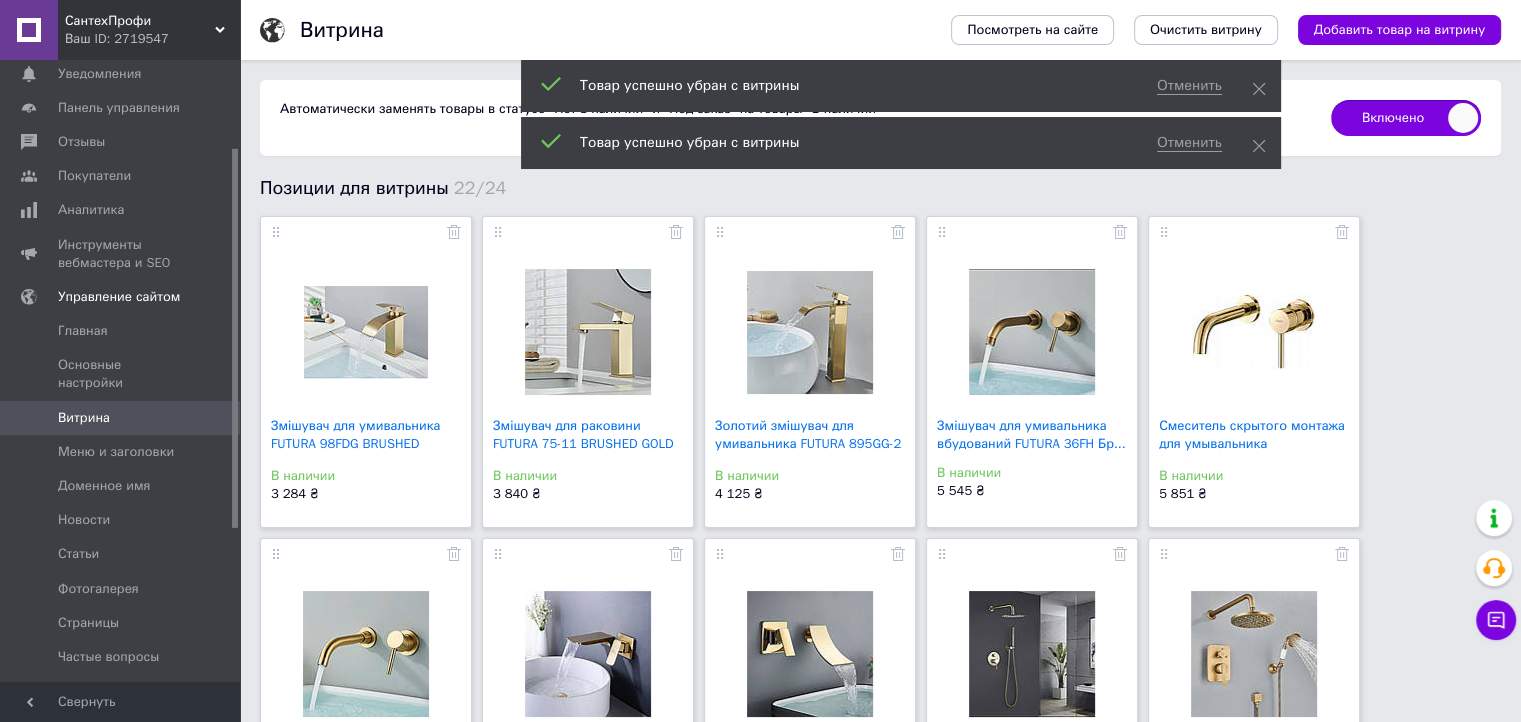 click 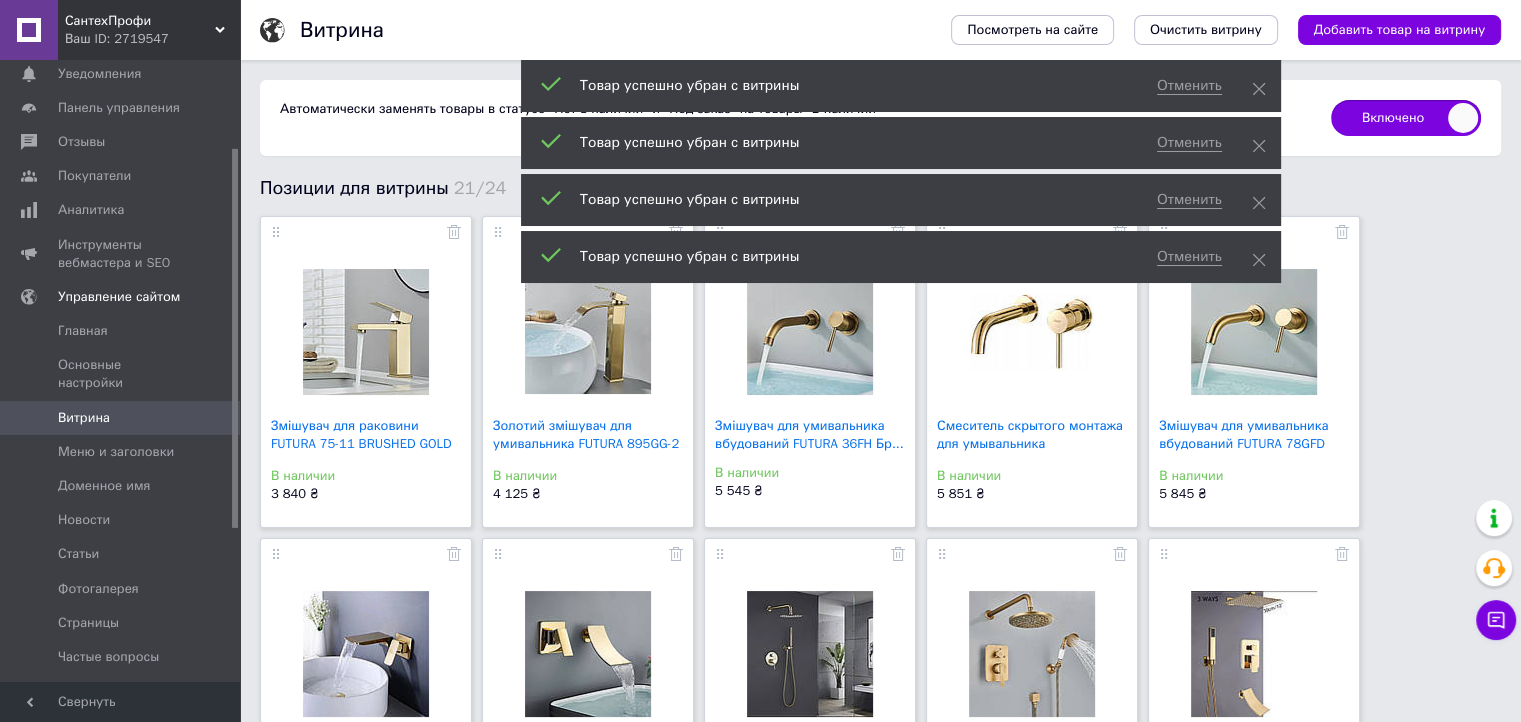 click 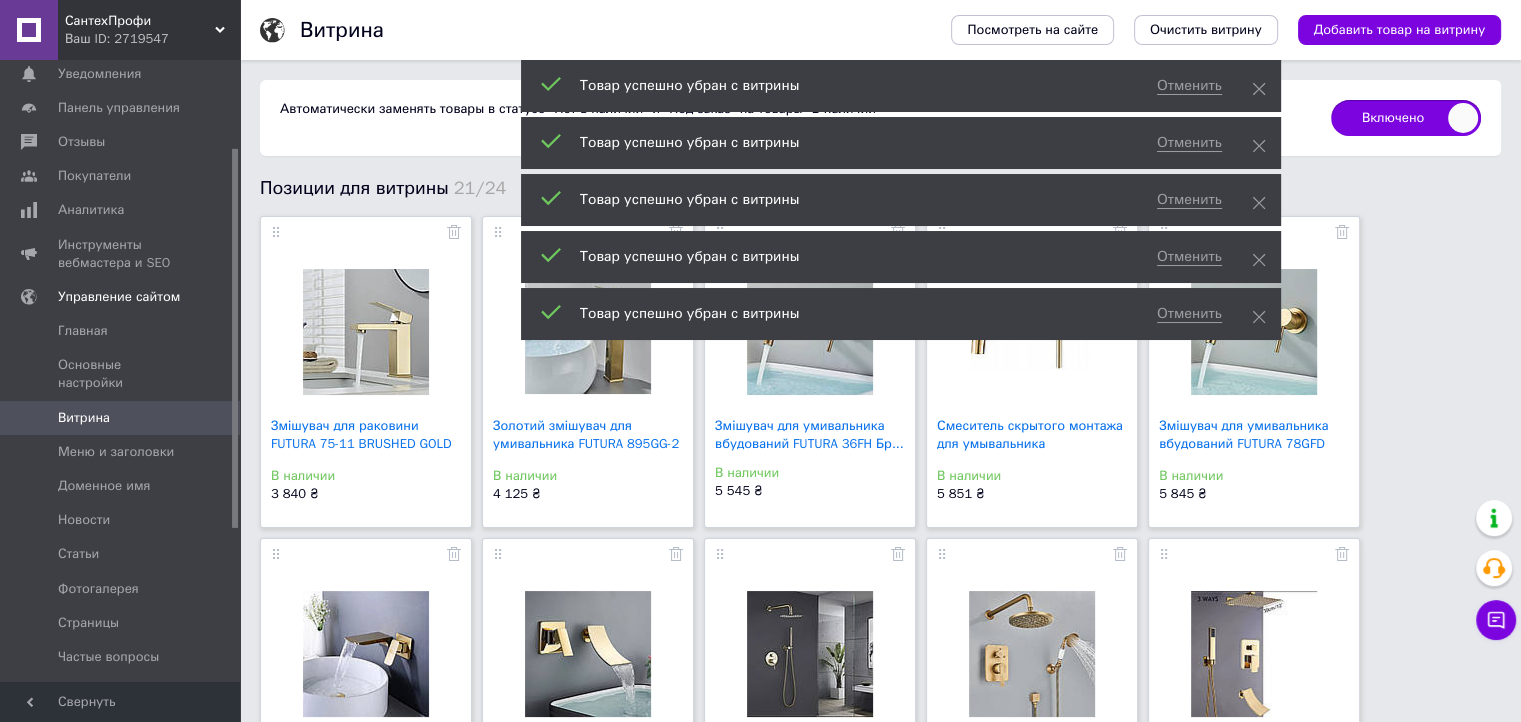 click 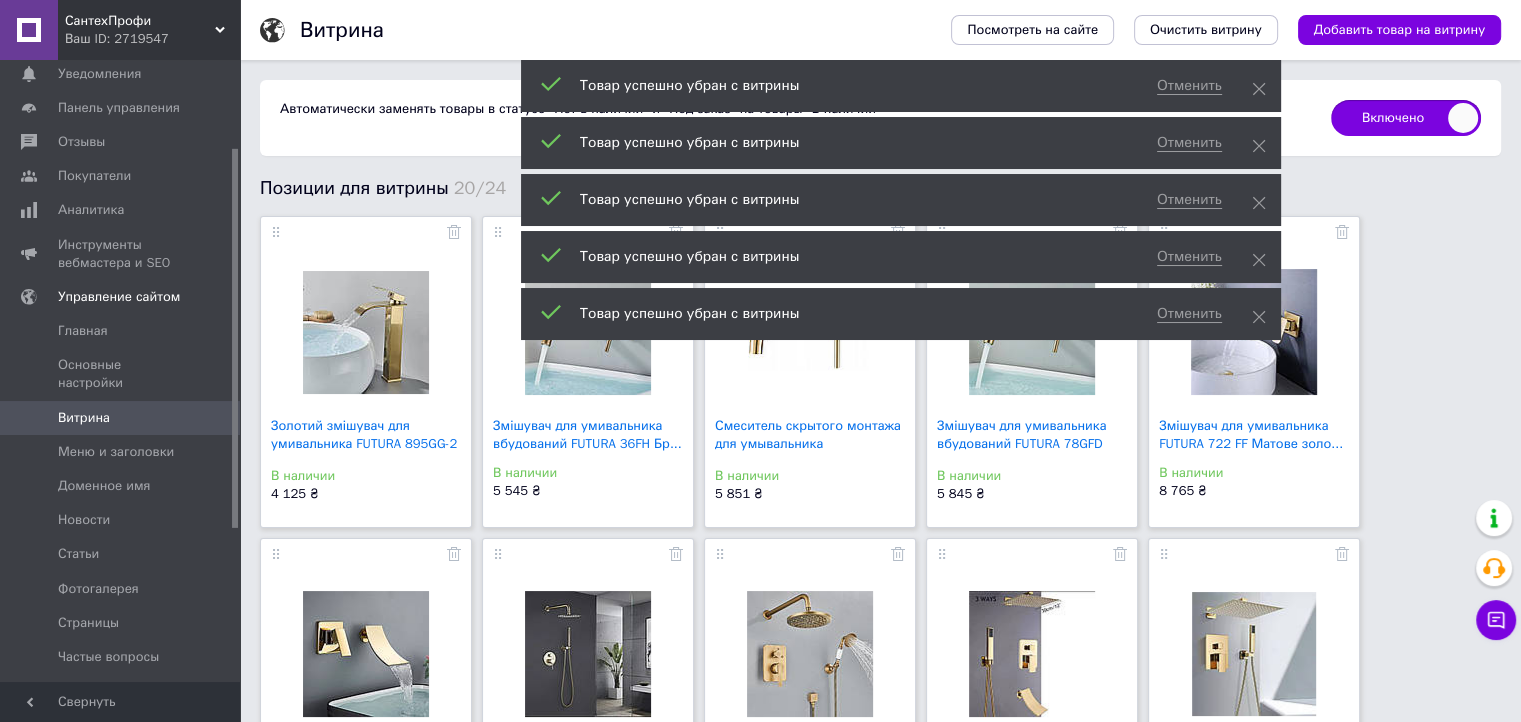 click 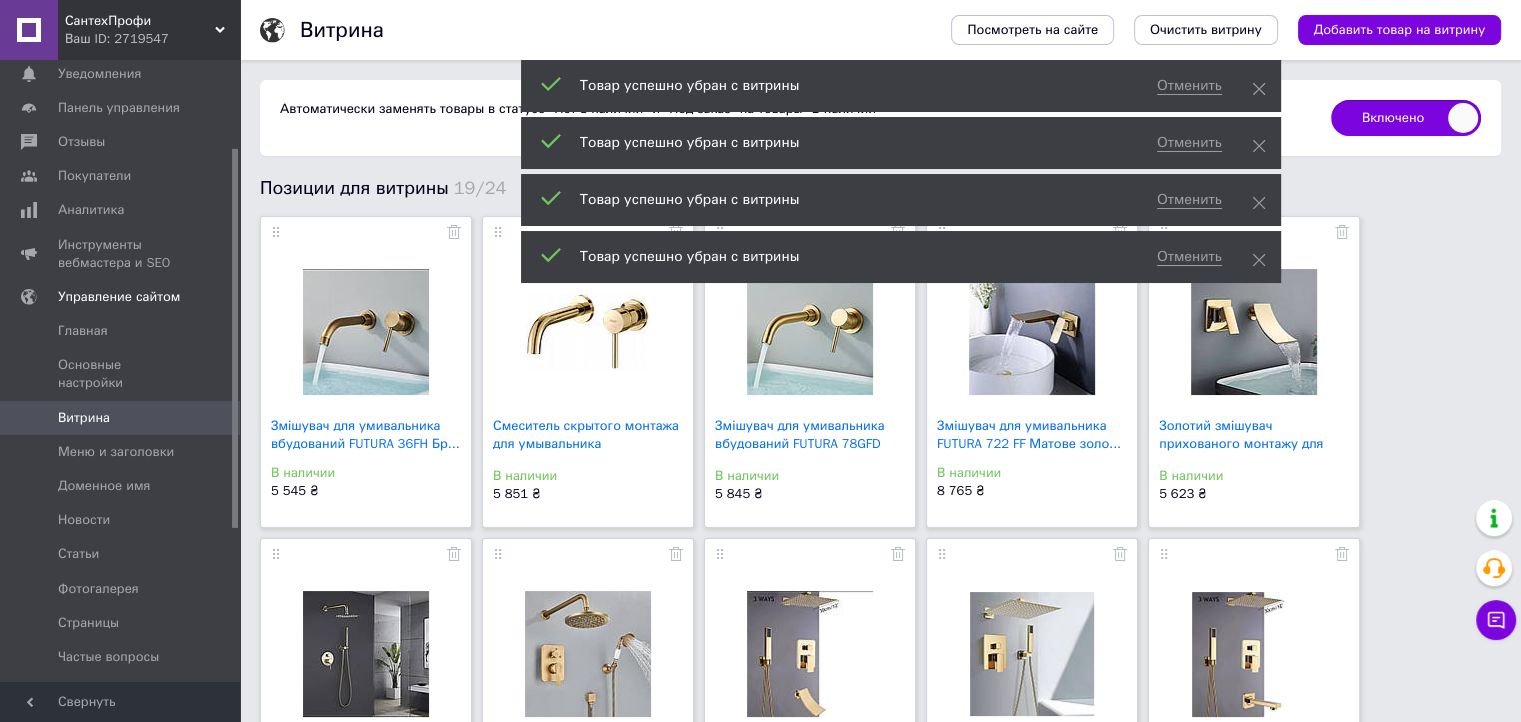click 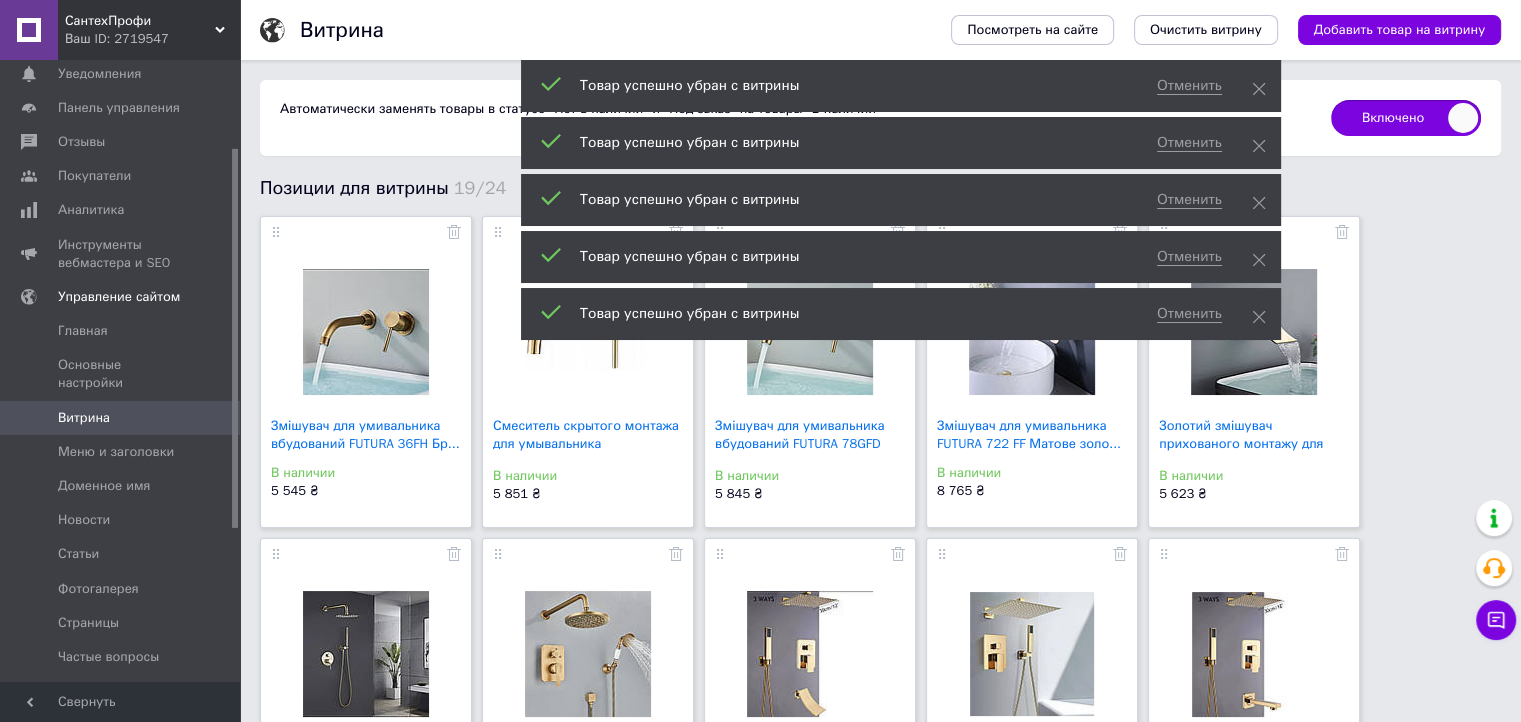 click 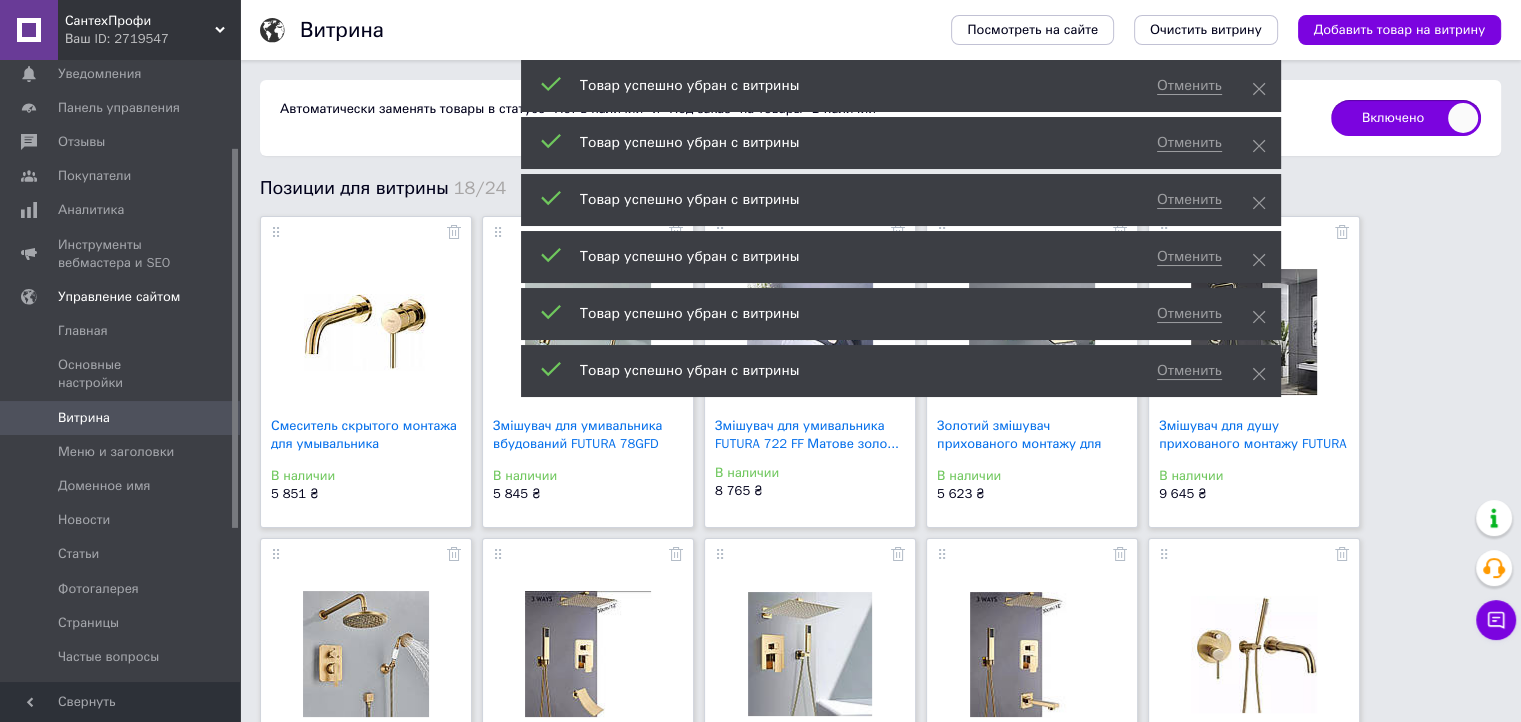 click 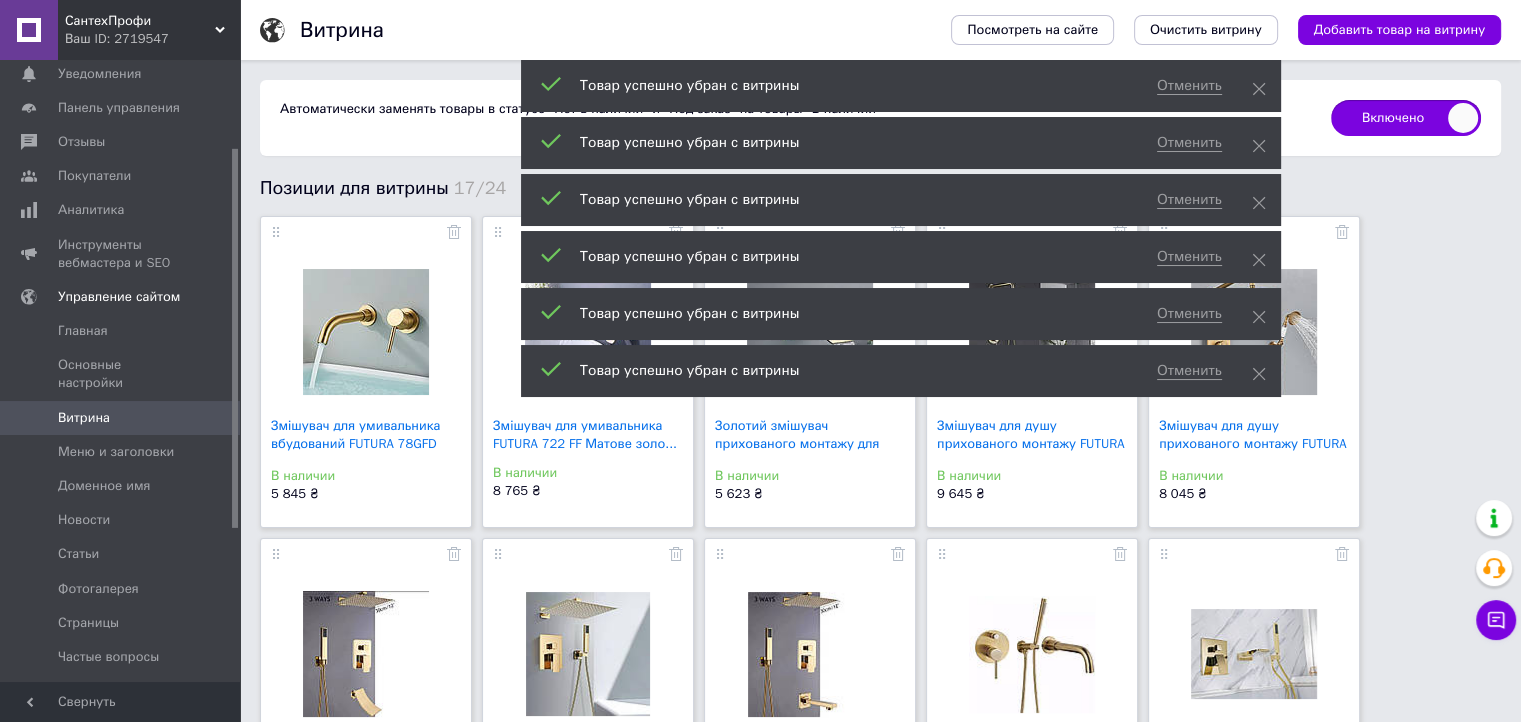 click 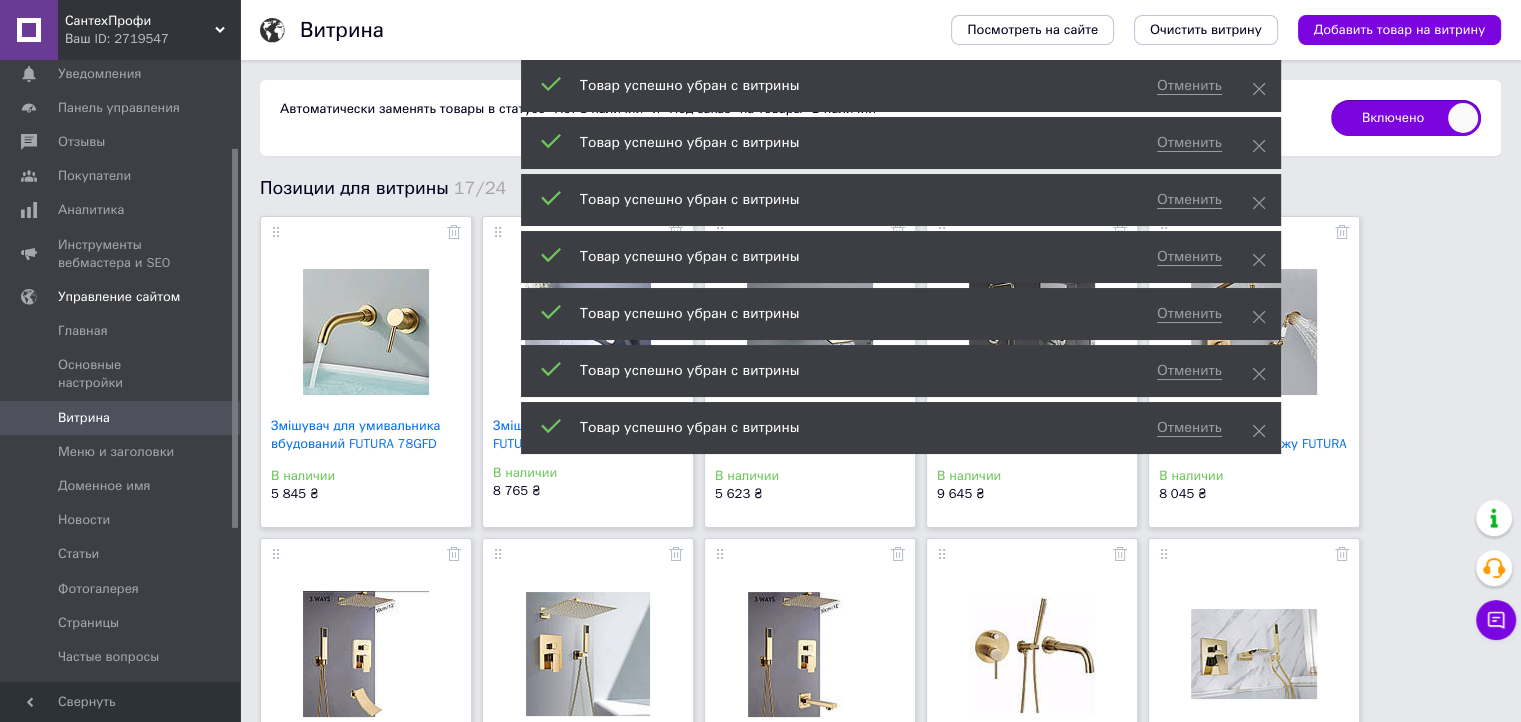click 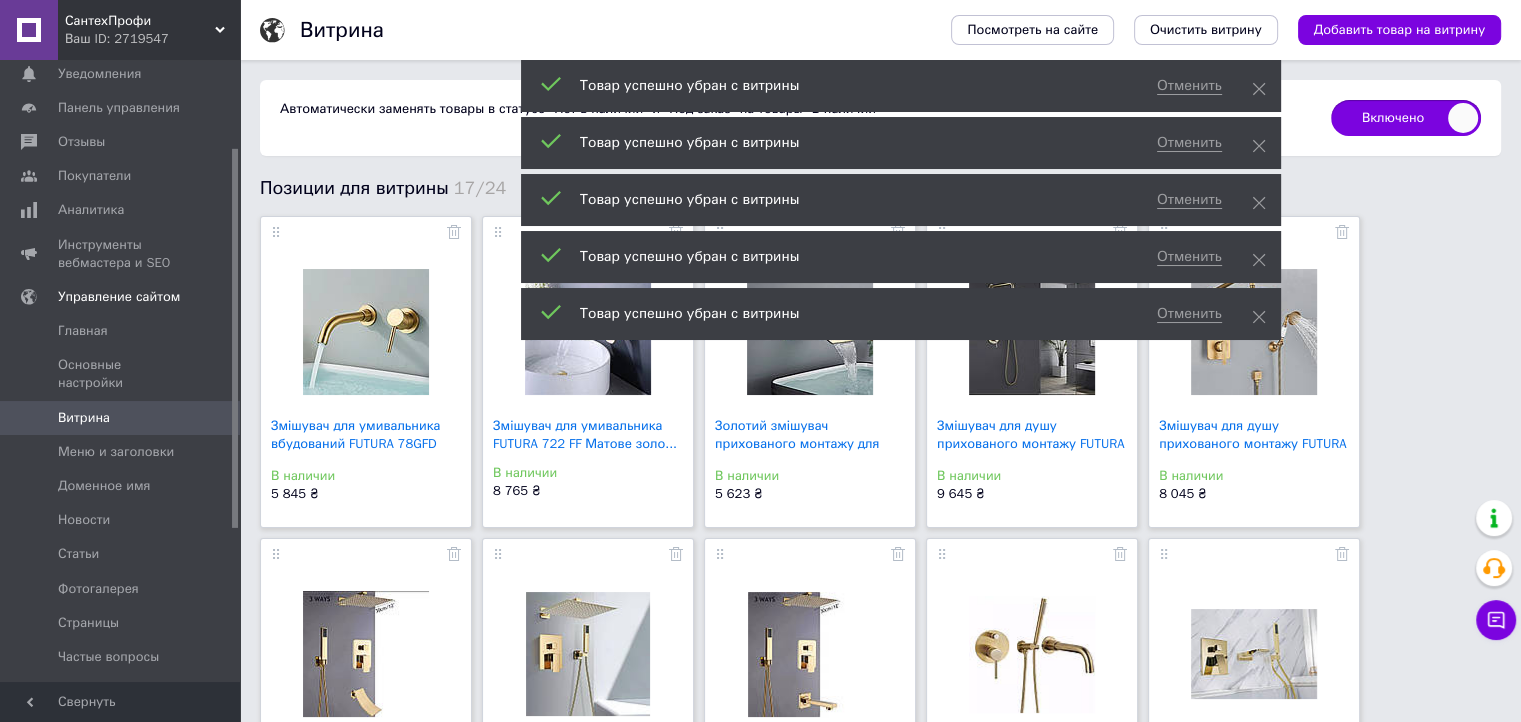 click 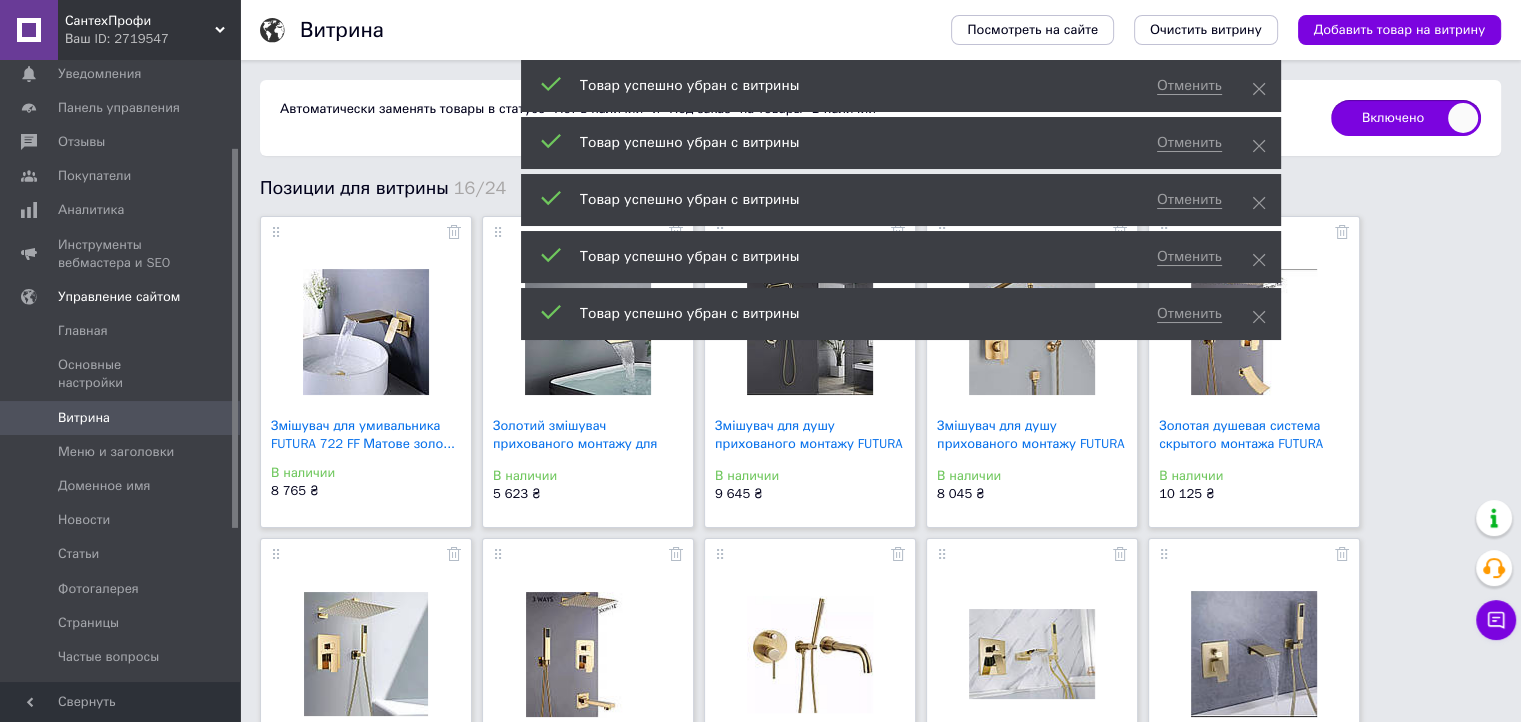 click 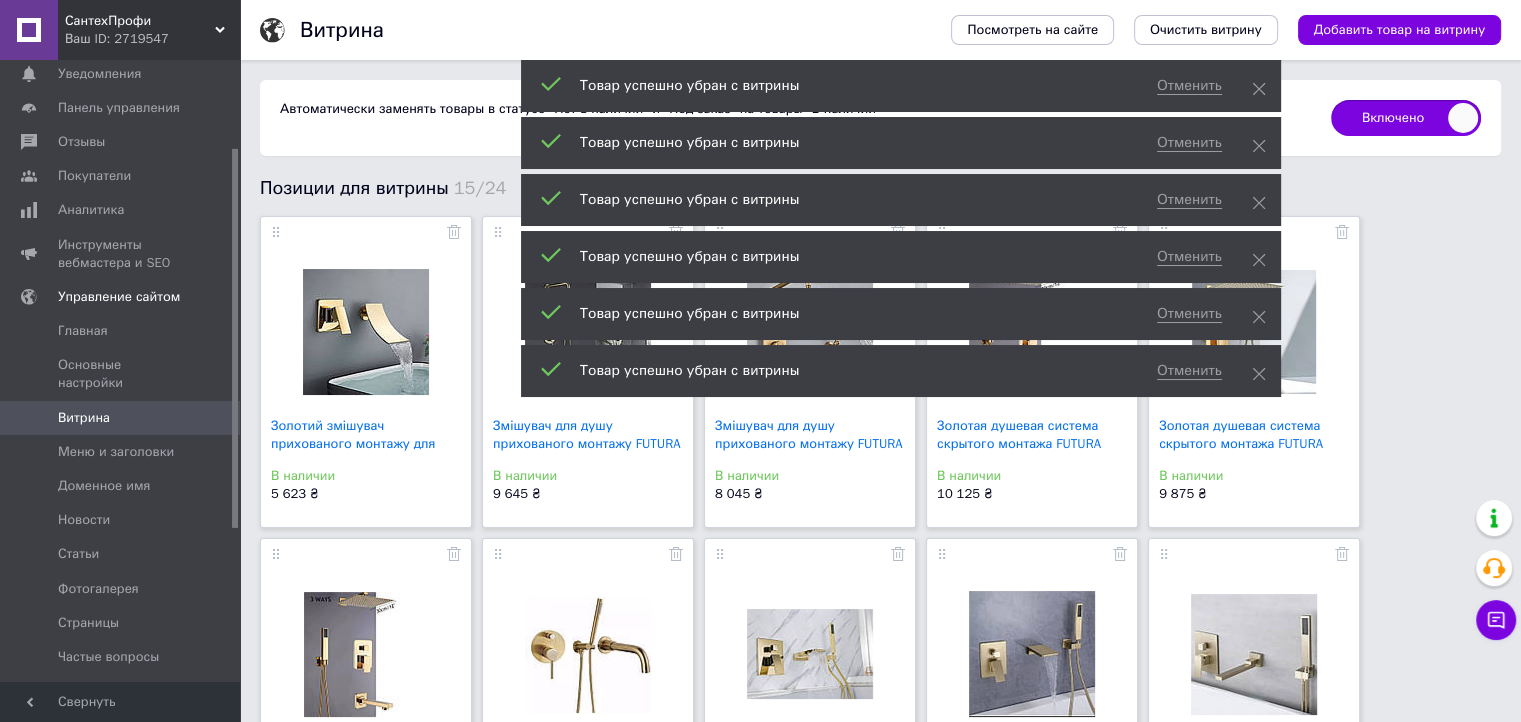 click 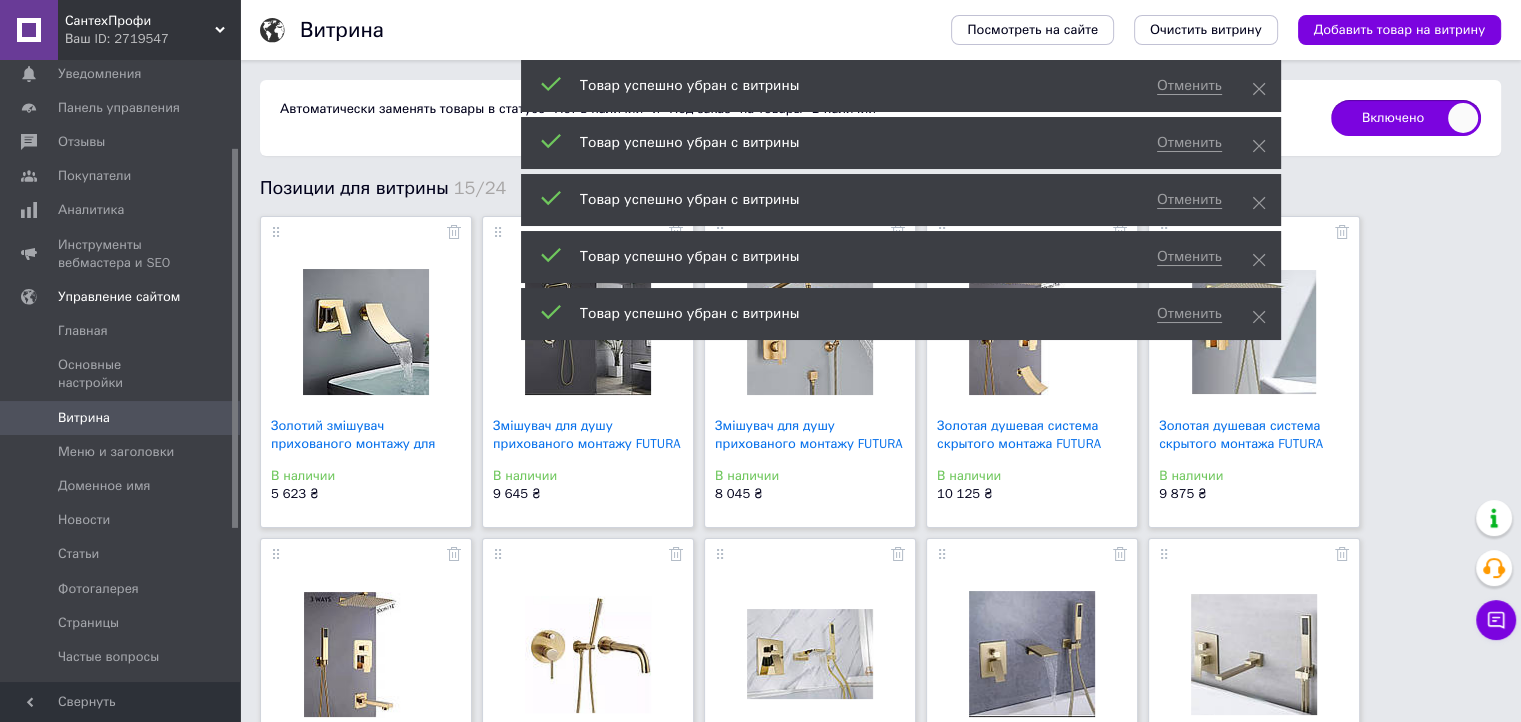 click 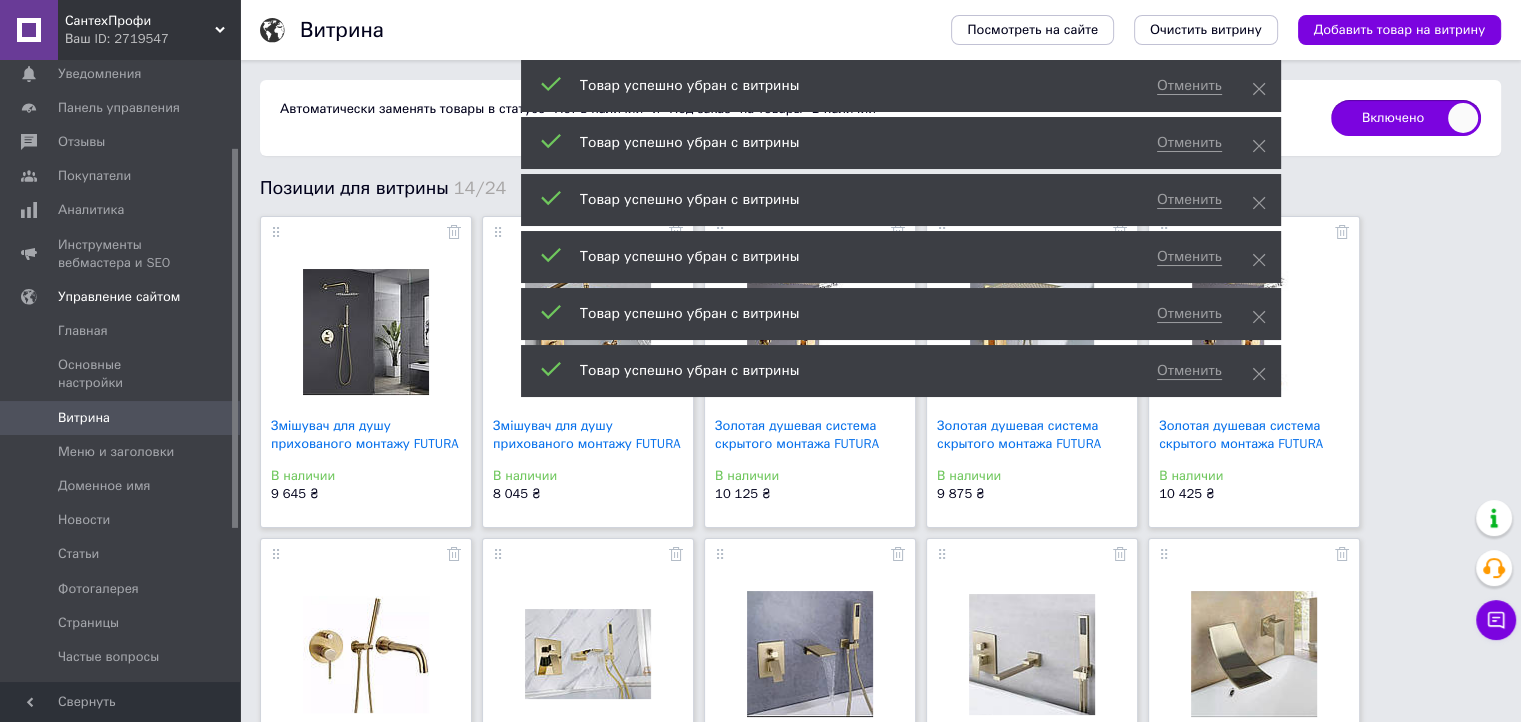 click 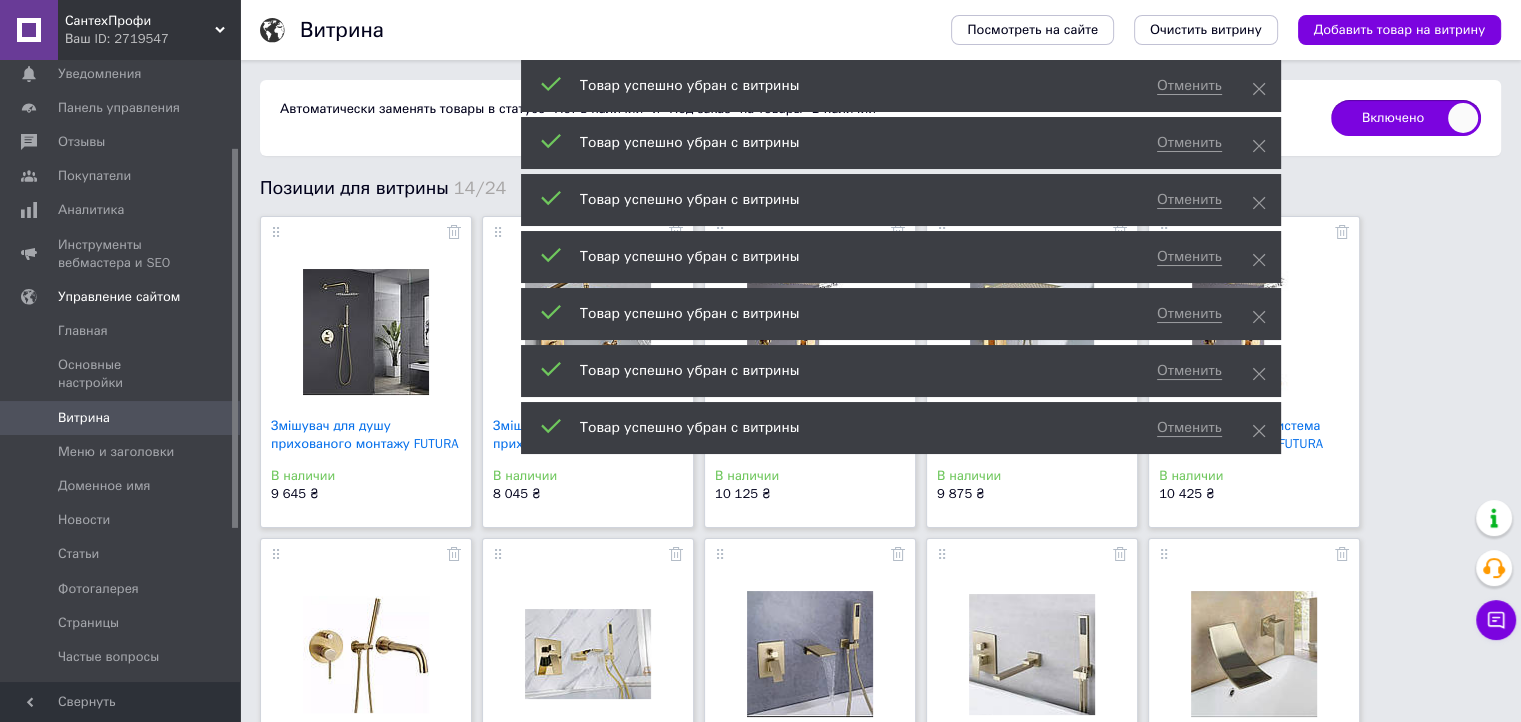 click 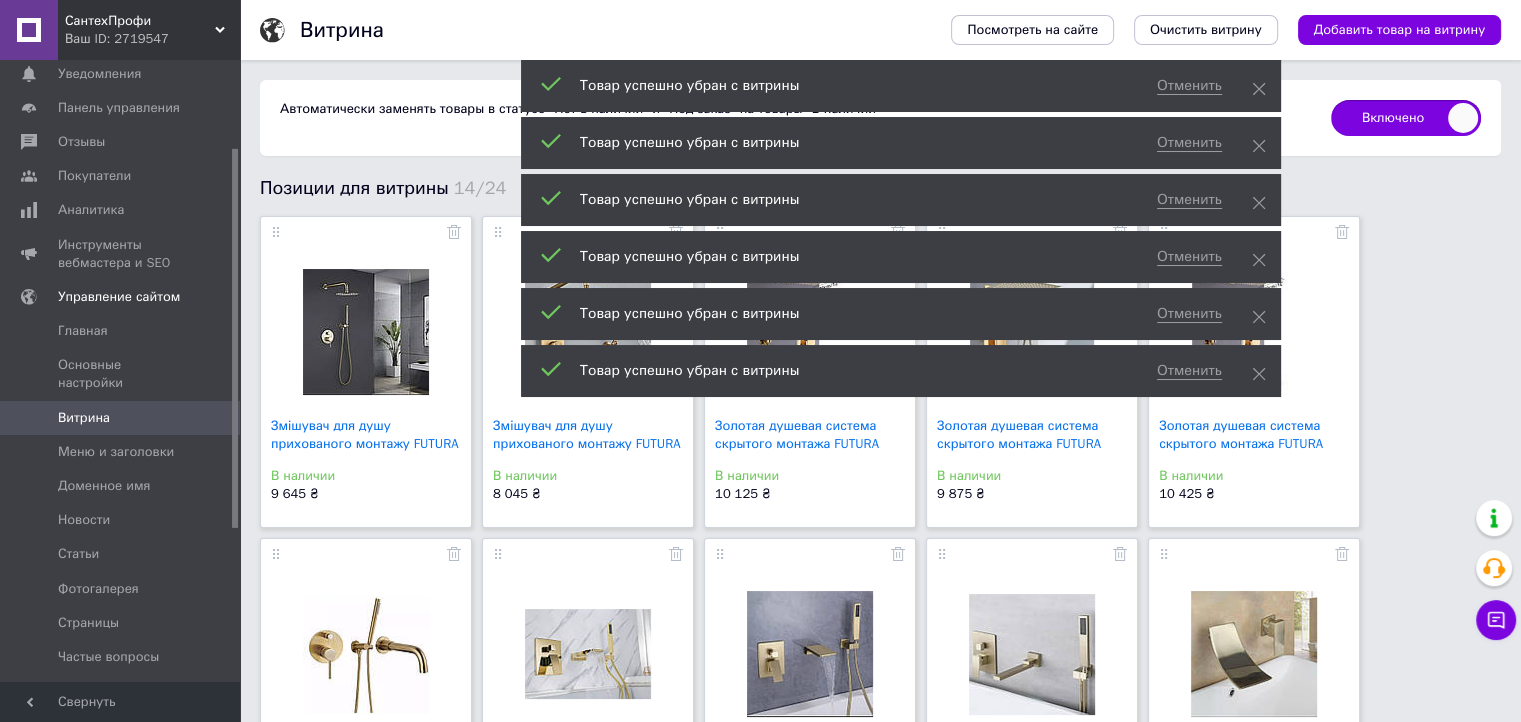 click 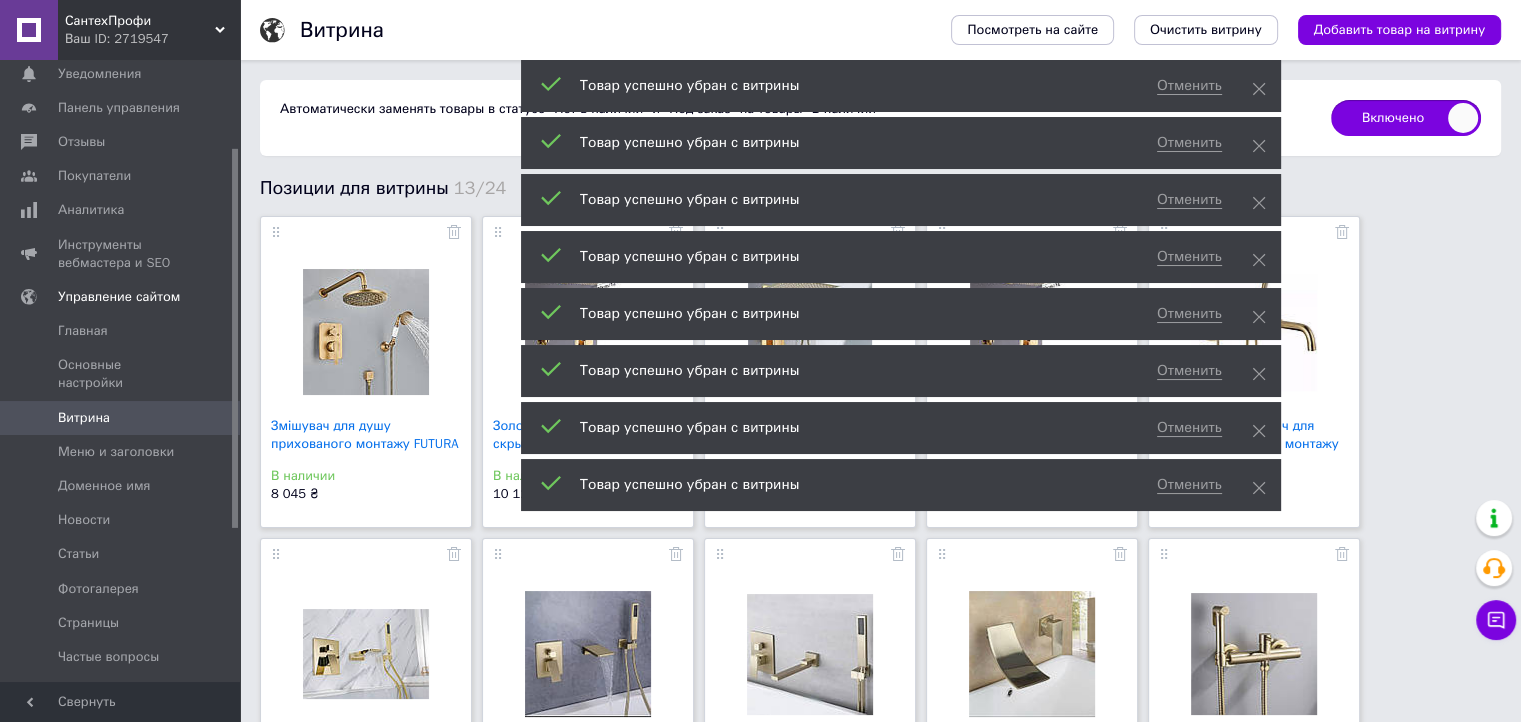 click 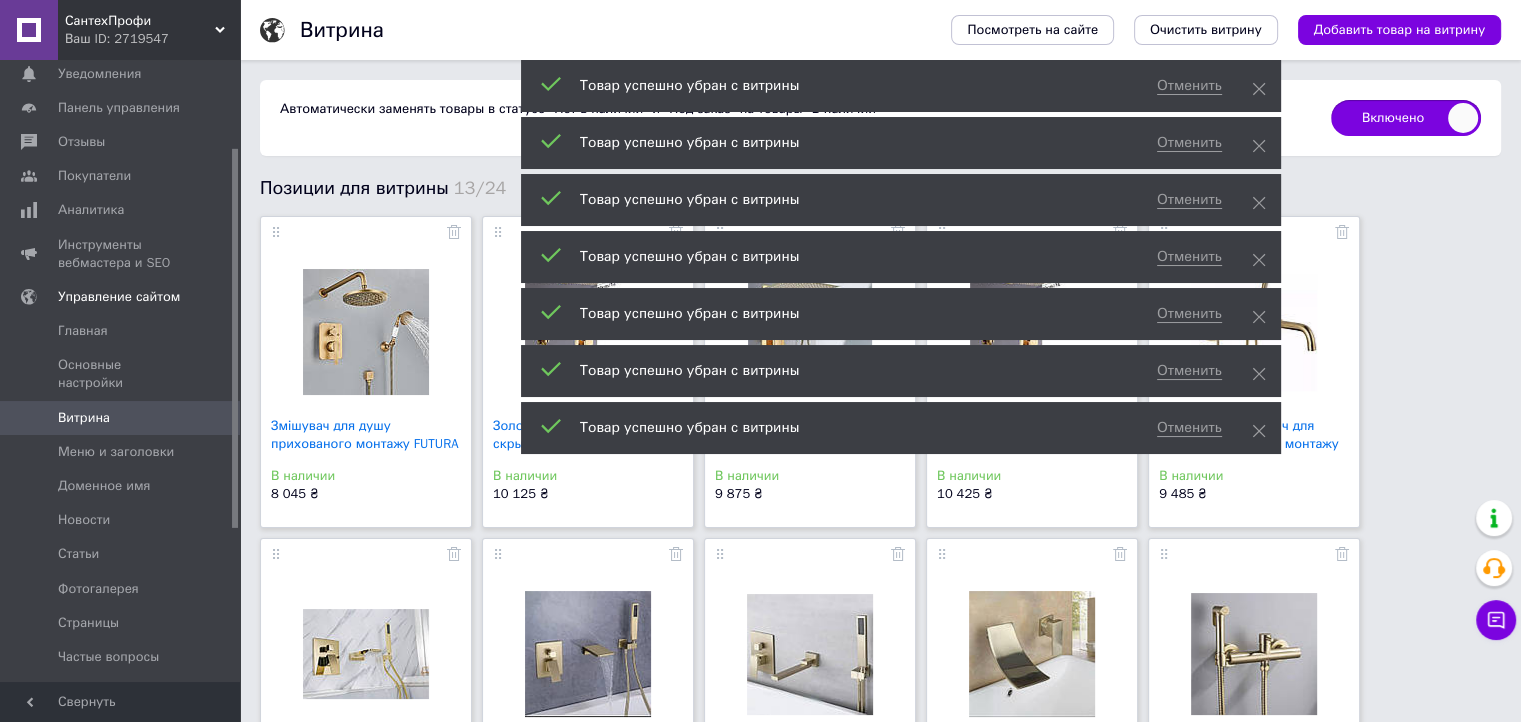 click 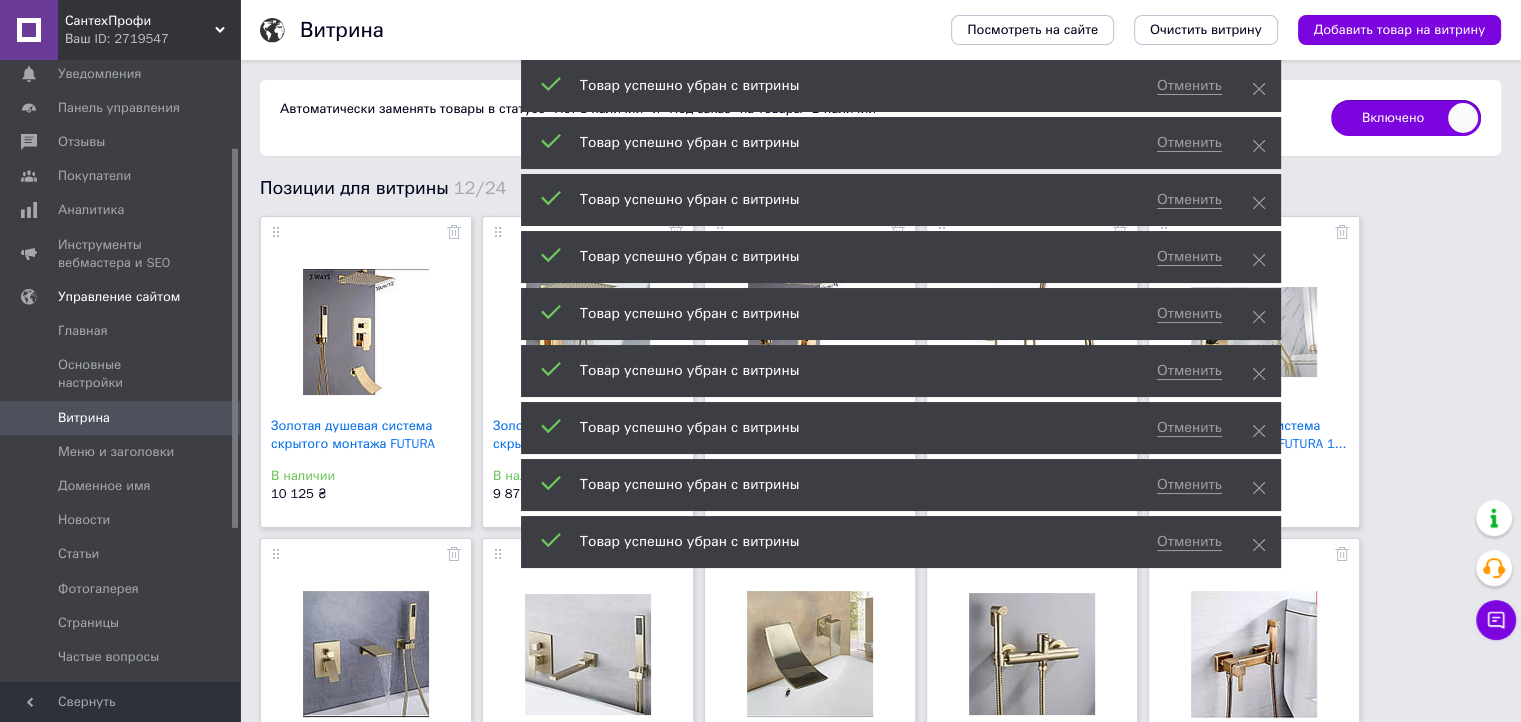 click 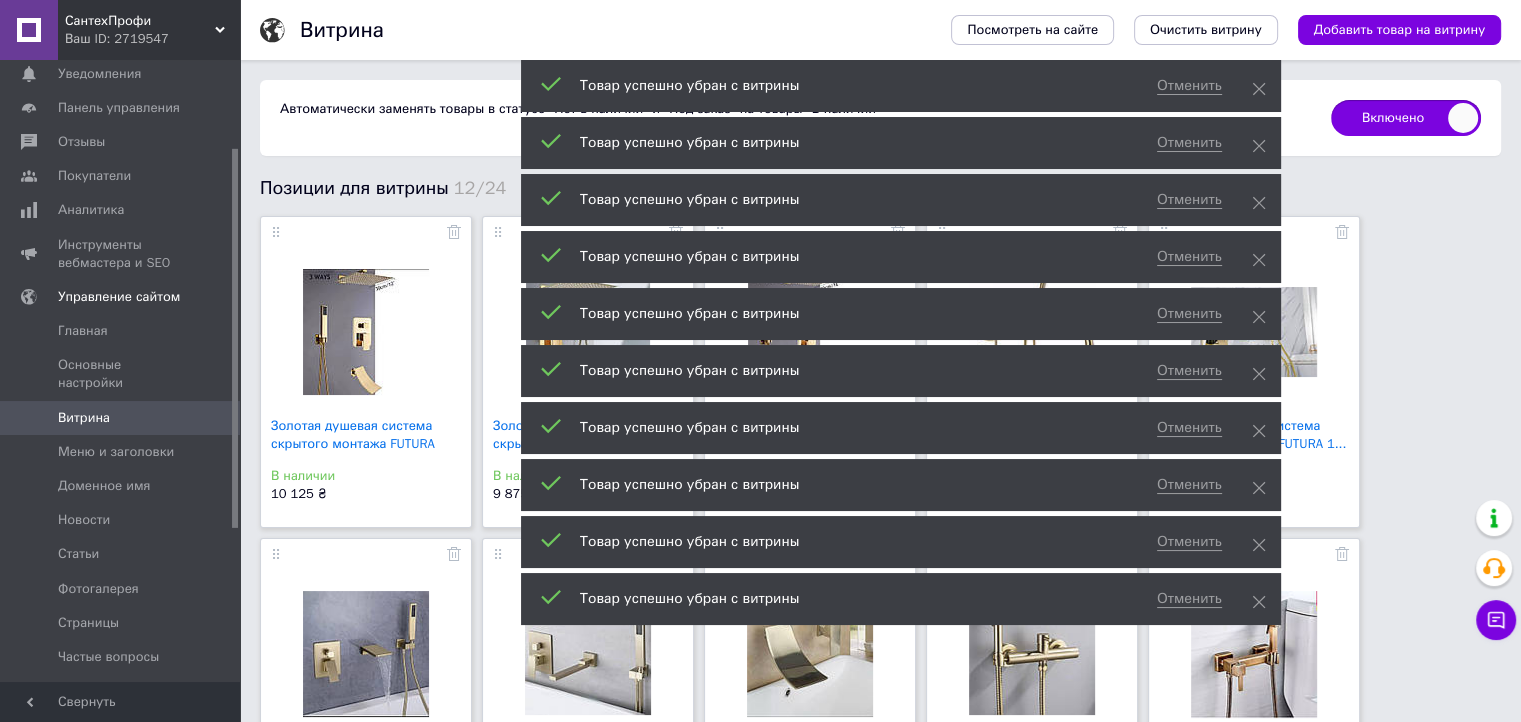 click 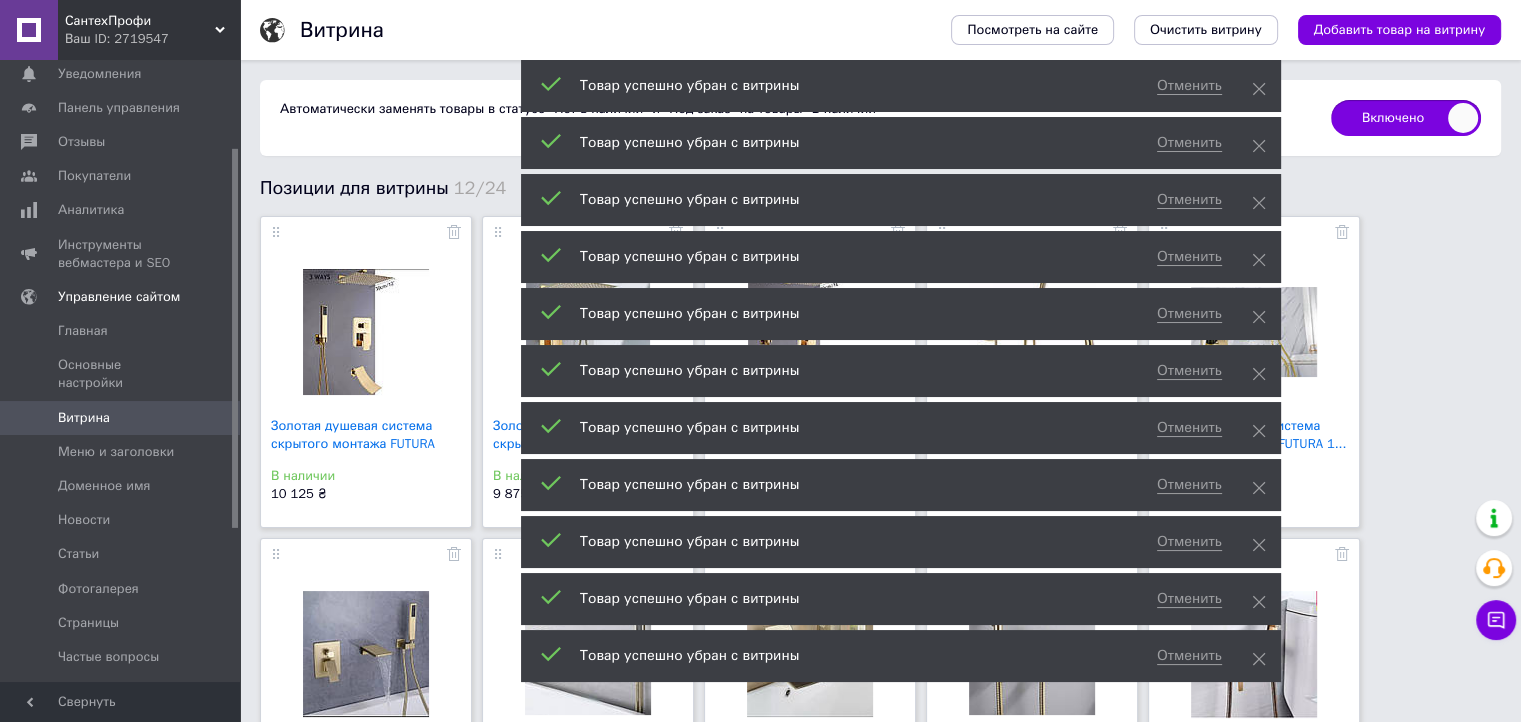 click 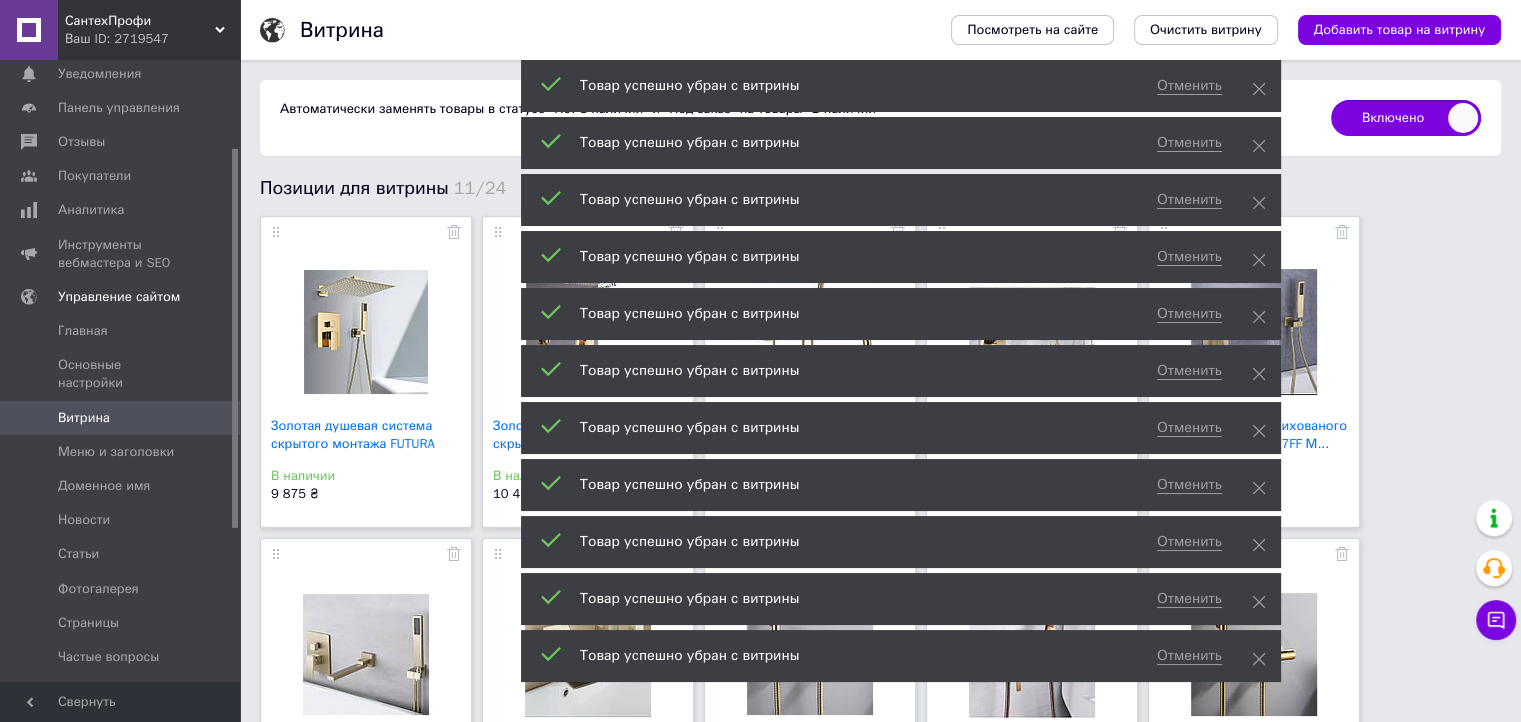 click 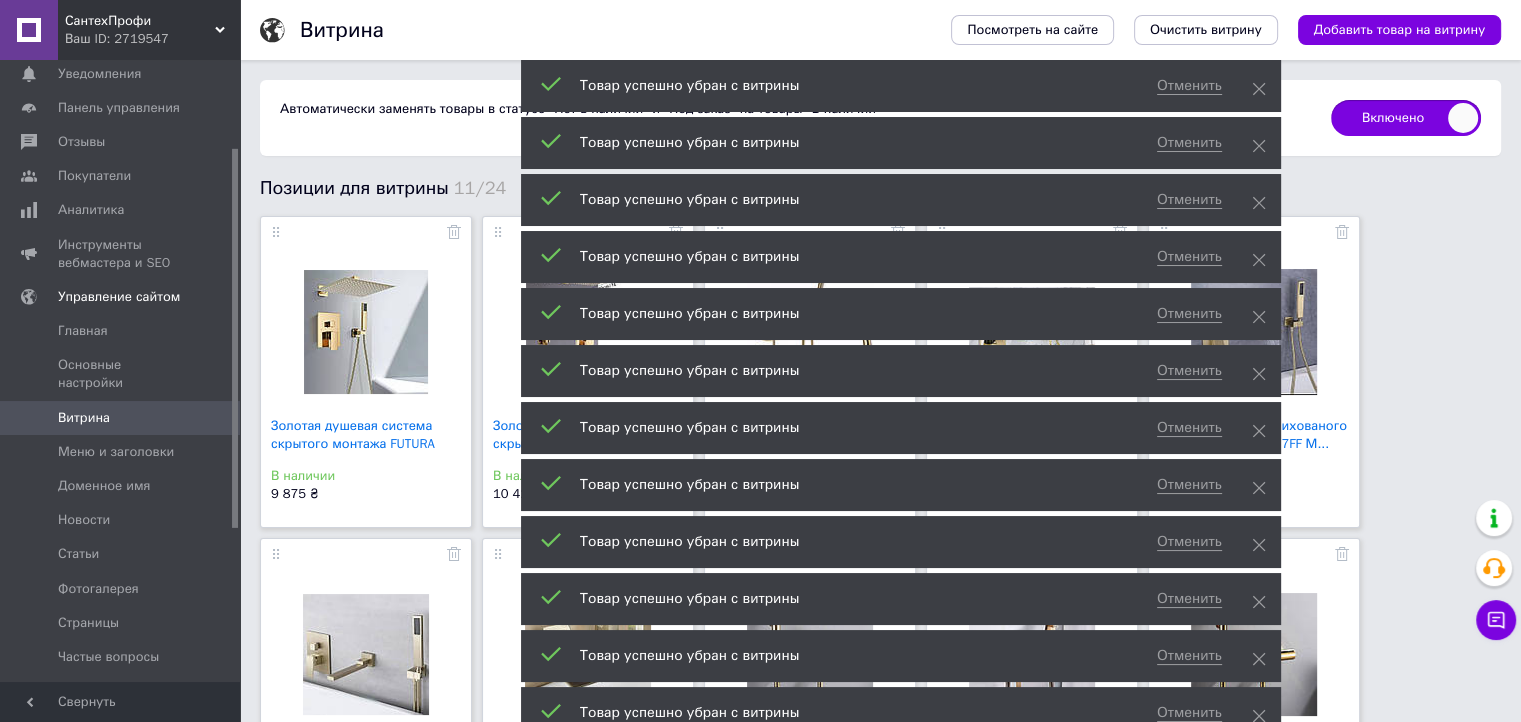 click 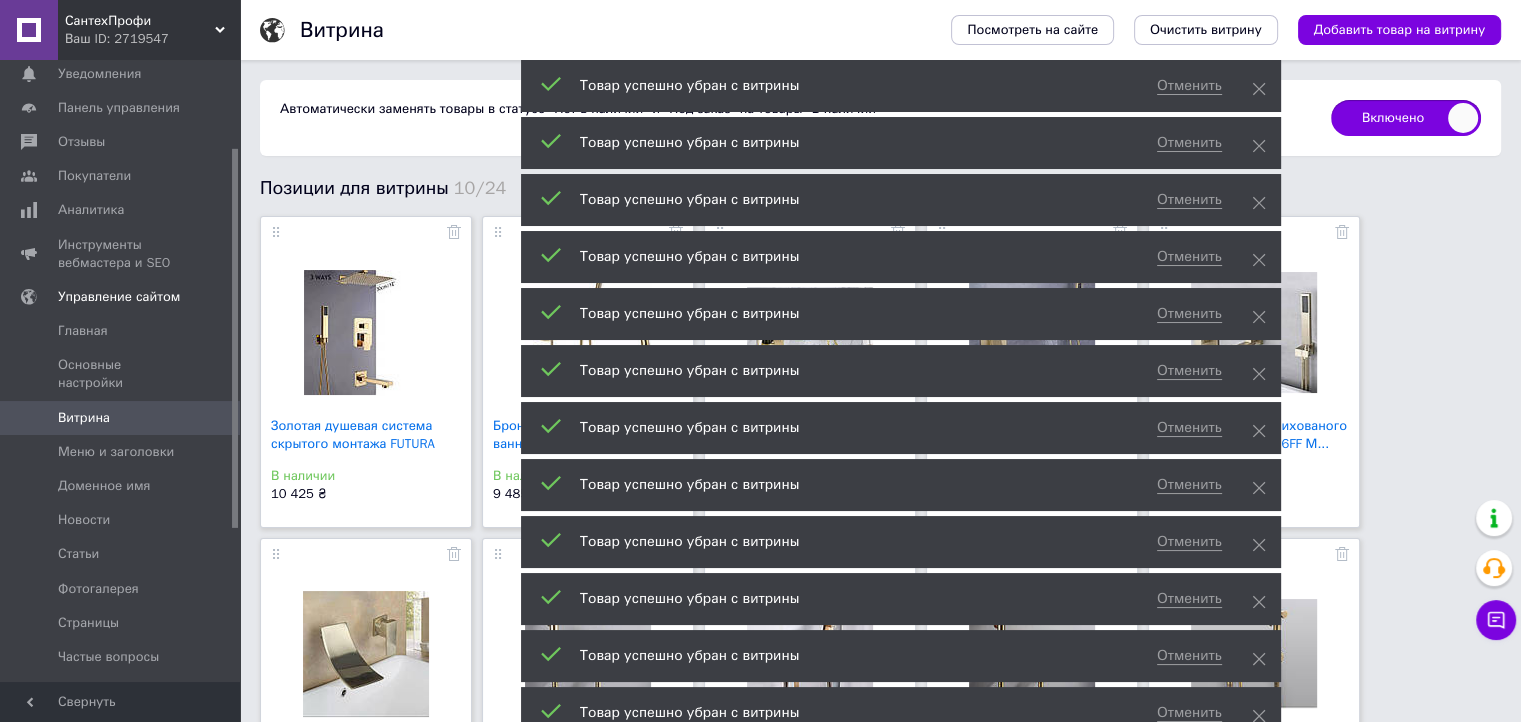click 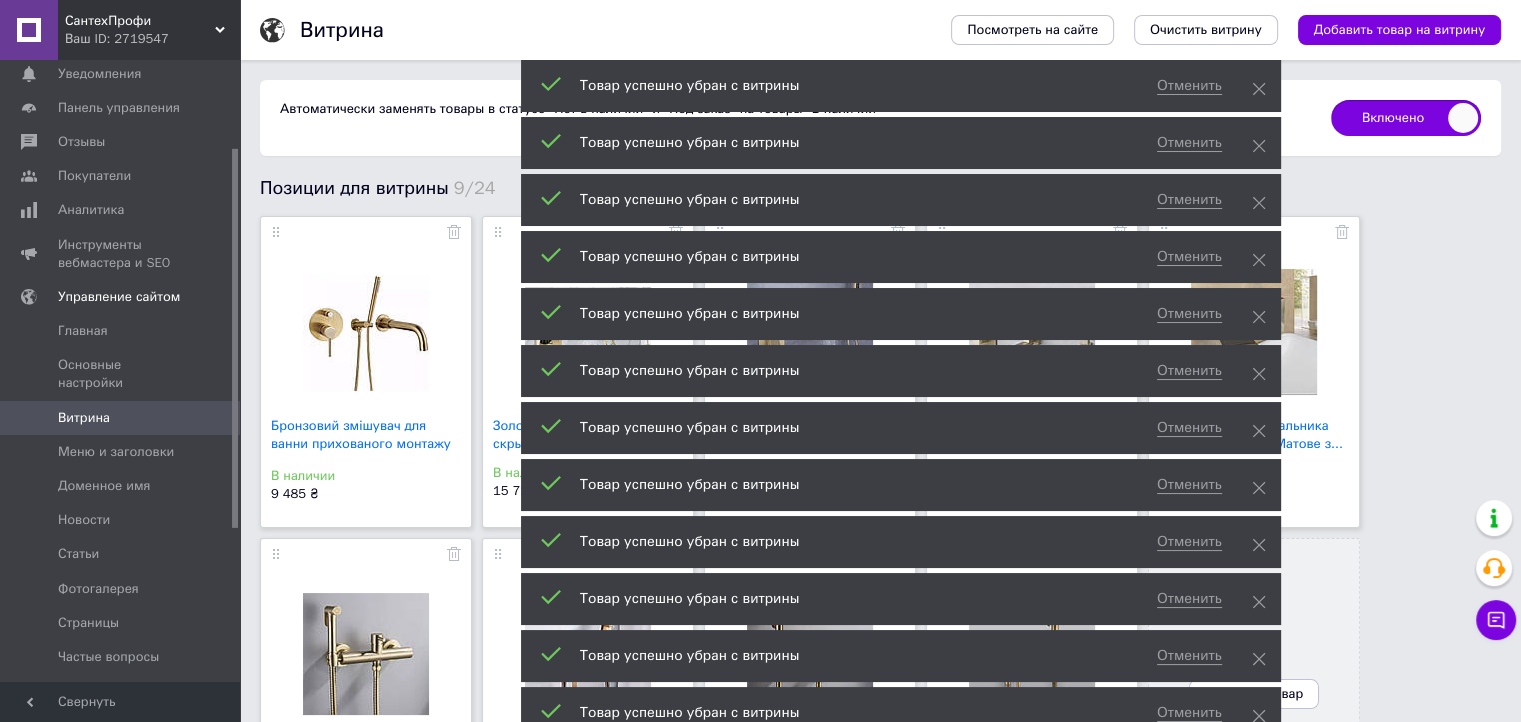 click 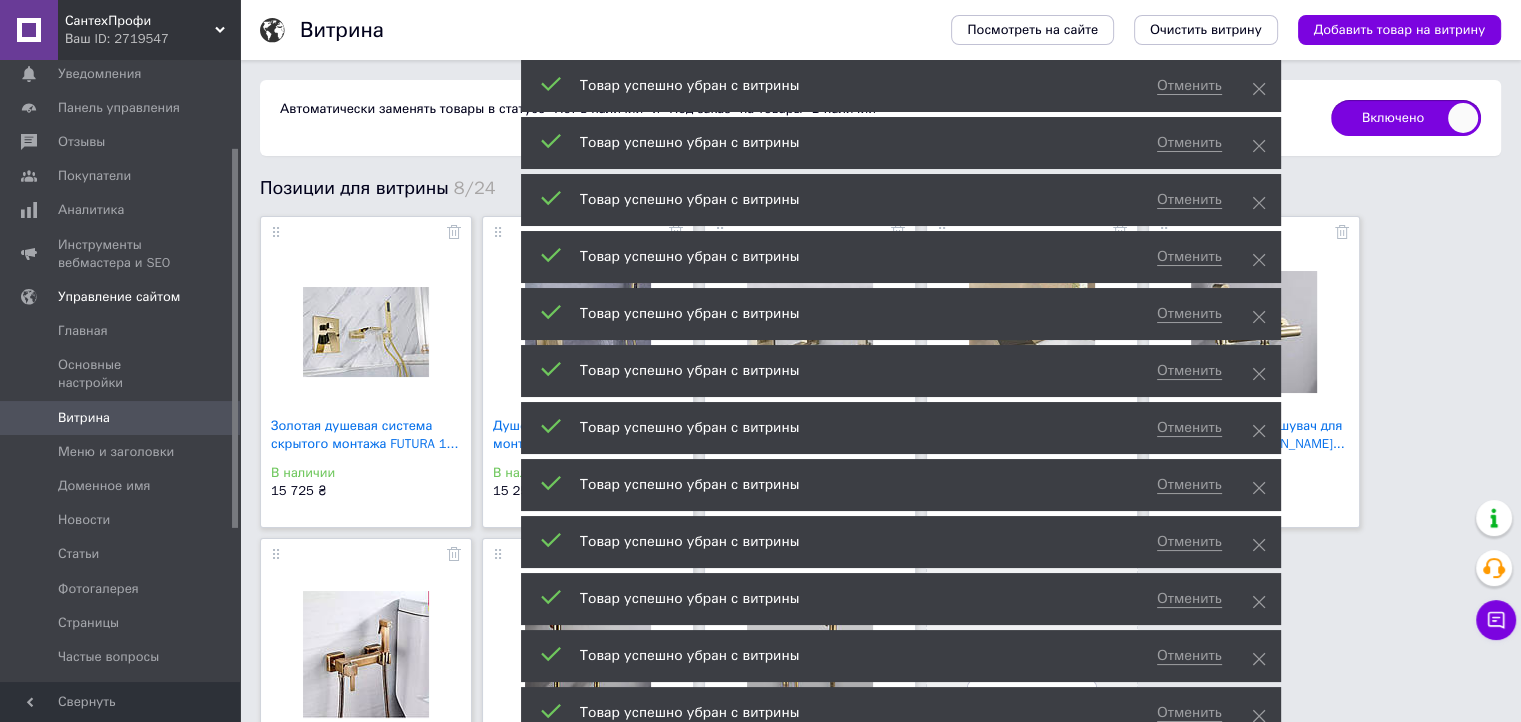 click 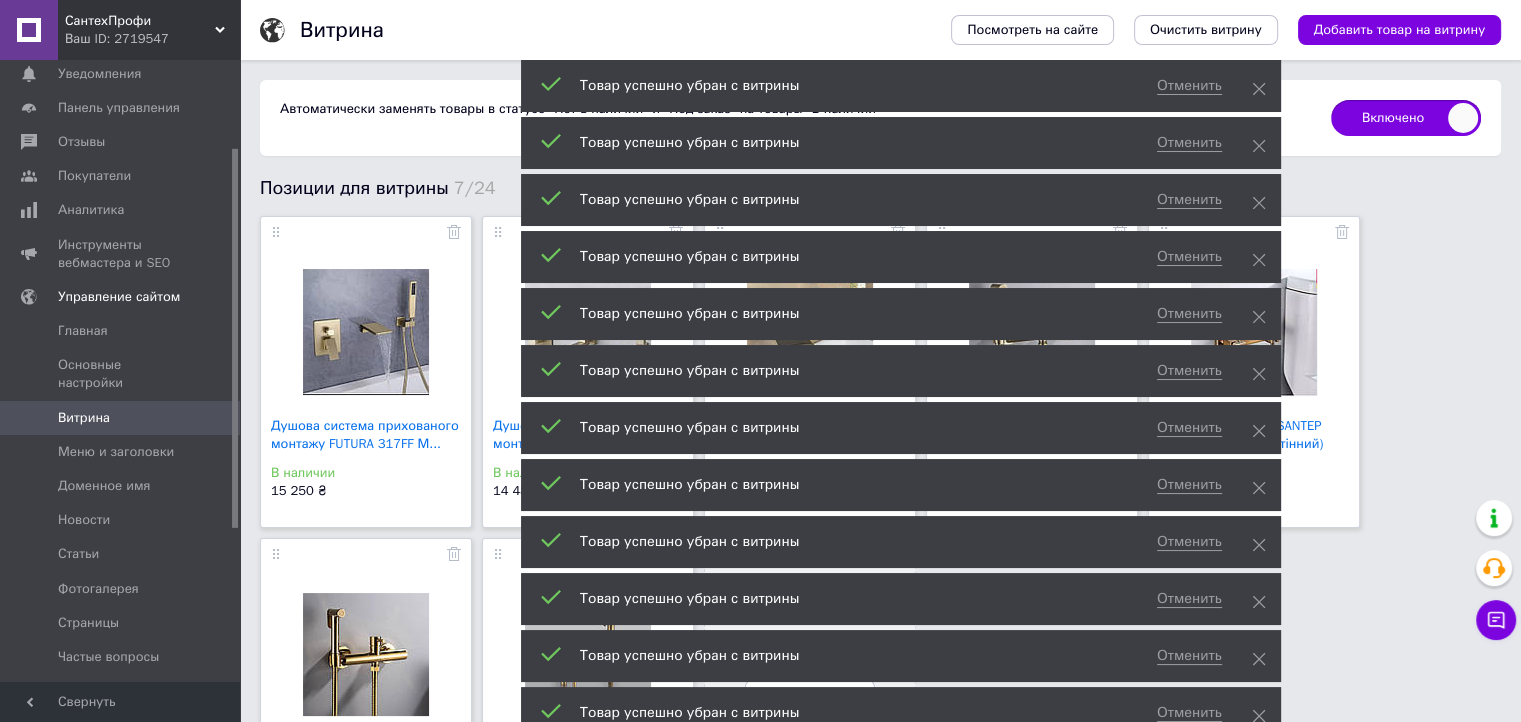click 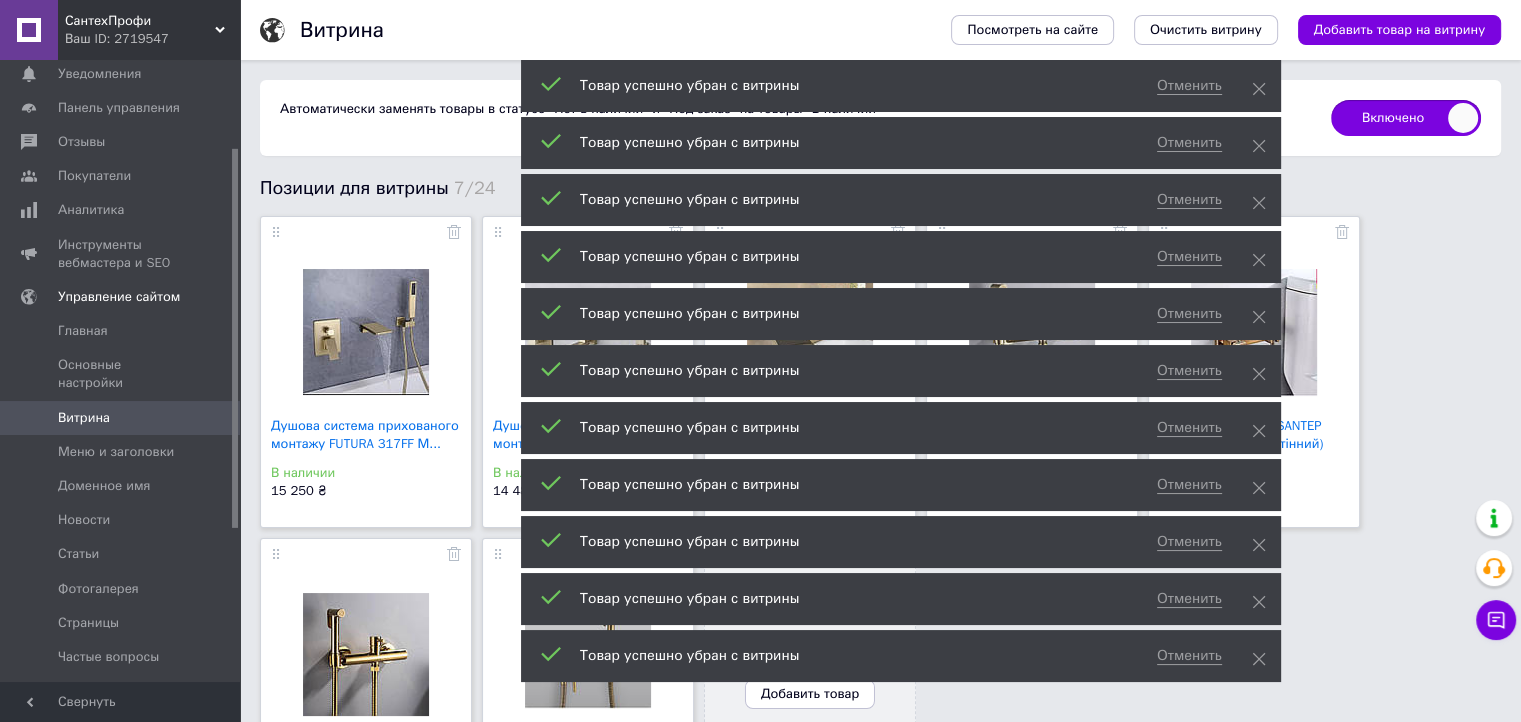 click 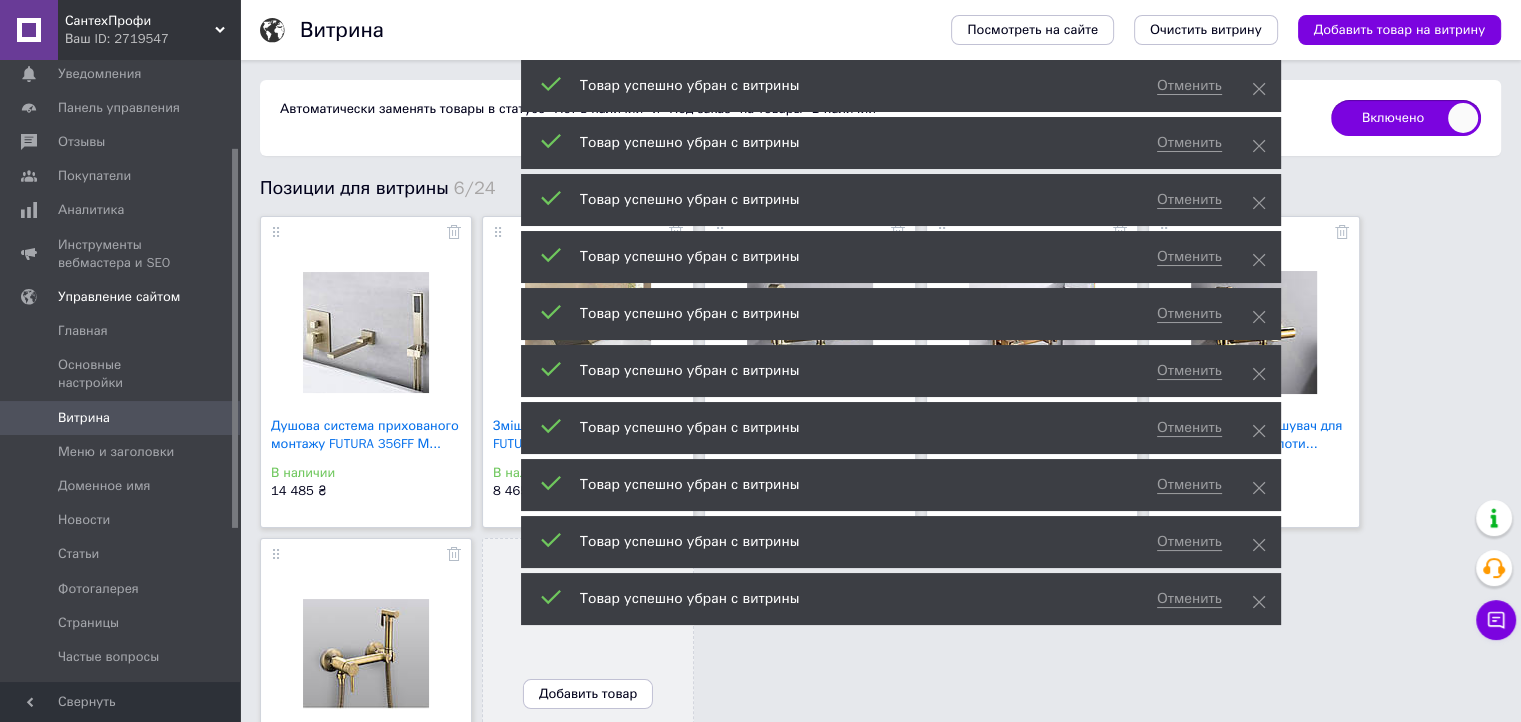 click 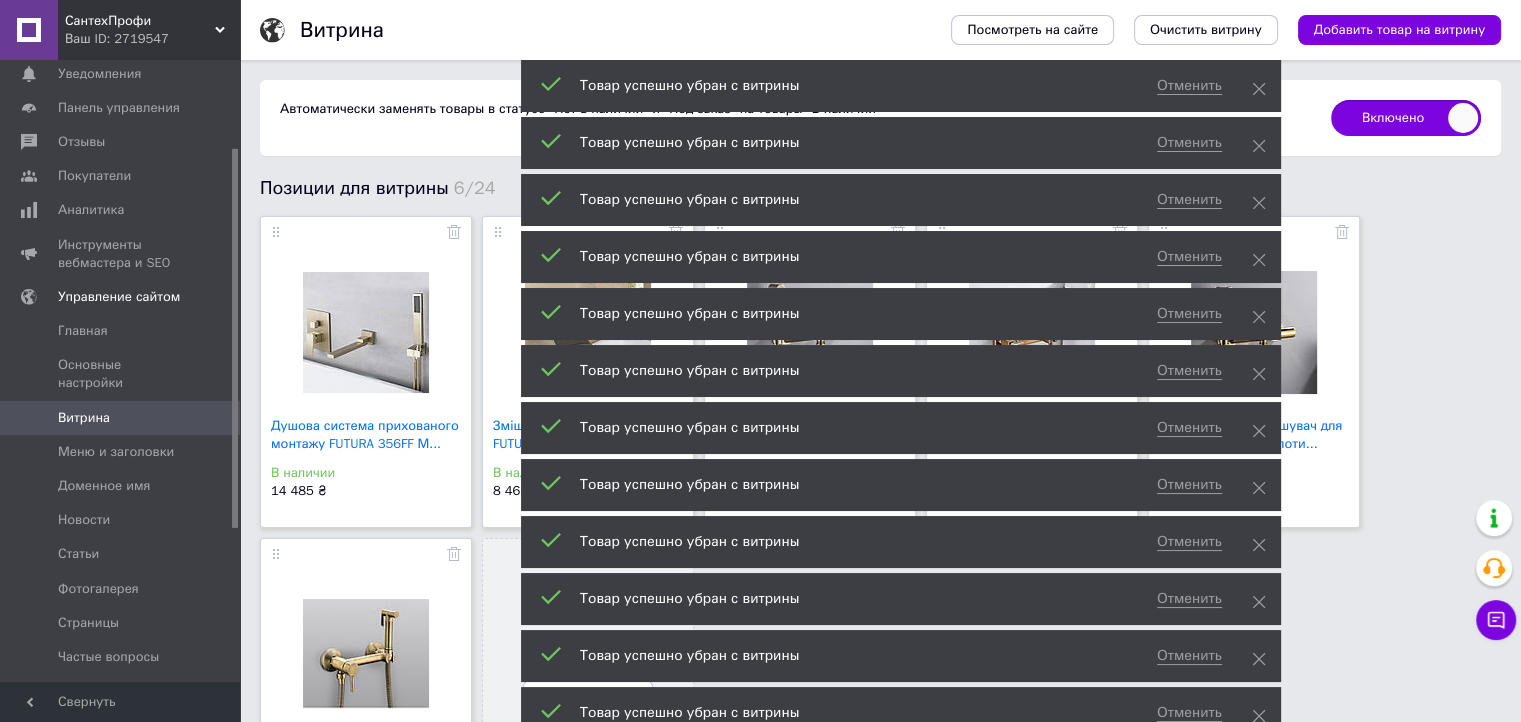 click 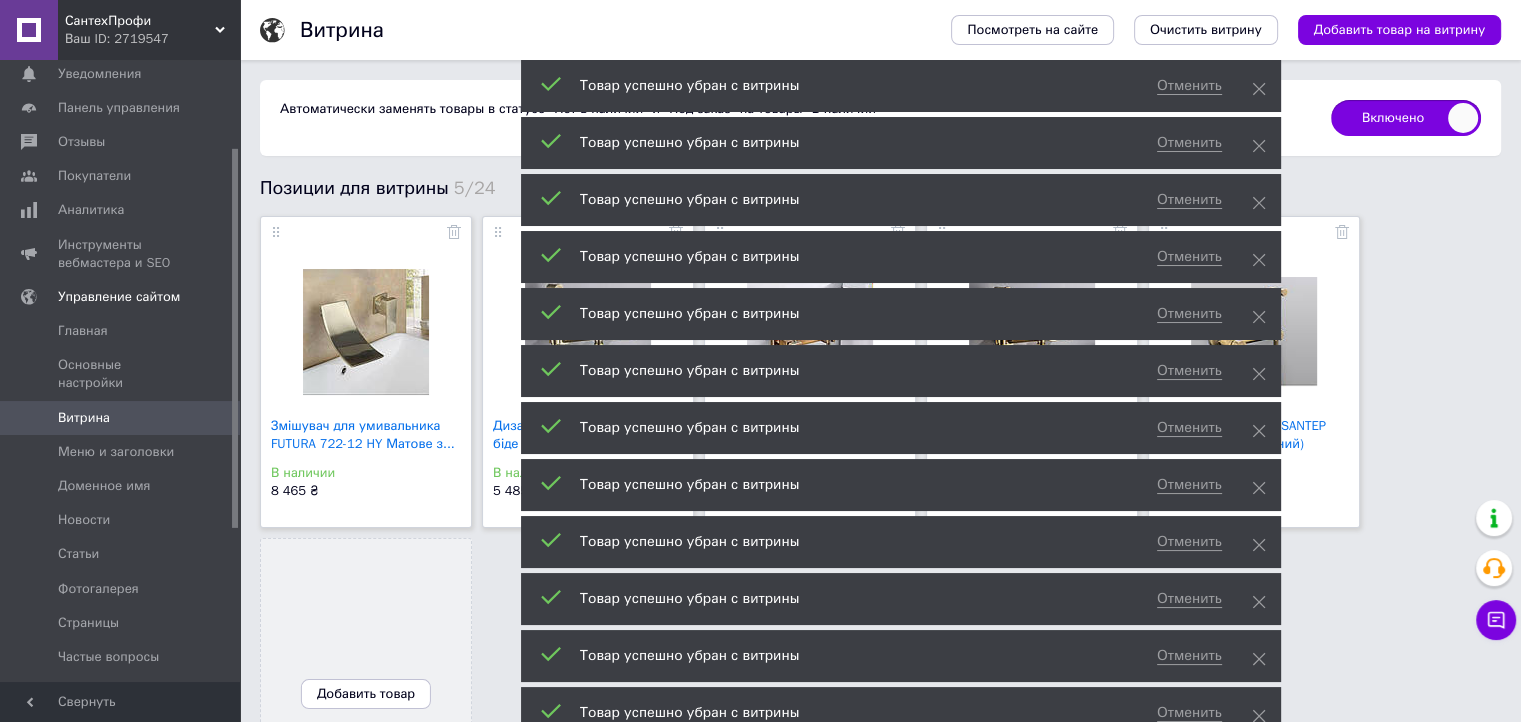 click 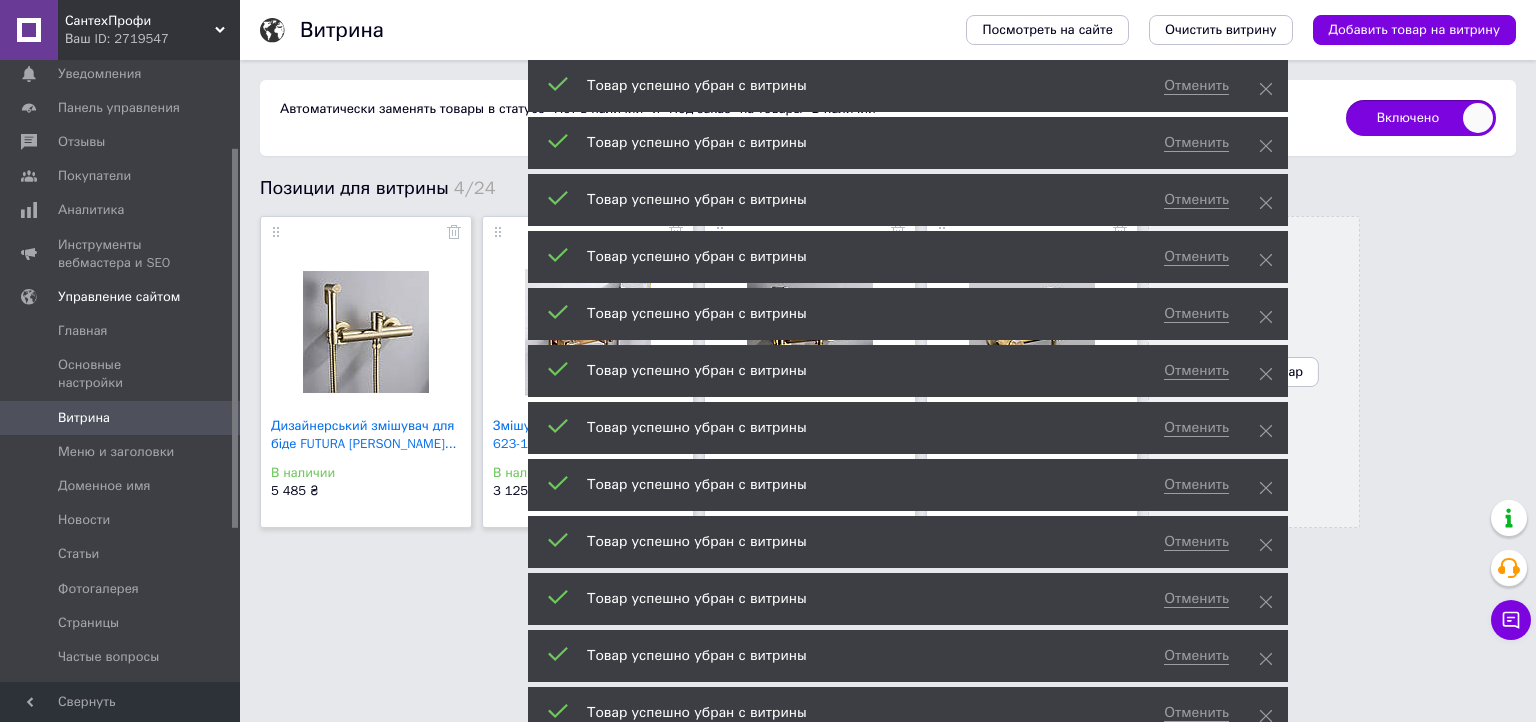 click 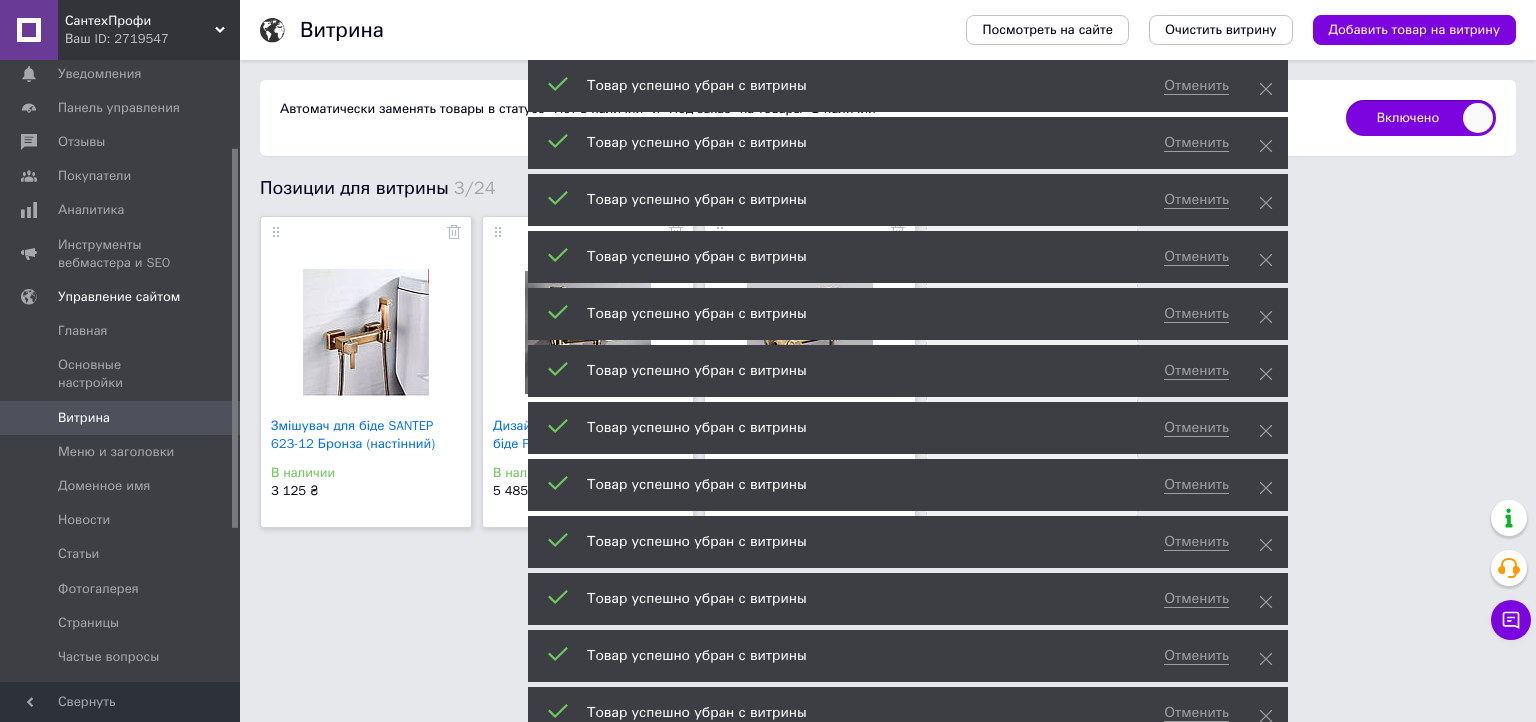 click 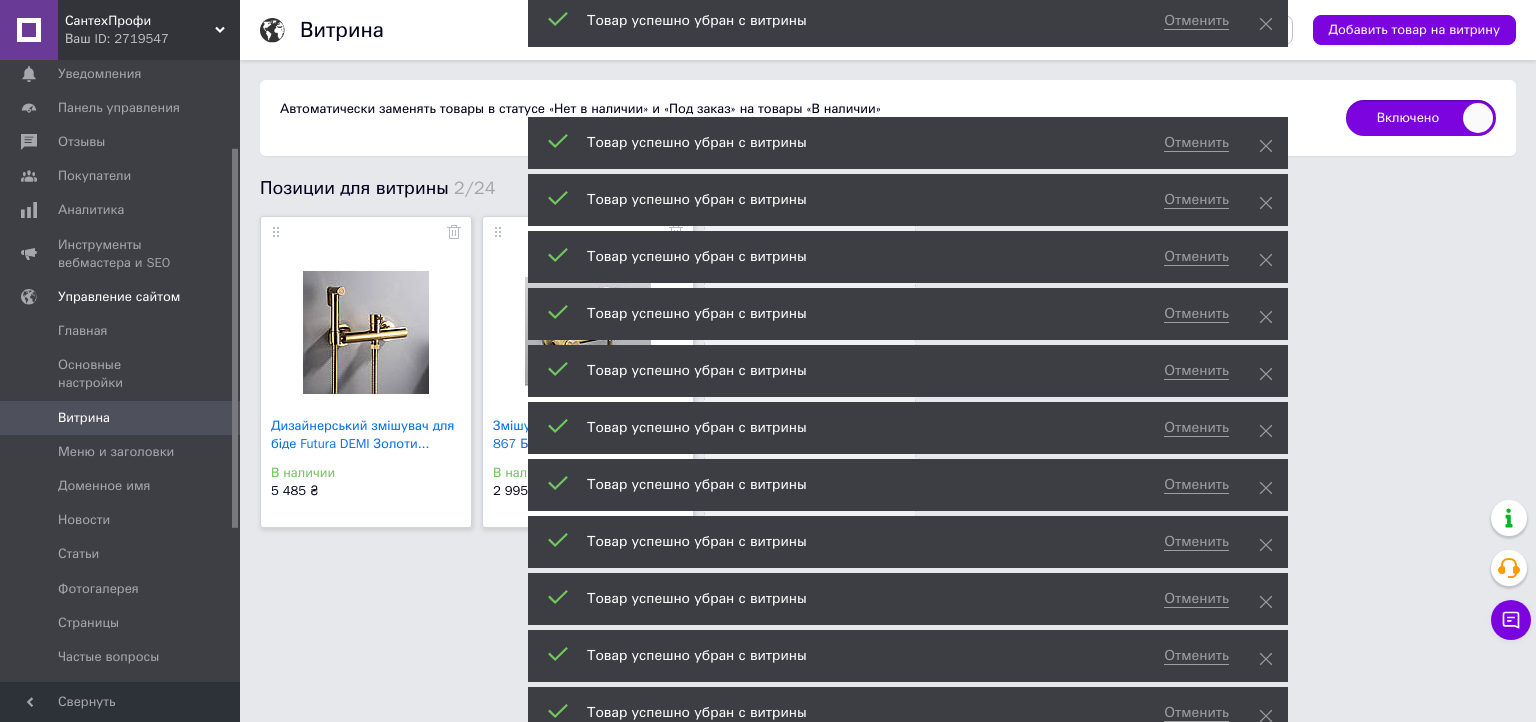 click 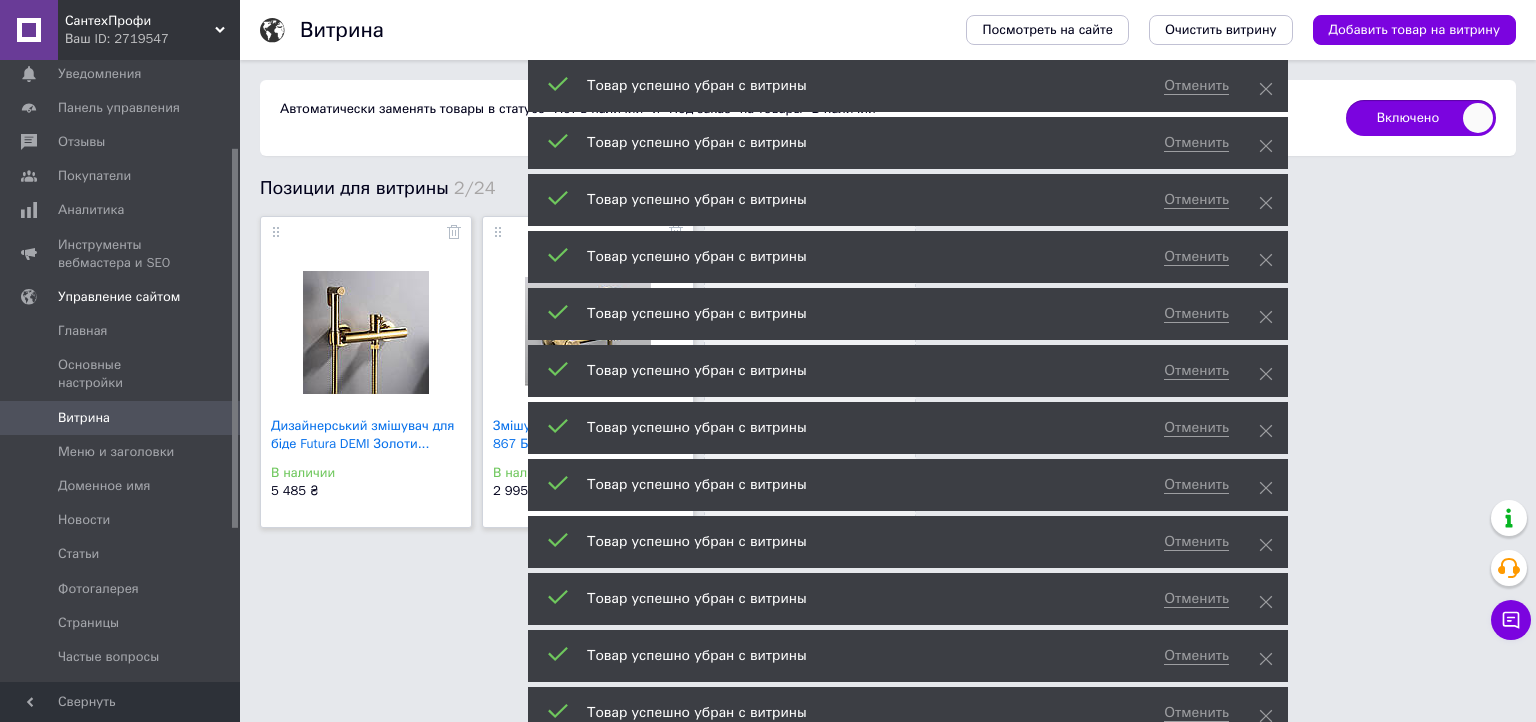 click 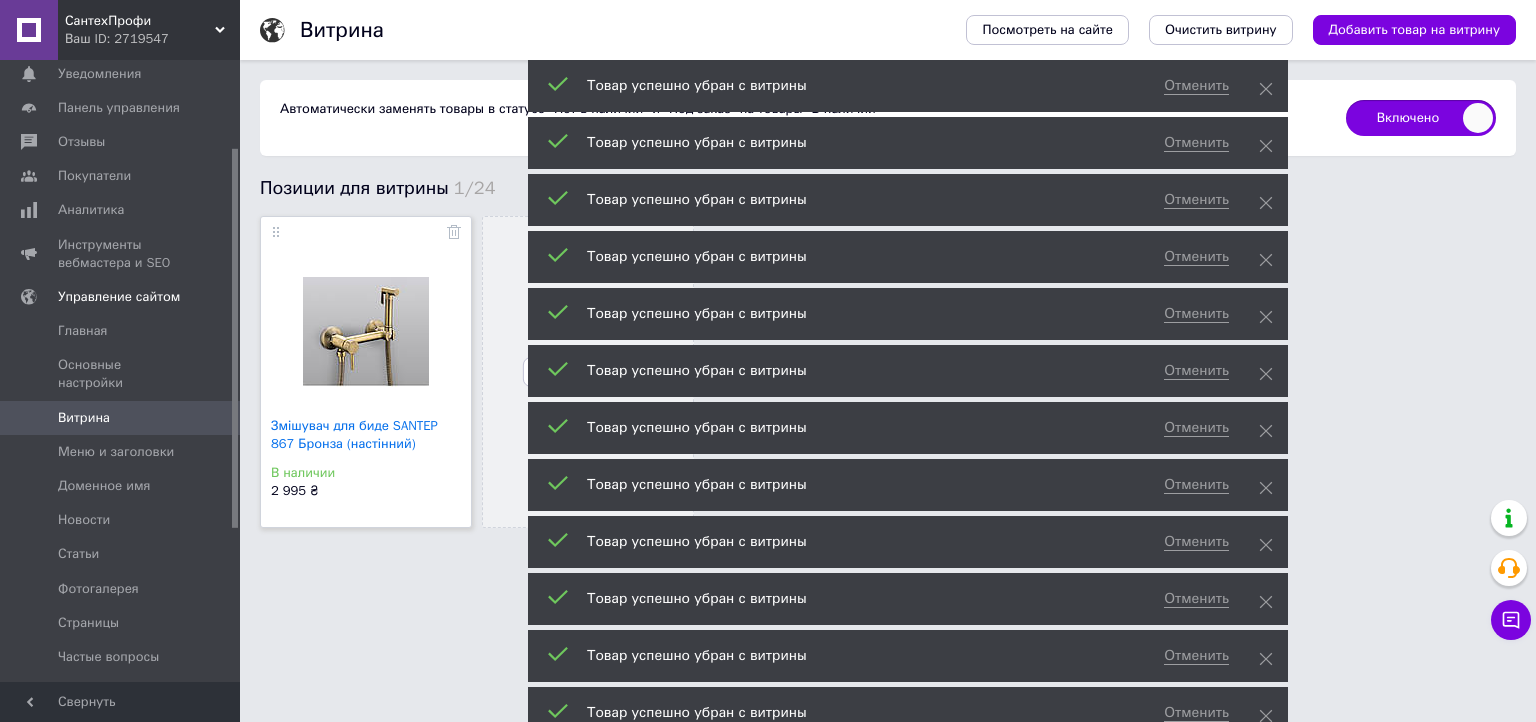 click 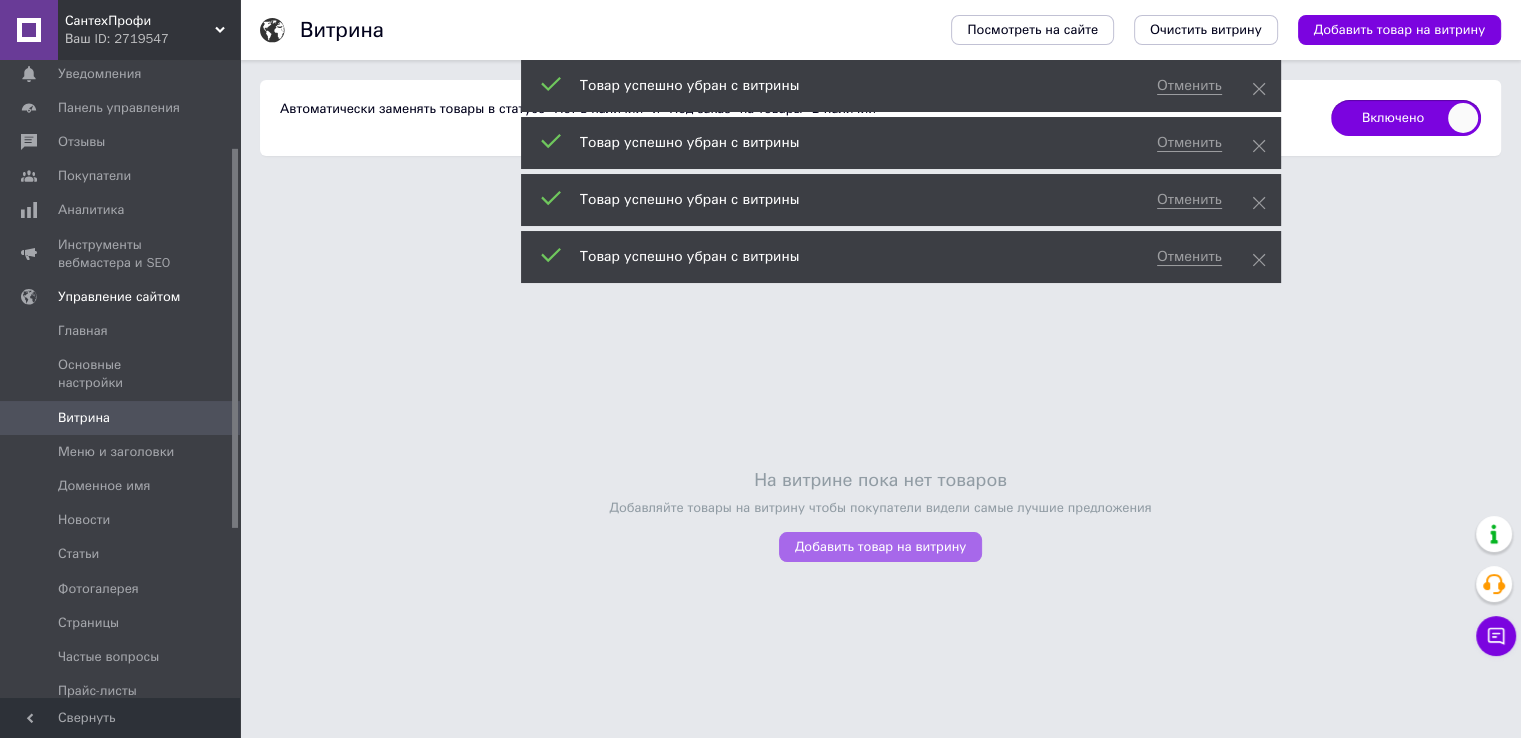click on "Добавить товар на витрину" at bounding box center [880, 547] 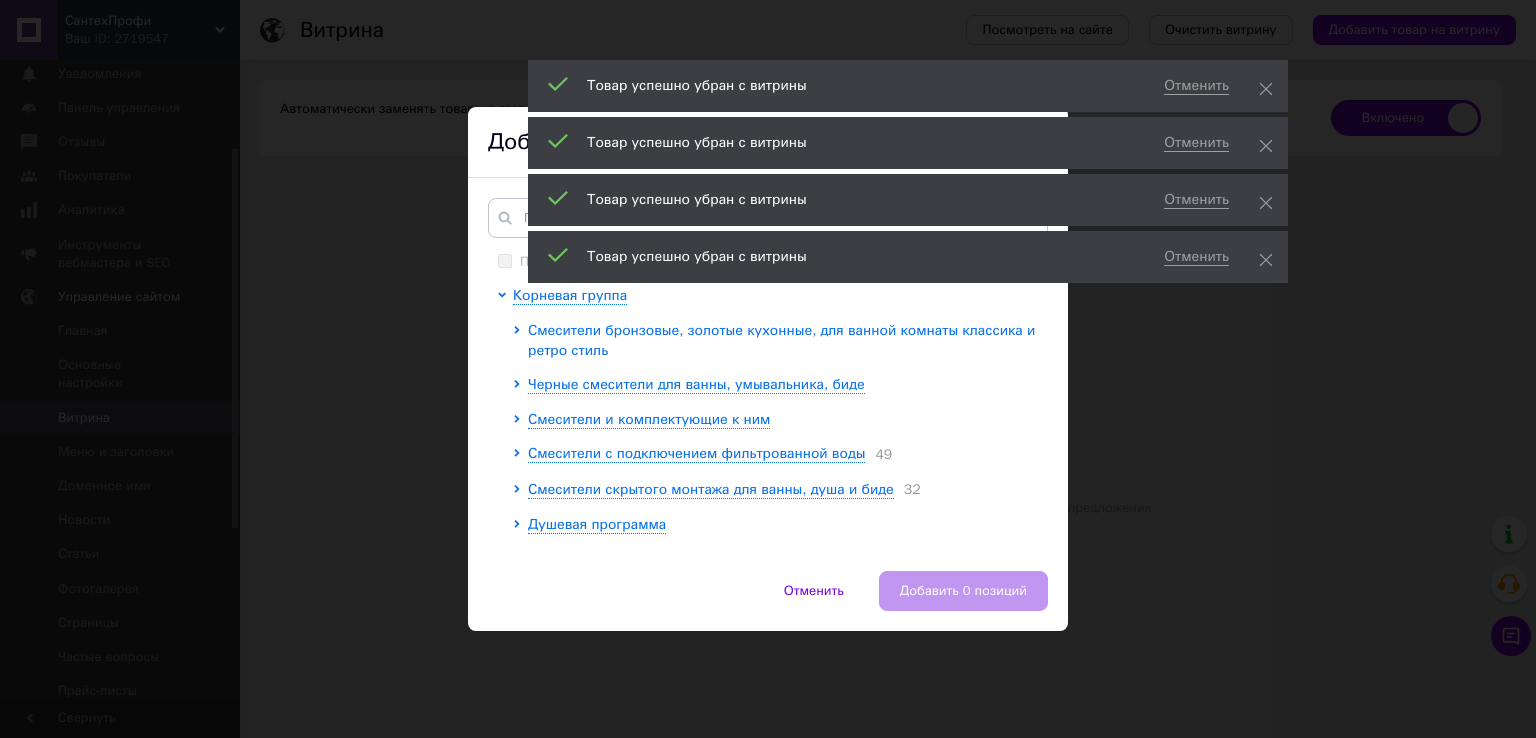 click 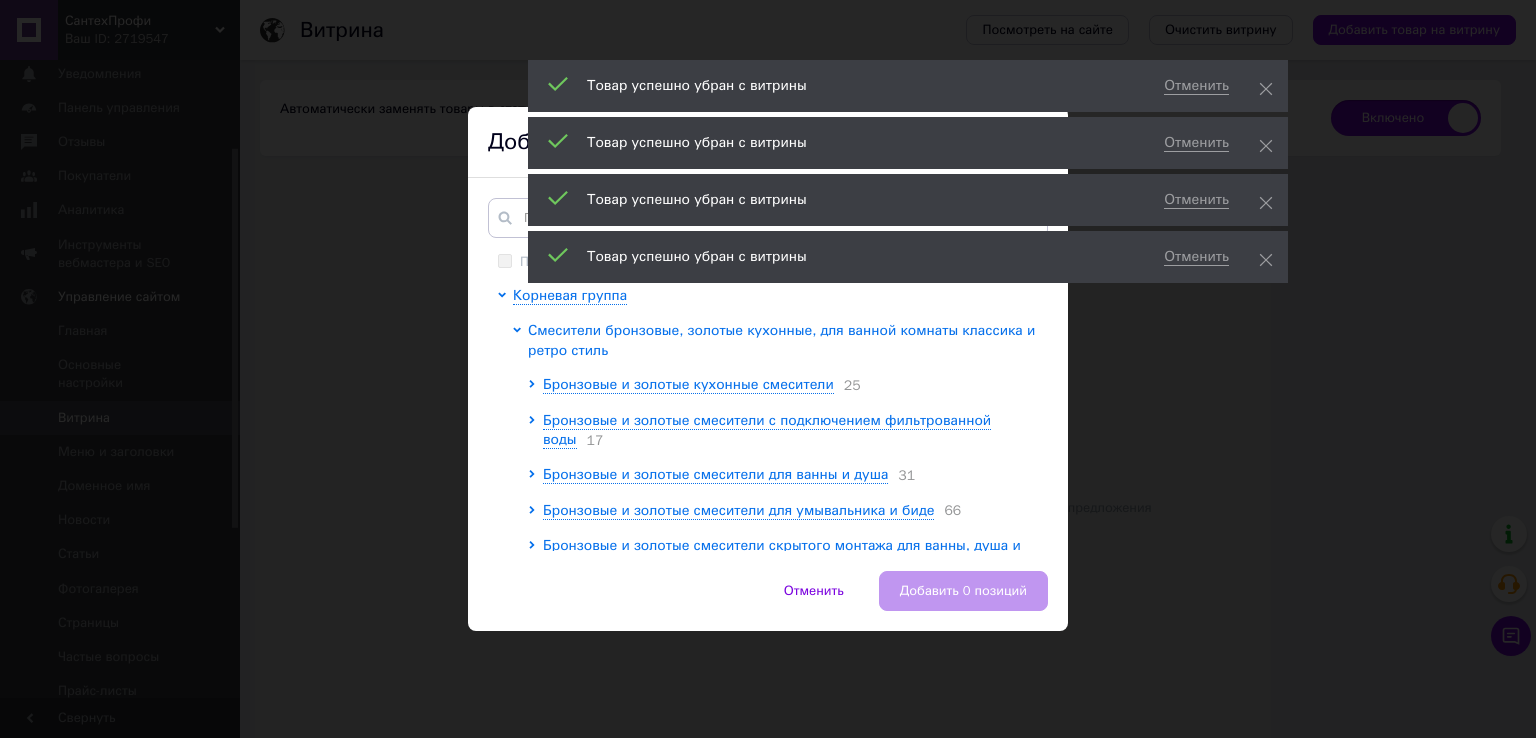 click 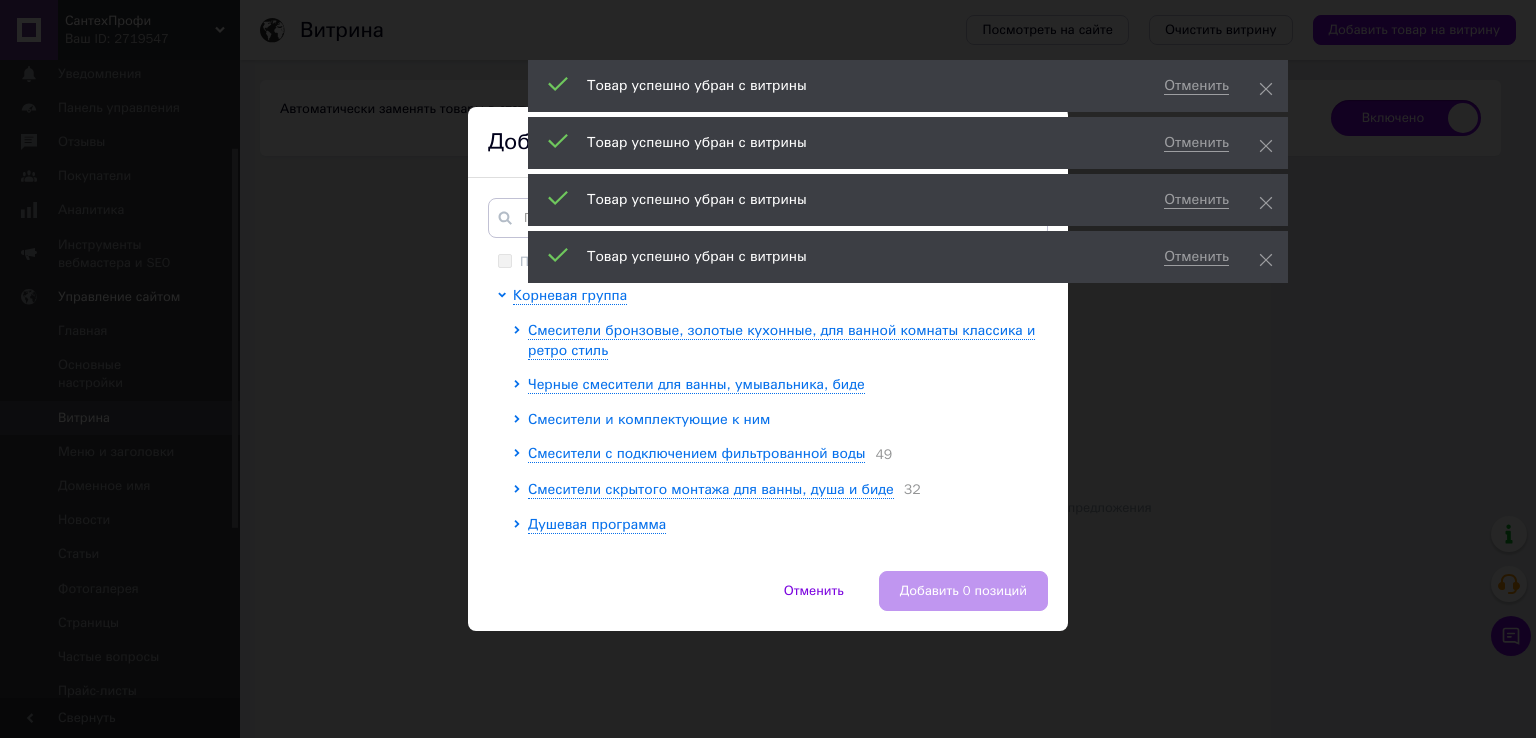 click 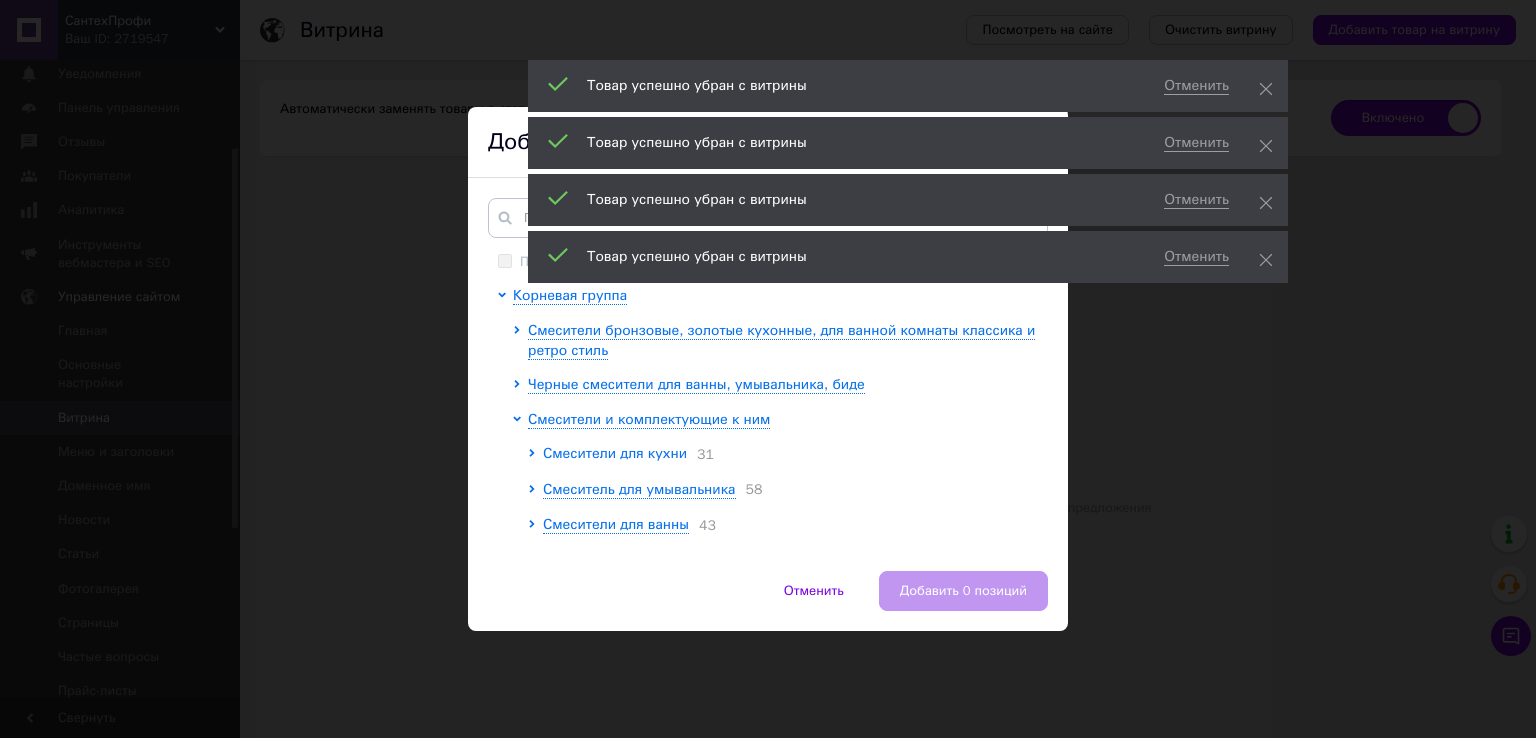 click 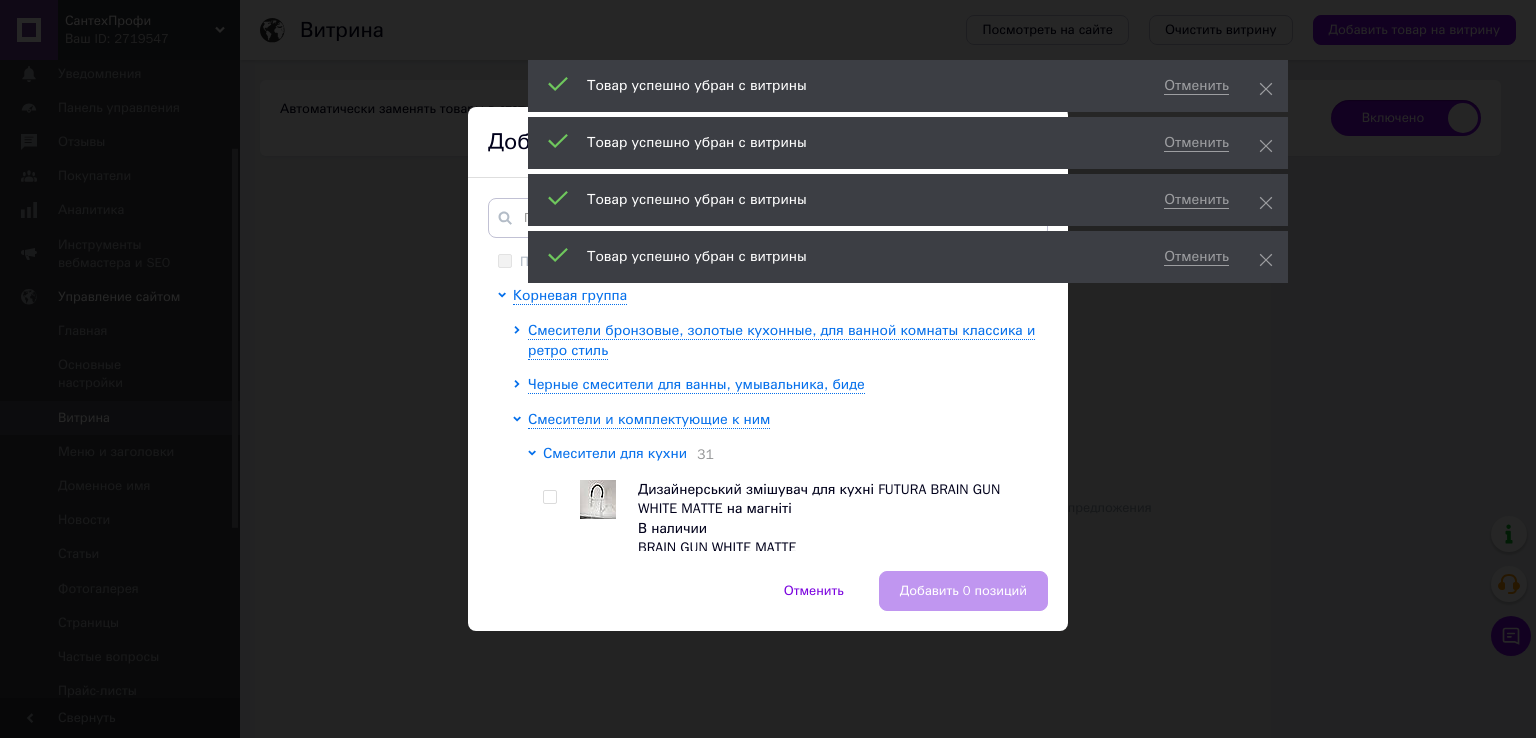 click 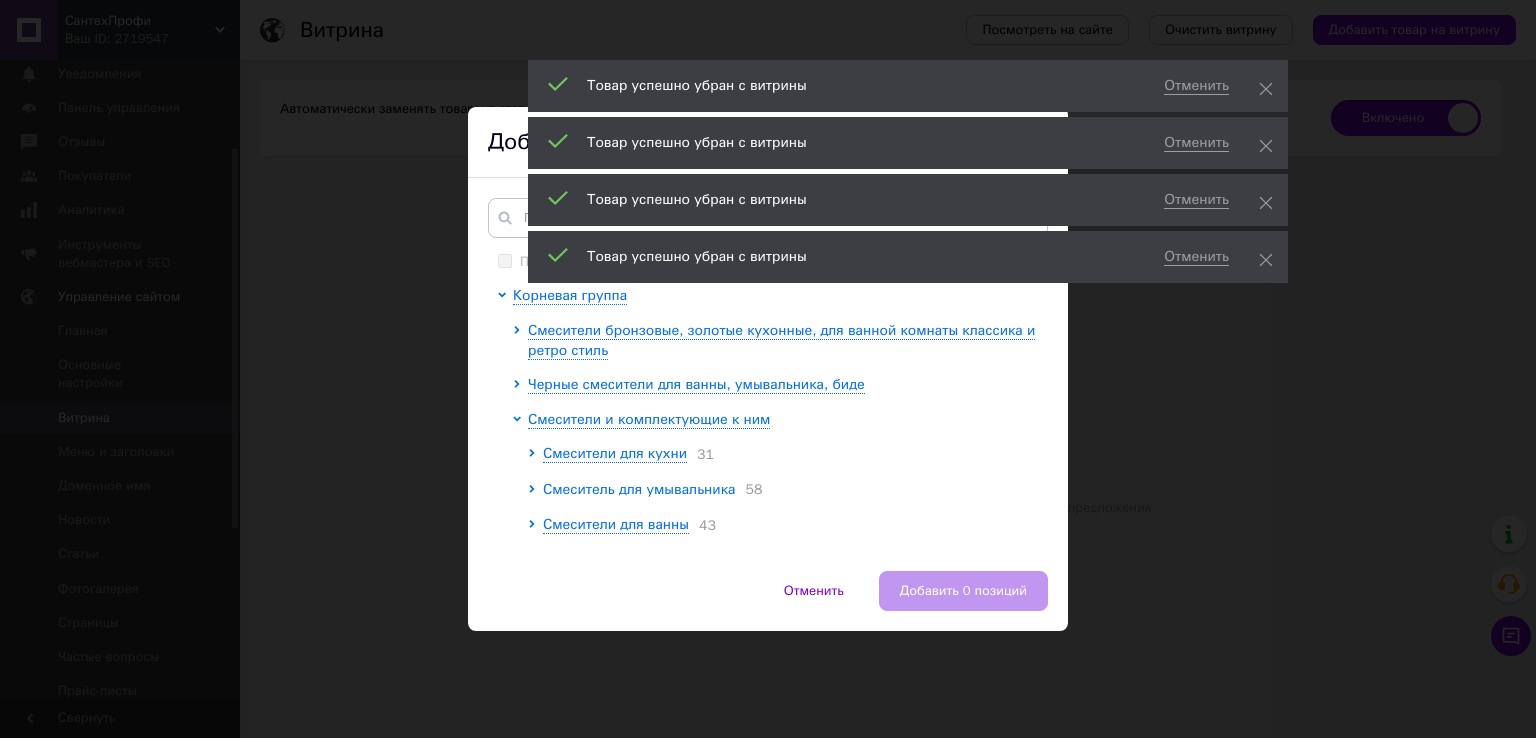click 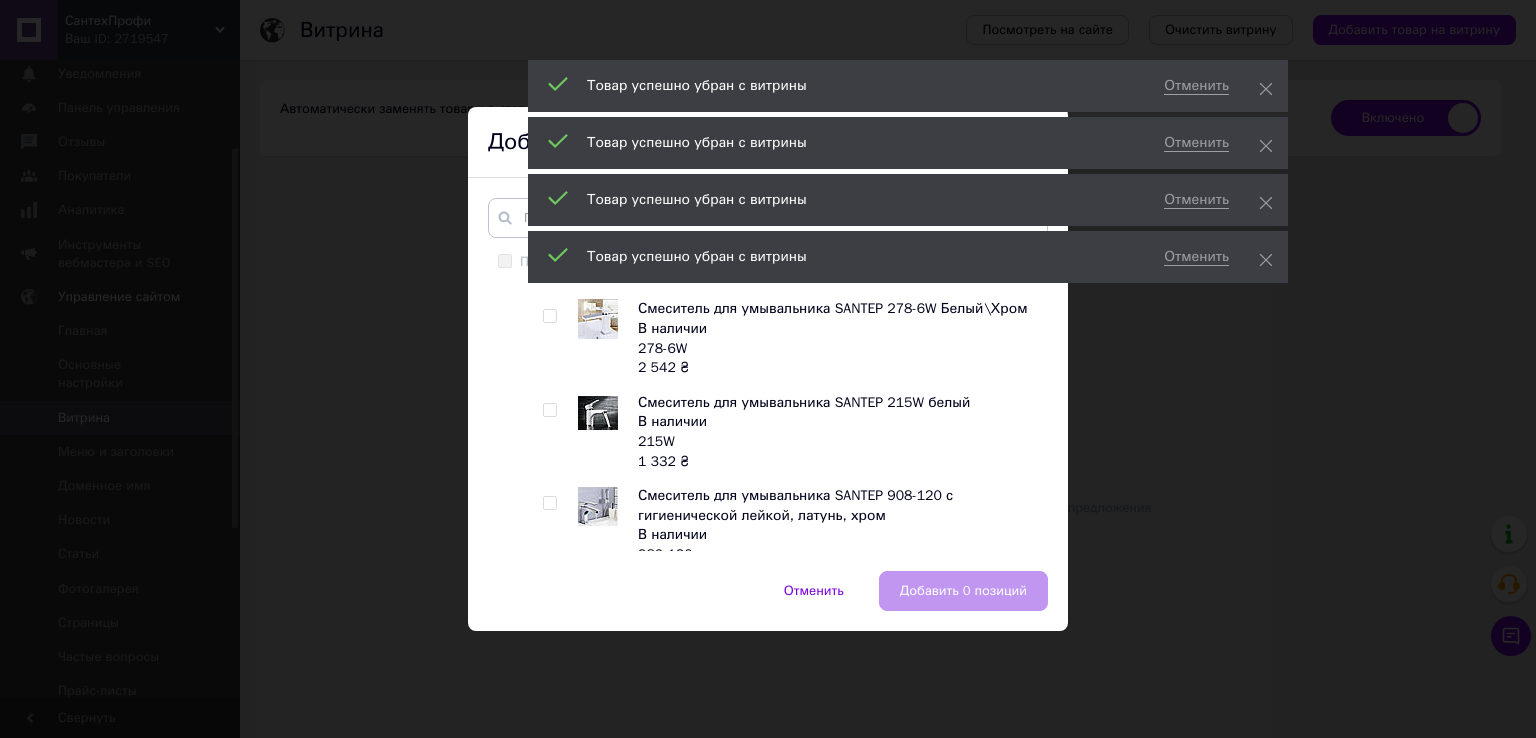 scroll, scrollTop: 2600, scrollLeft: 0, axis: vertical 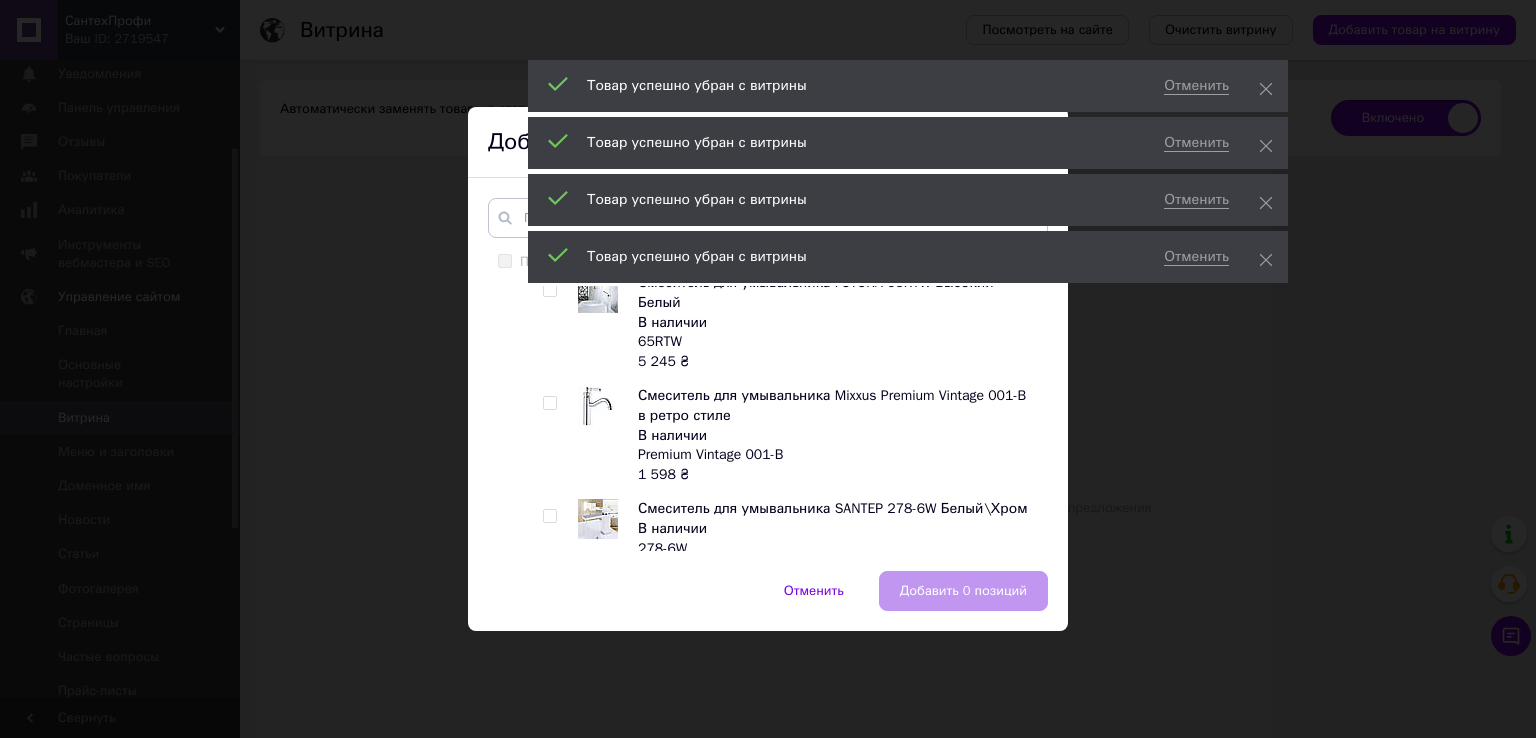 click at bounding box center (549, 516) 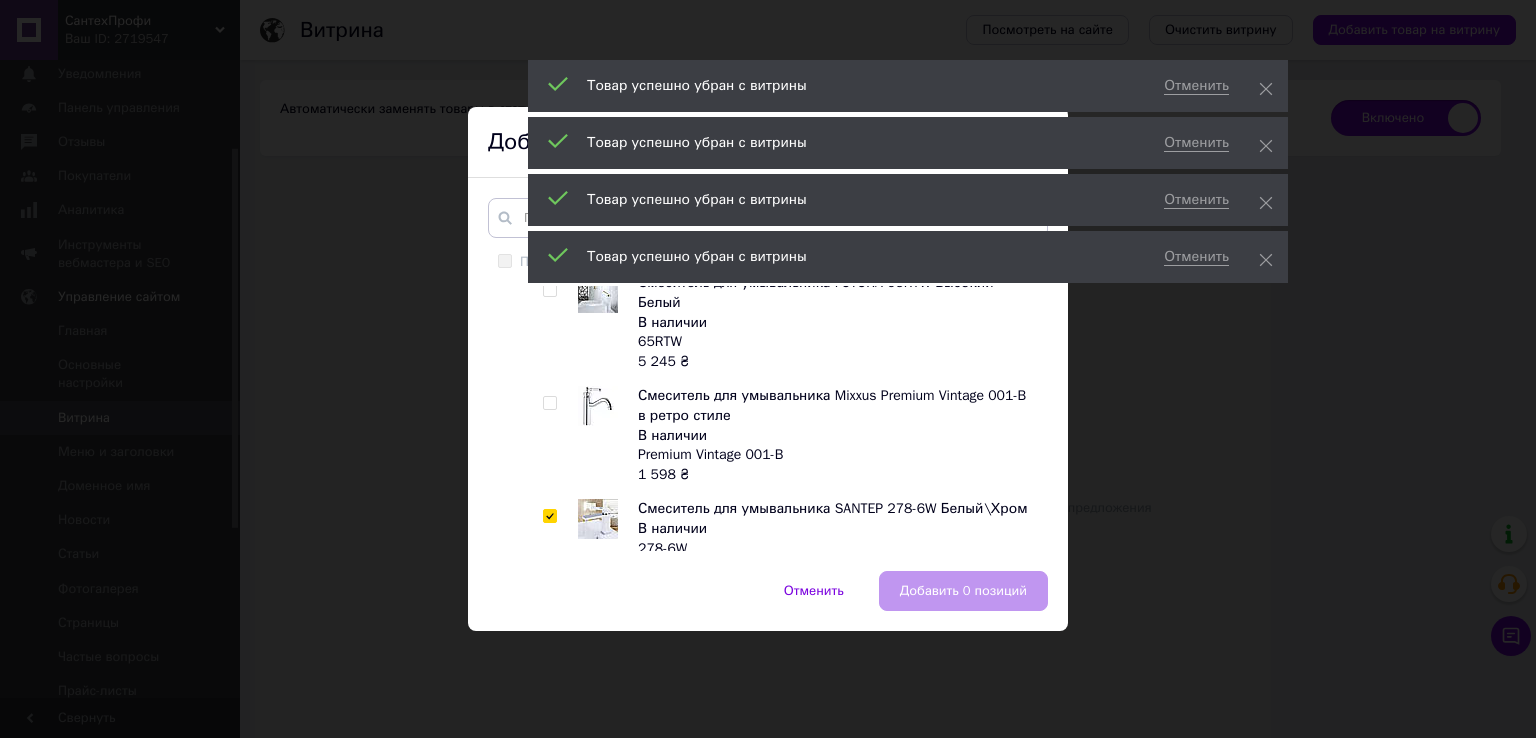 checkbox on "true" 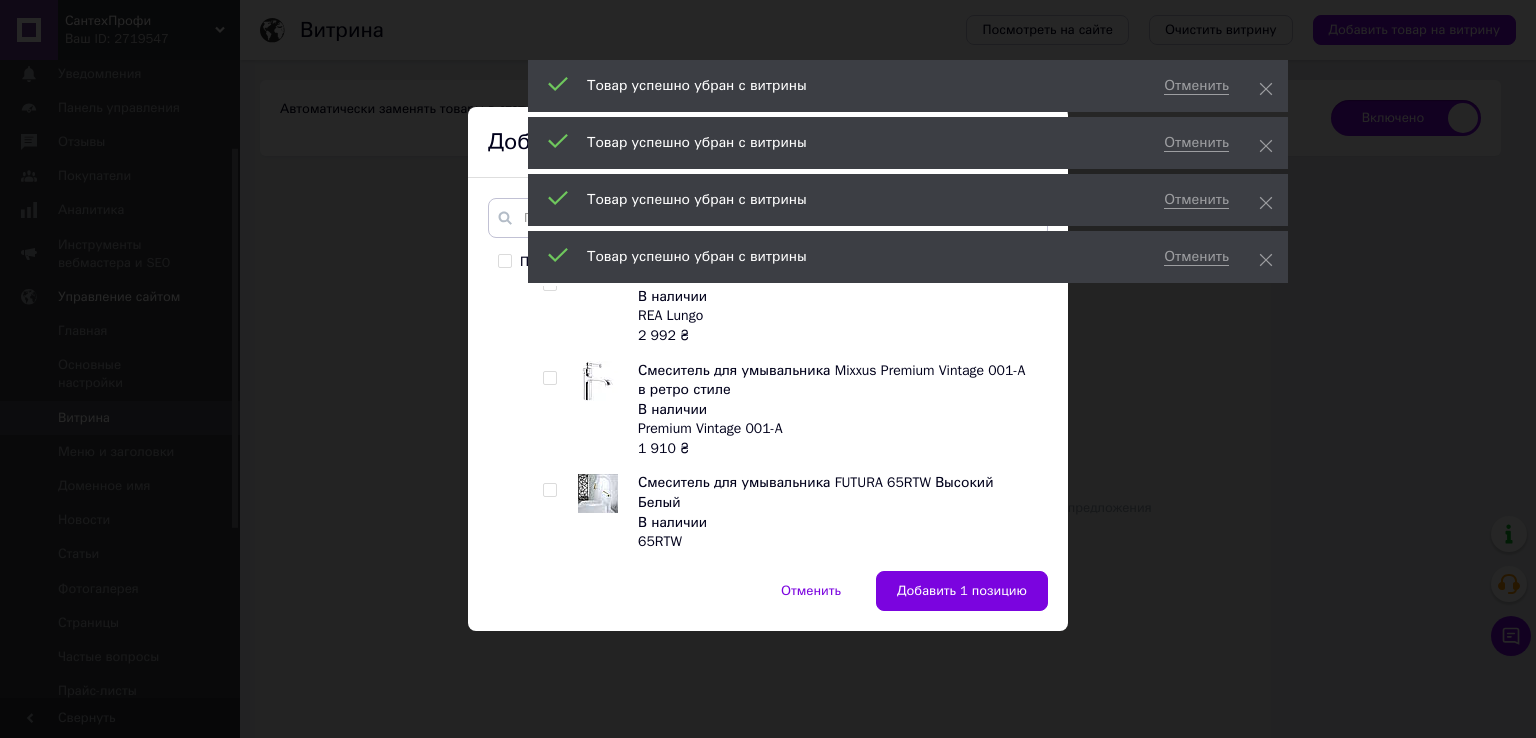 scroll, scrollTop: 2200, scrollLeft: 0, axis: vertical 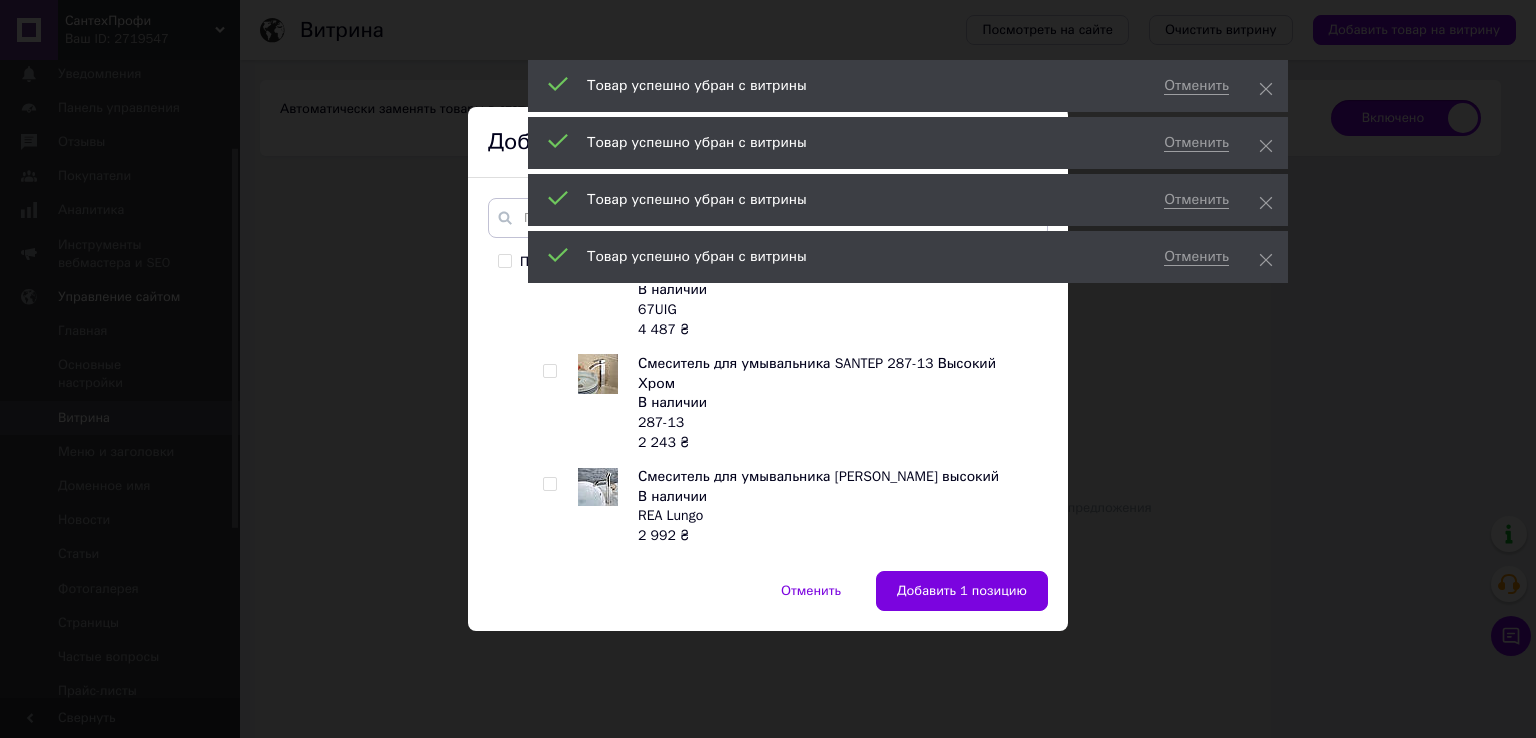 click at bounding box center [549, 371] 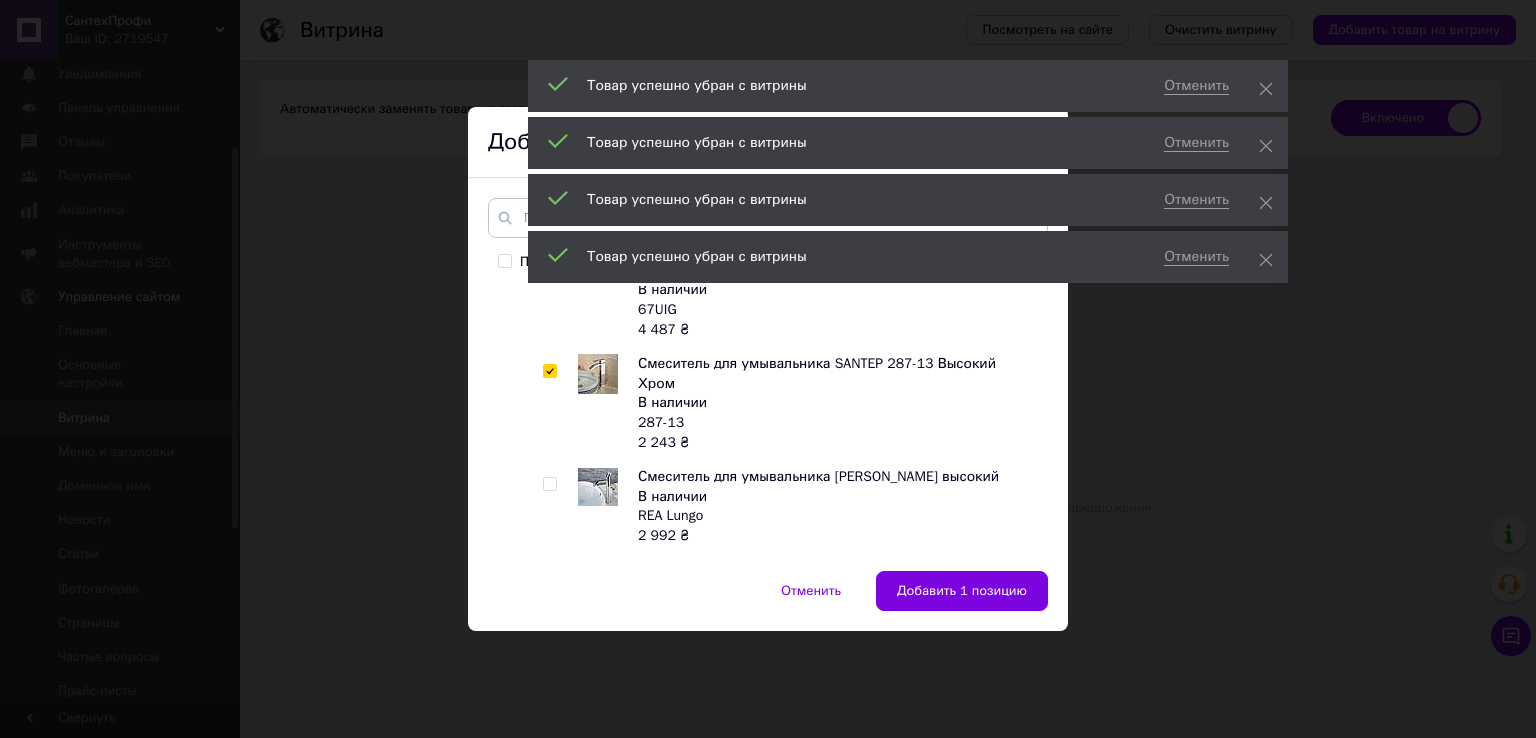 checkbox on "true" 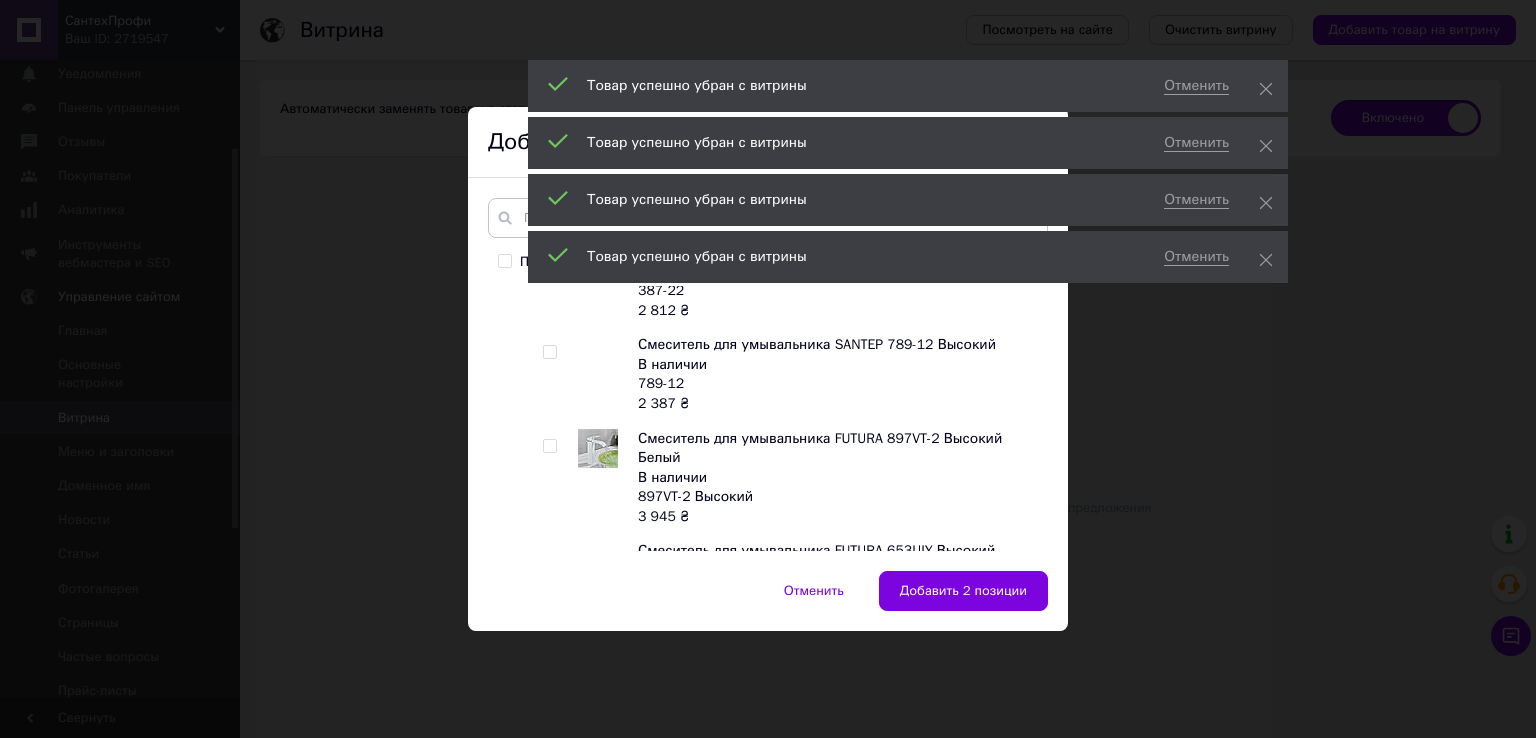scroll, scrollTop: 1500, scrollLeft: 0, axis: vertical 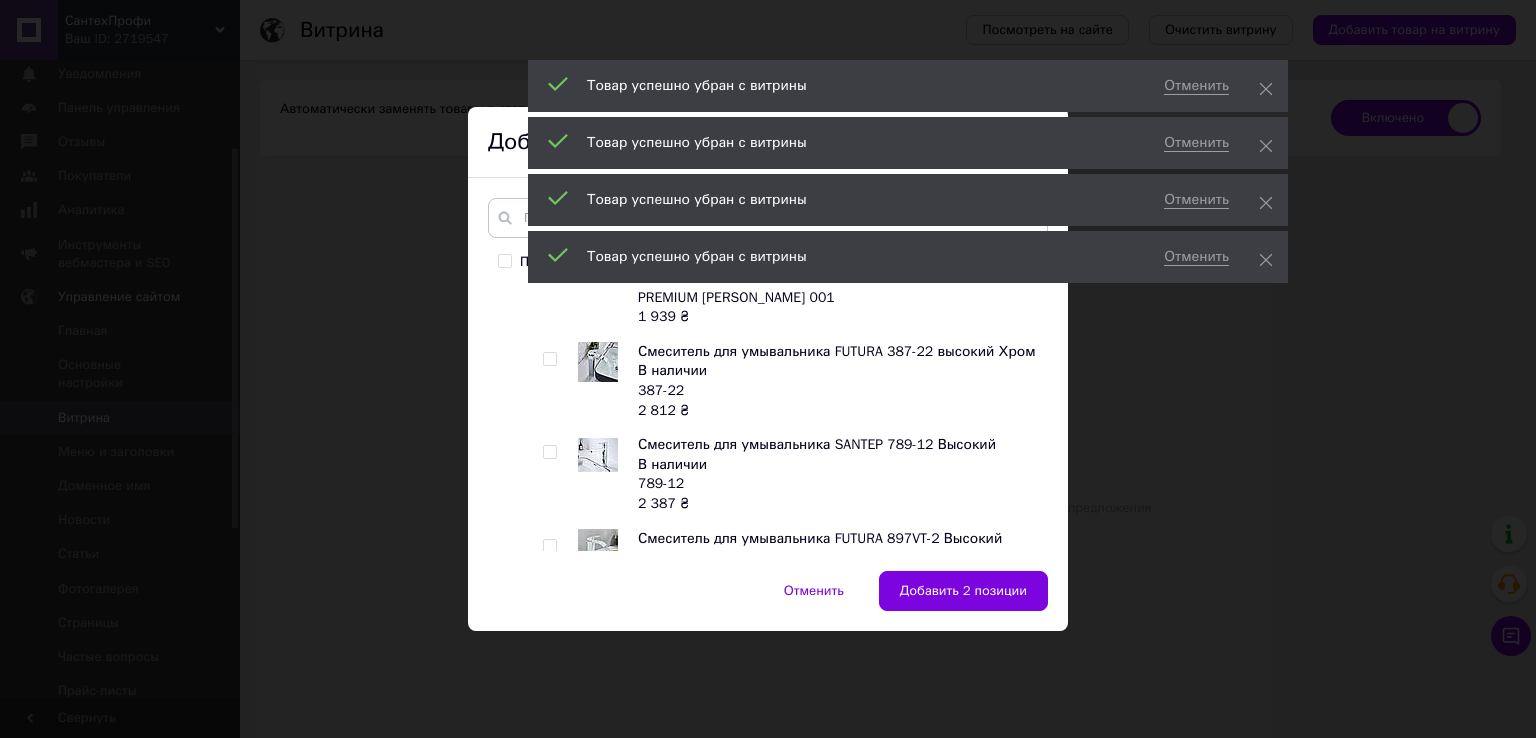 click at bounding box center [549, 452] 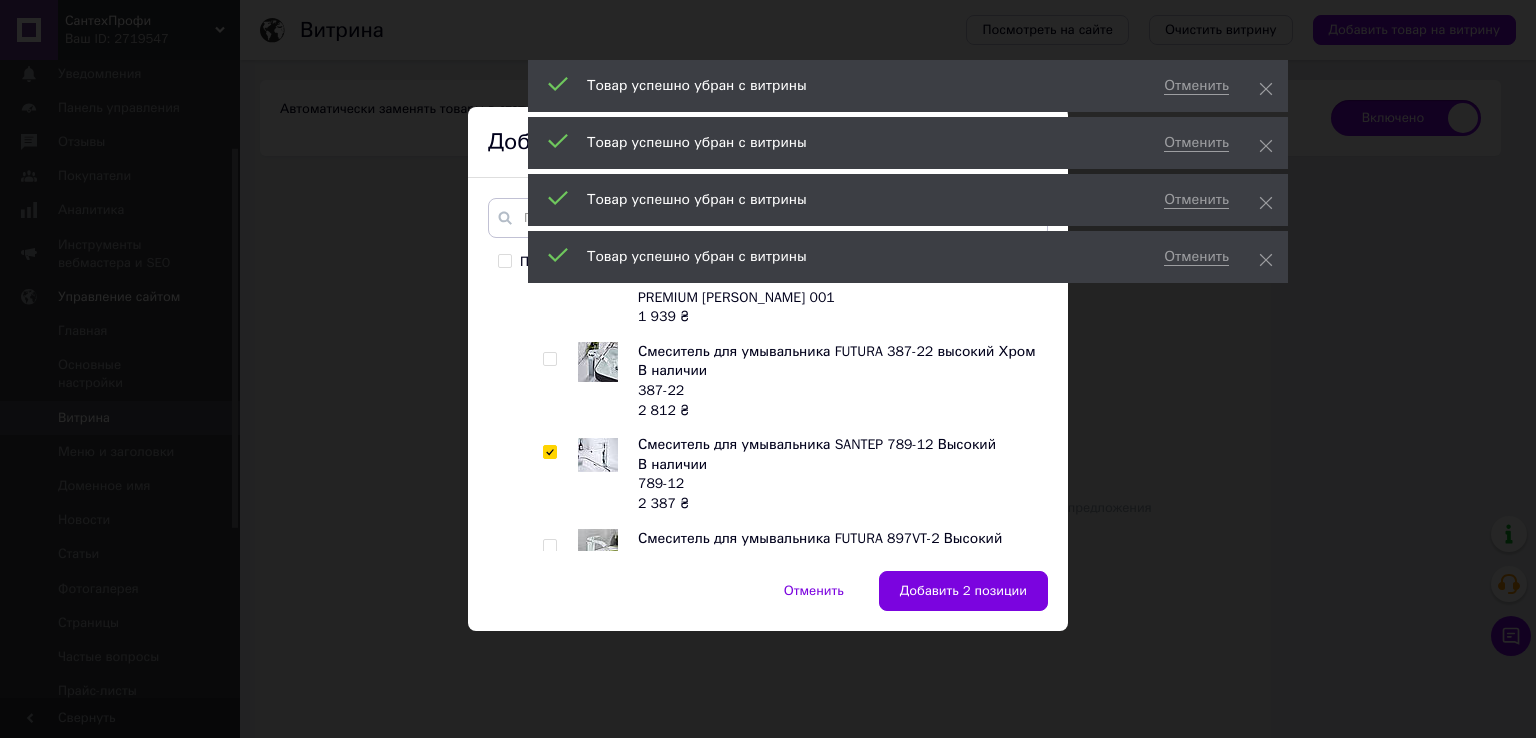 checkbox on "true" 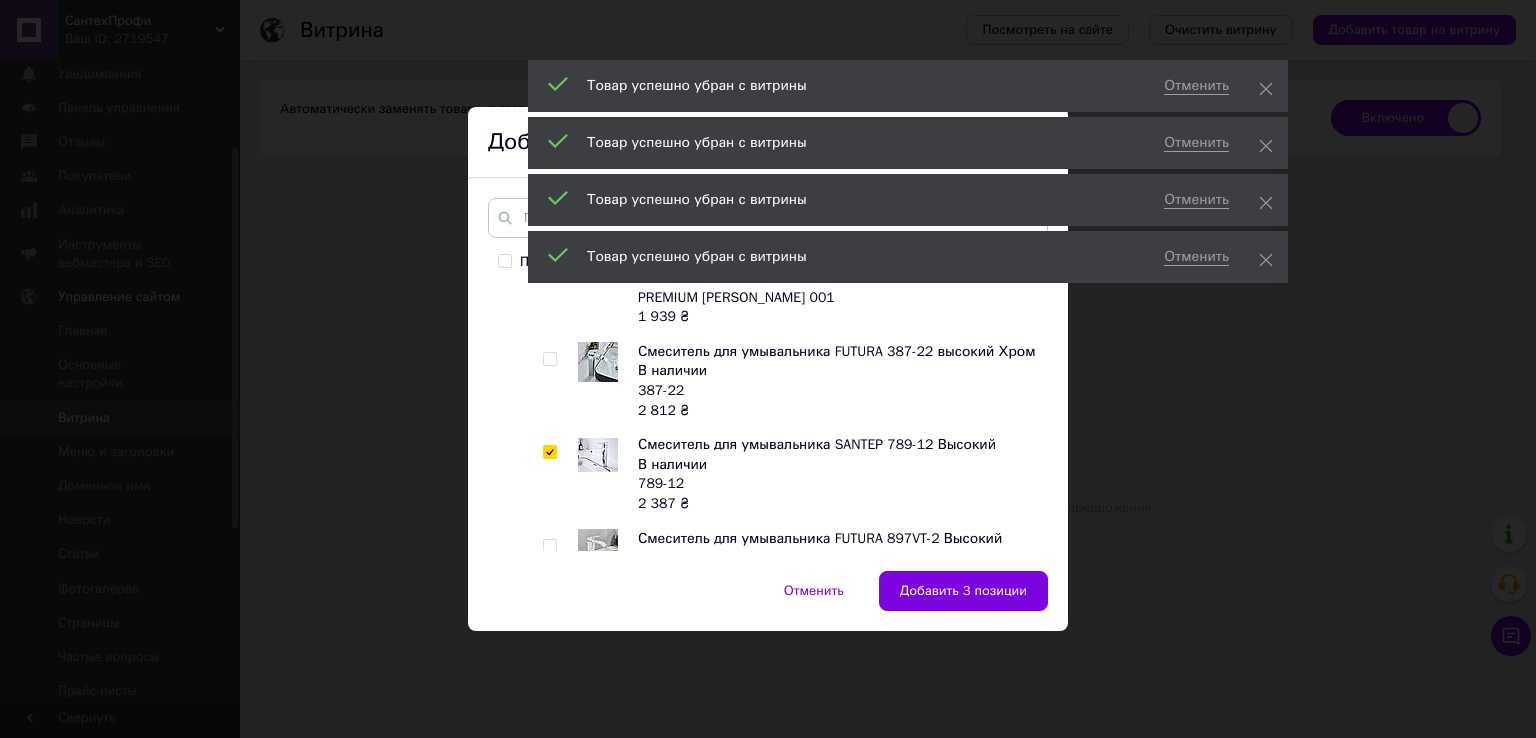 click at bounding box center [549, 359] 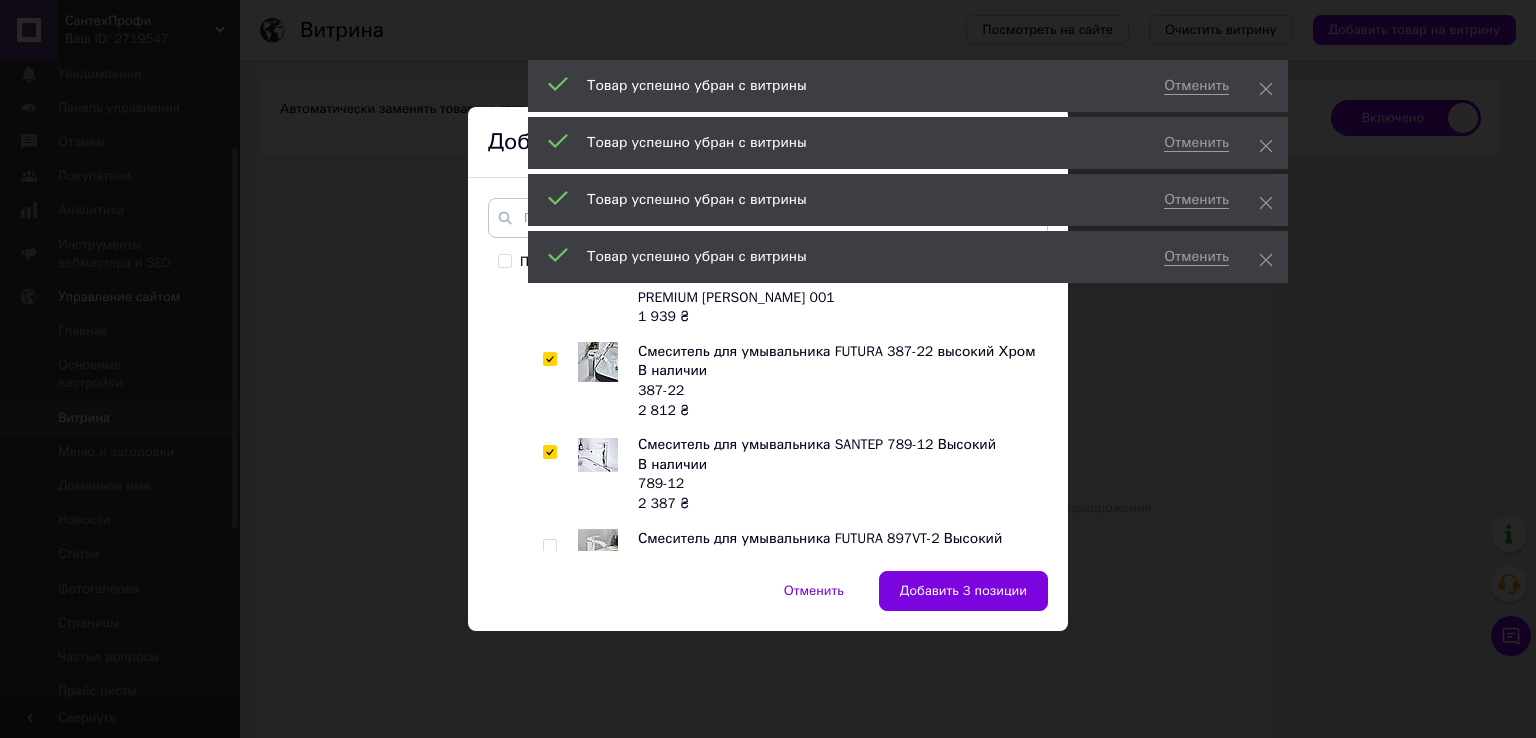 checkbox on "true" 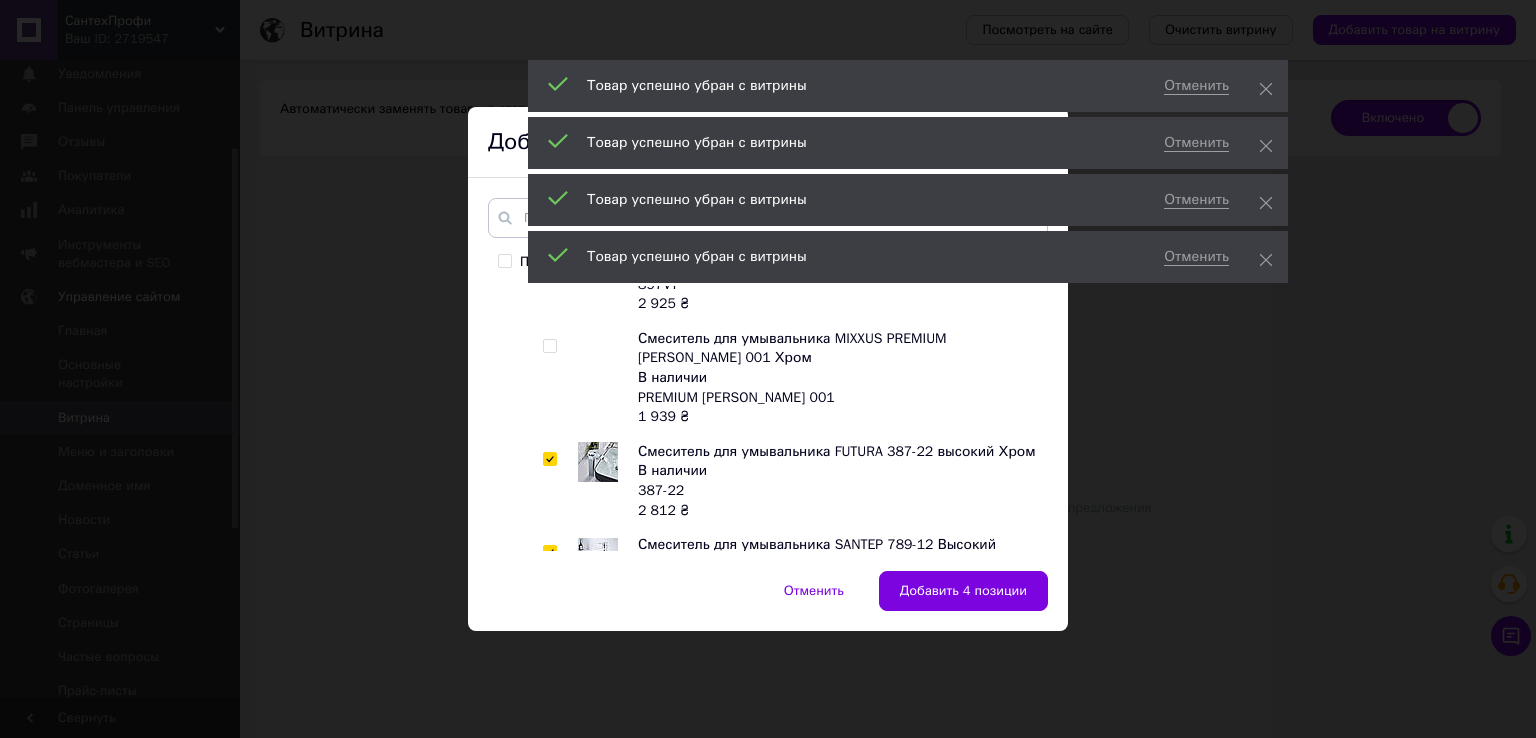 scroll, scrollTop: 1200, scrollLeft: 0, axis: vertical 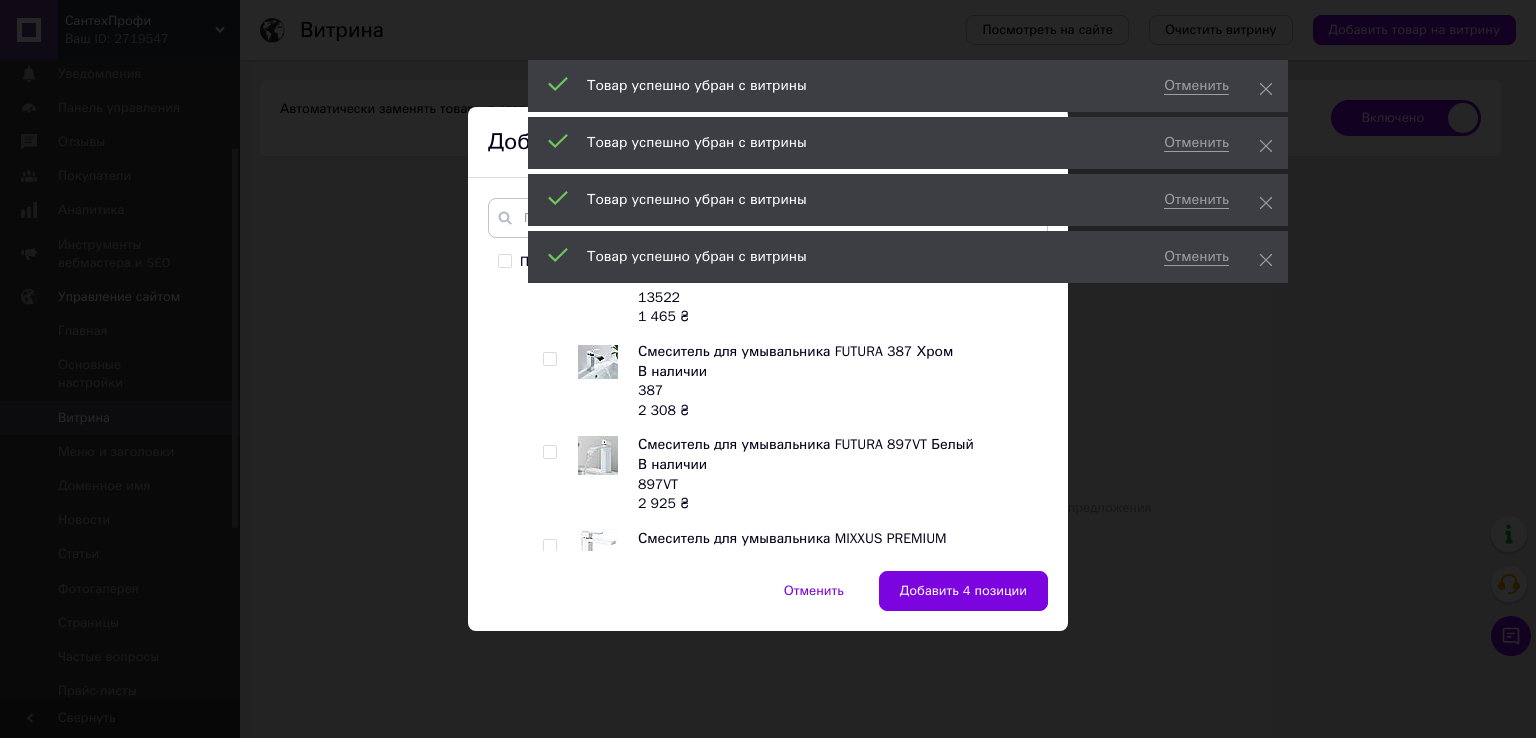click at bounding box center (549, 452) 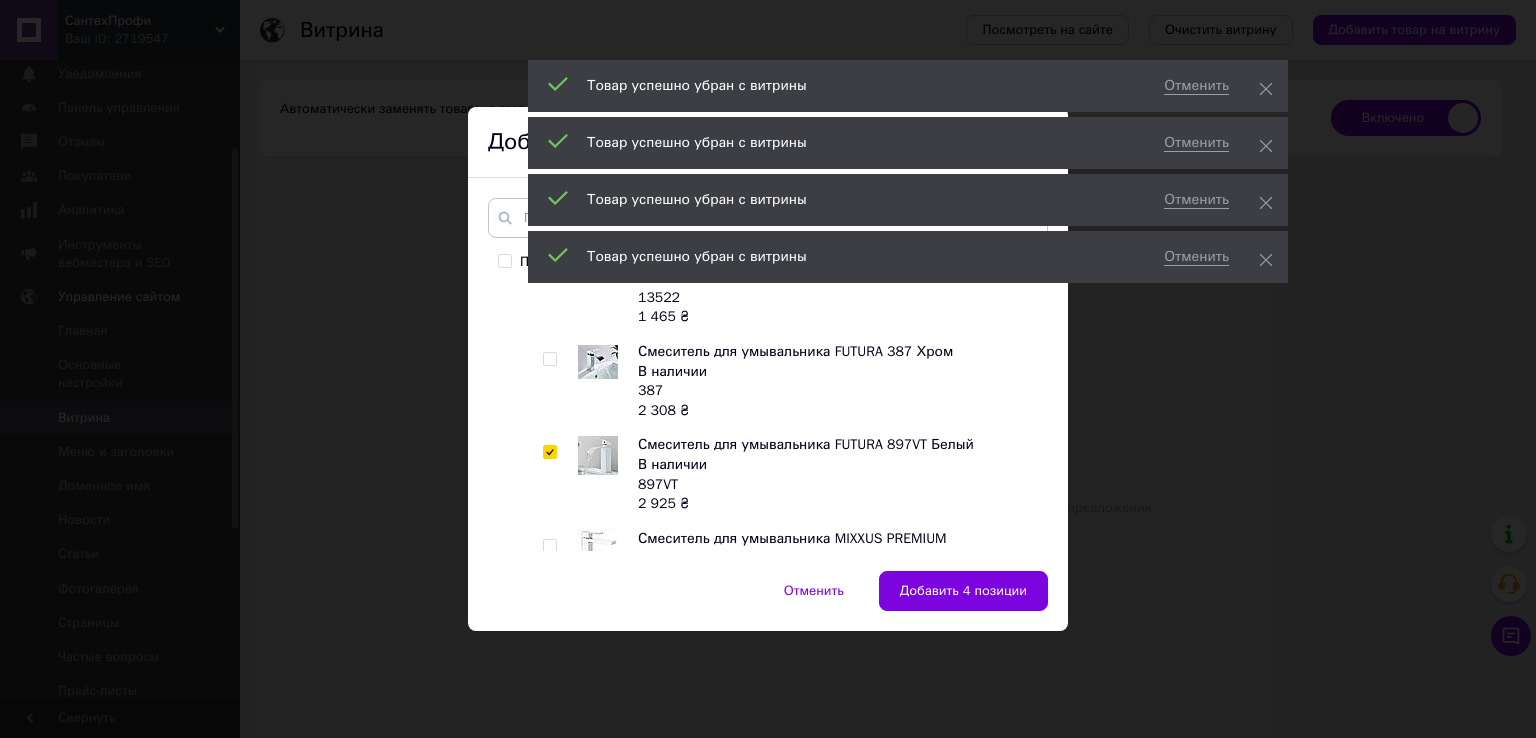 checkbox on "true" 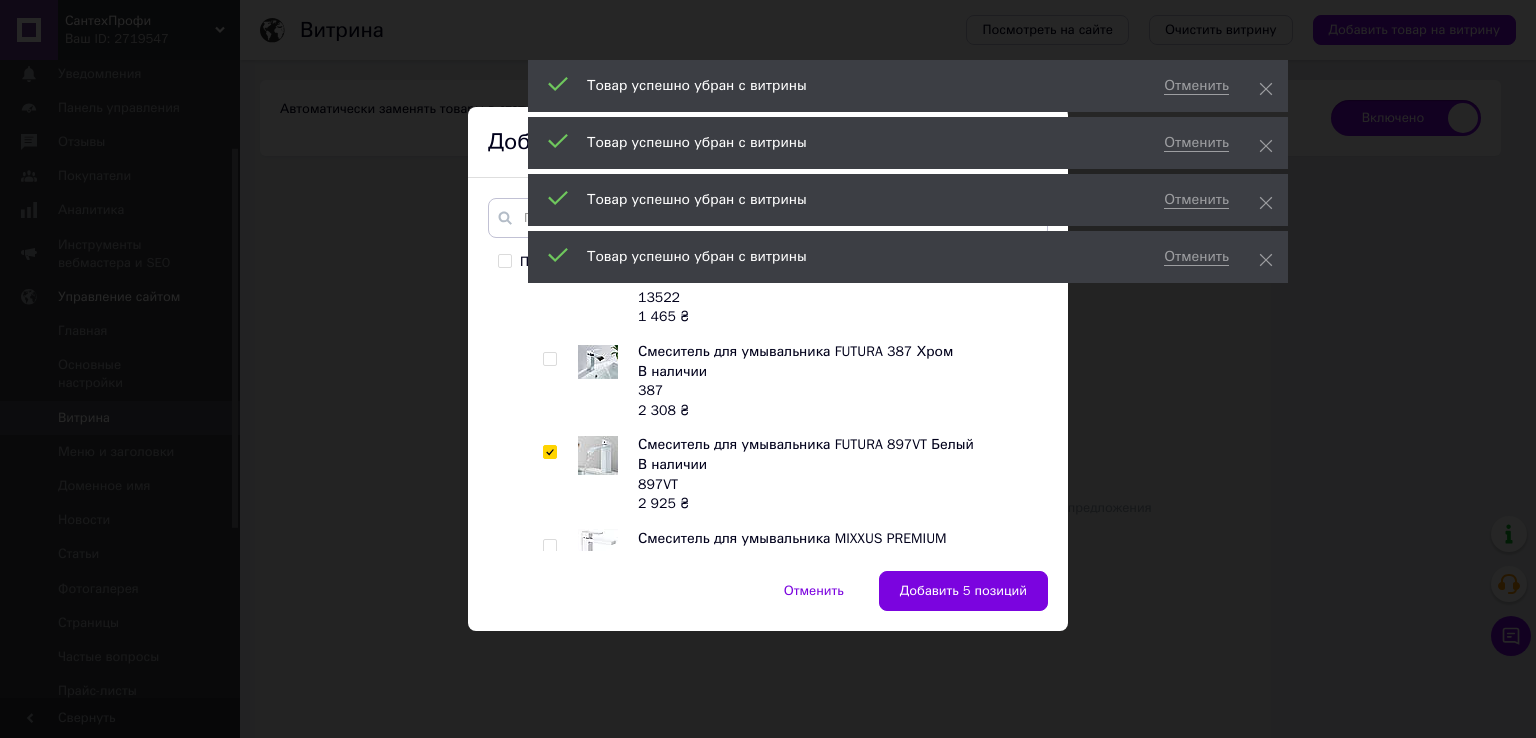 click on "Добавить 5 позиций" at bounding box center (963, 591) 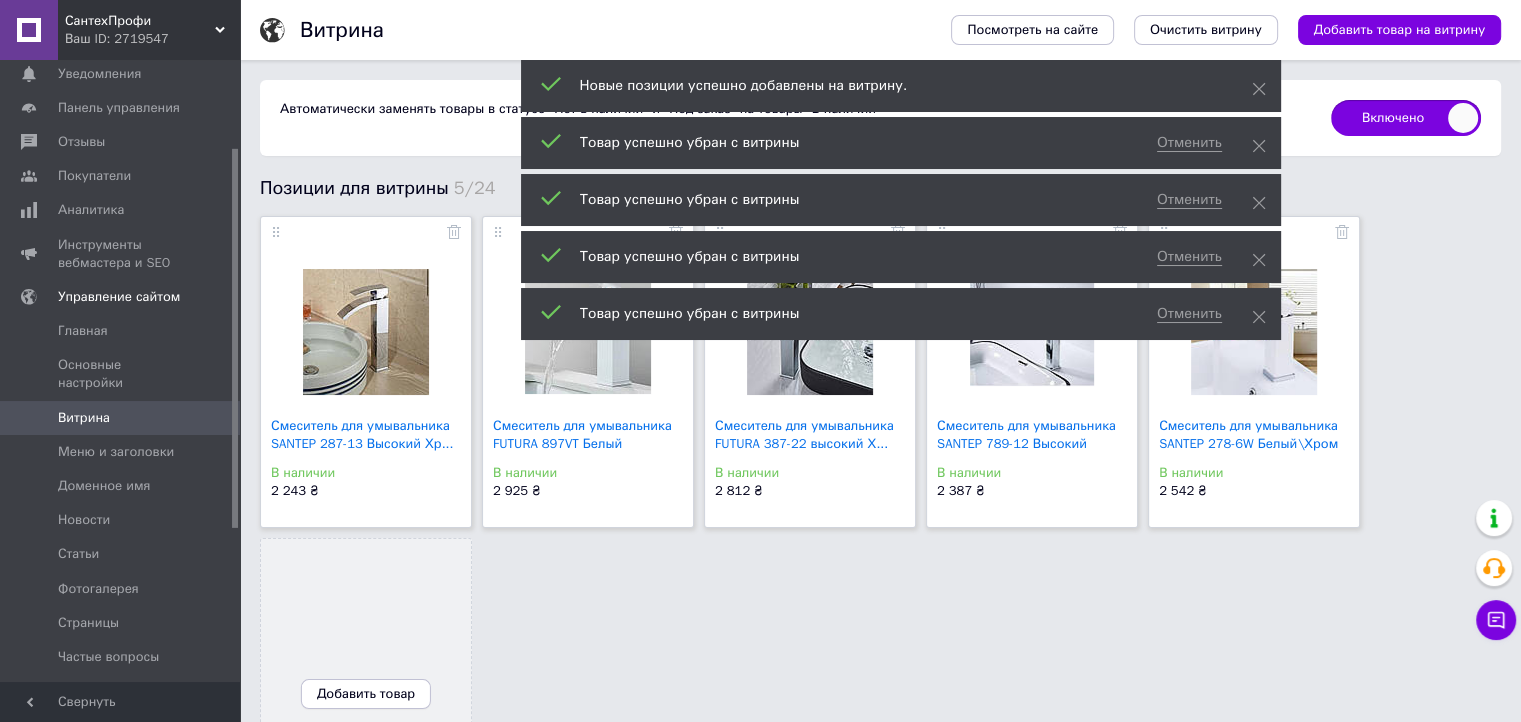 click on "Добавить товар" at bounding box center [366, 694] 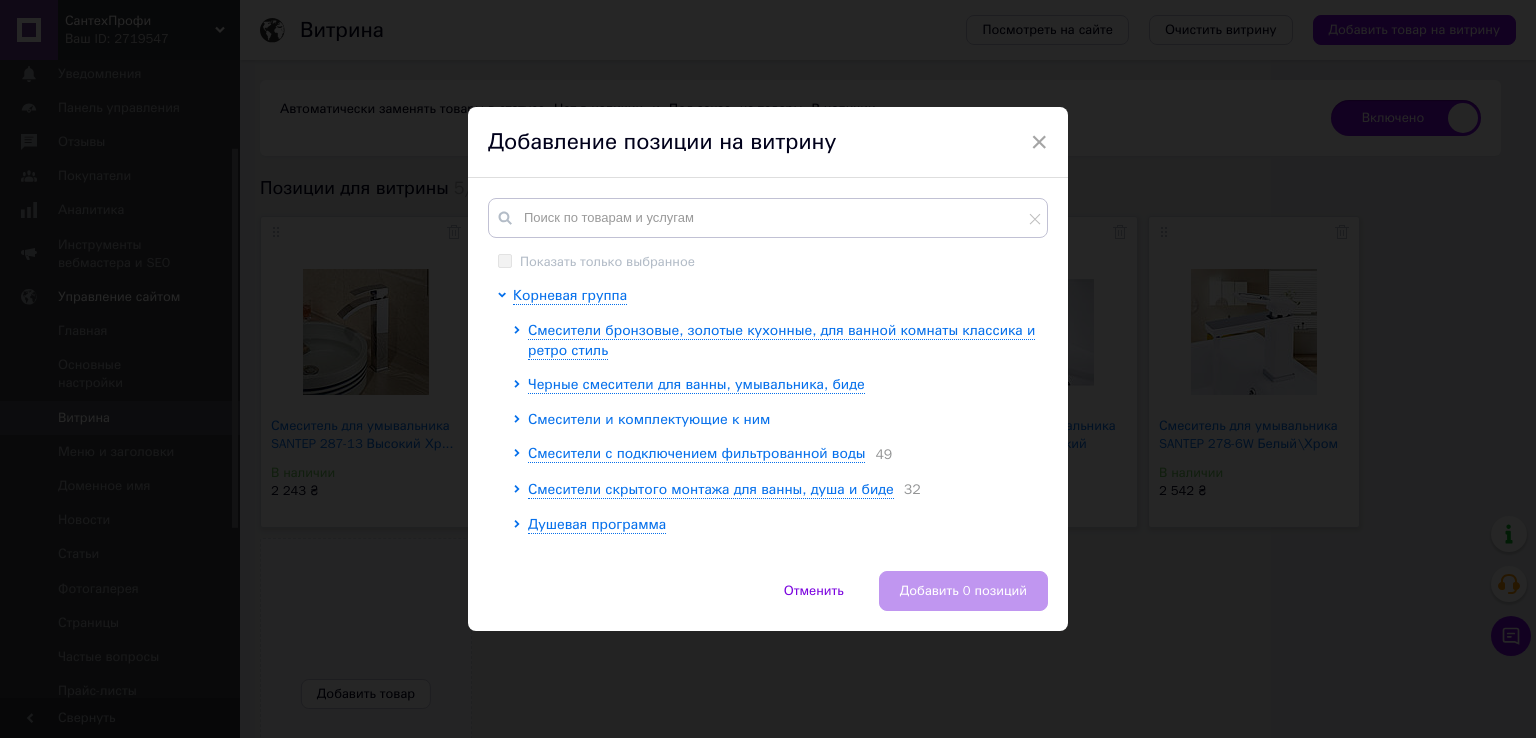 click 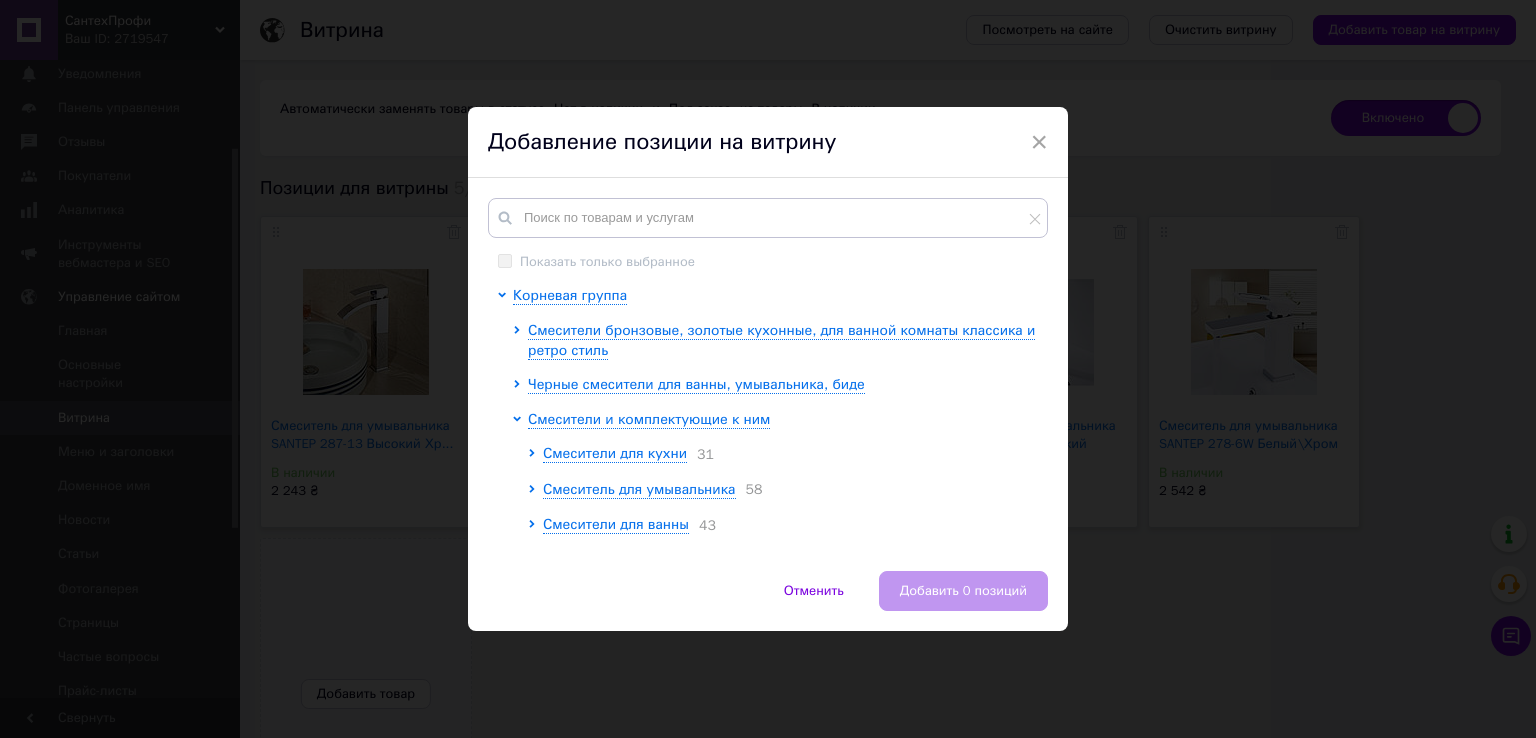 scroll, scrollTop: 100, scrollLeft: 0, axis: vertical 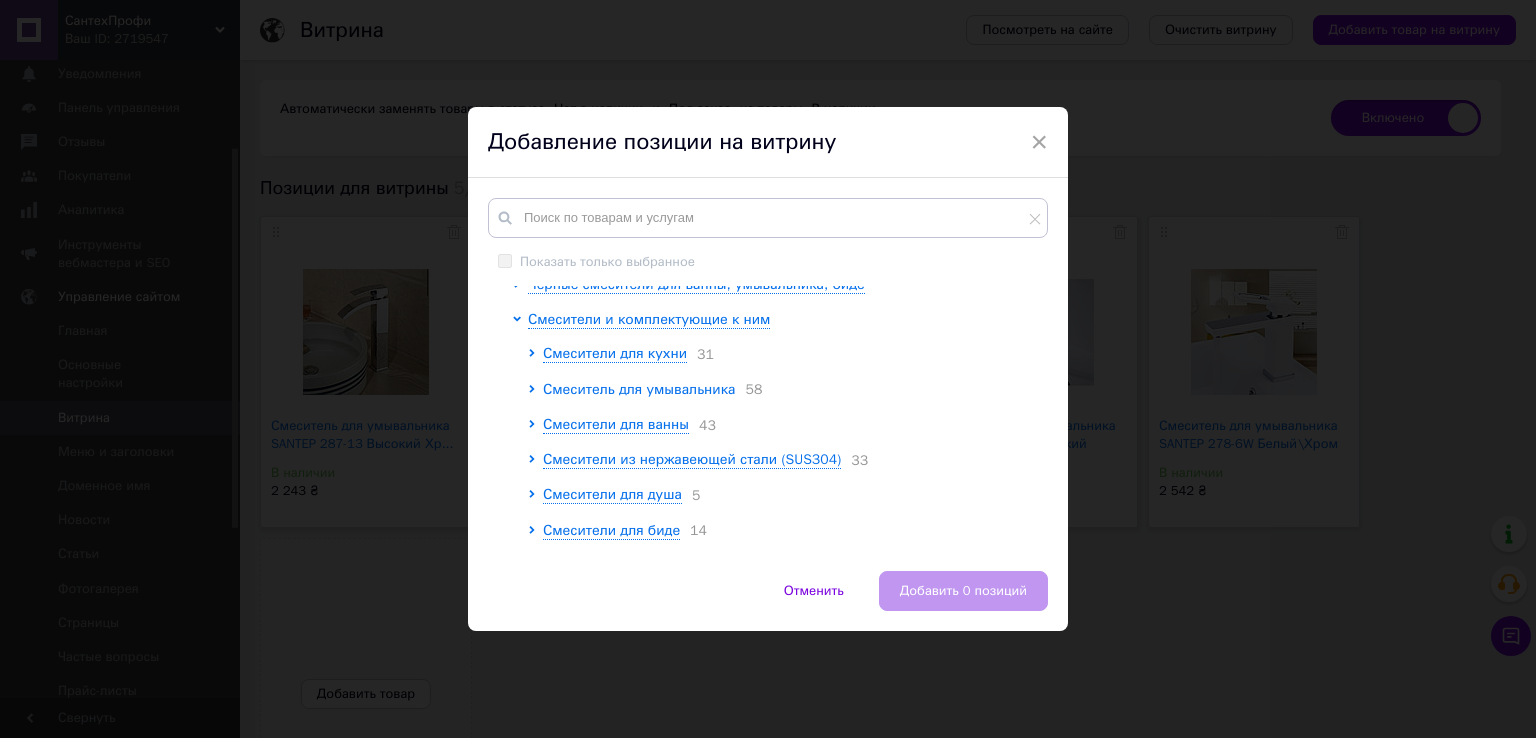 click 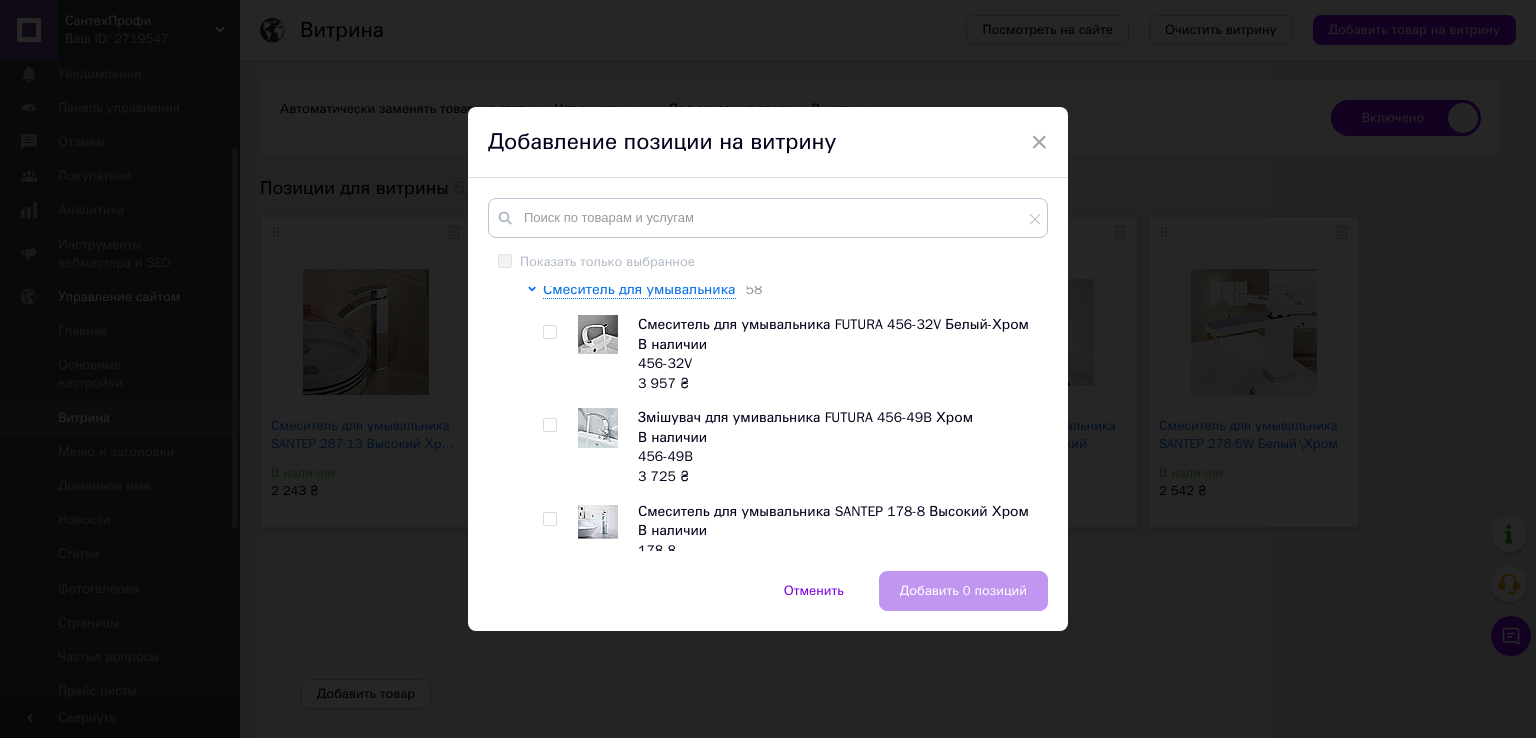 scroll, scrollTop: 0, scrollLeft: 0, axis: both 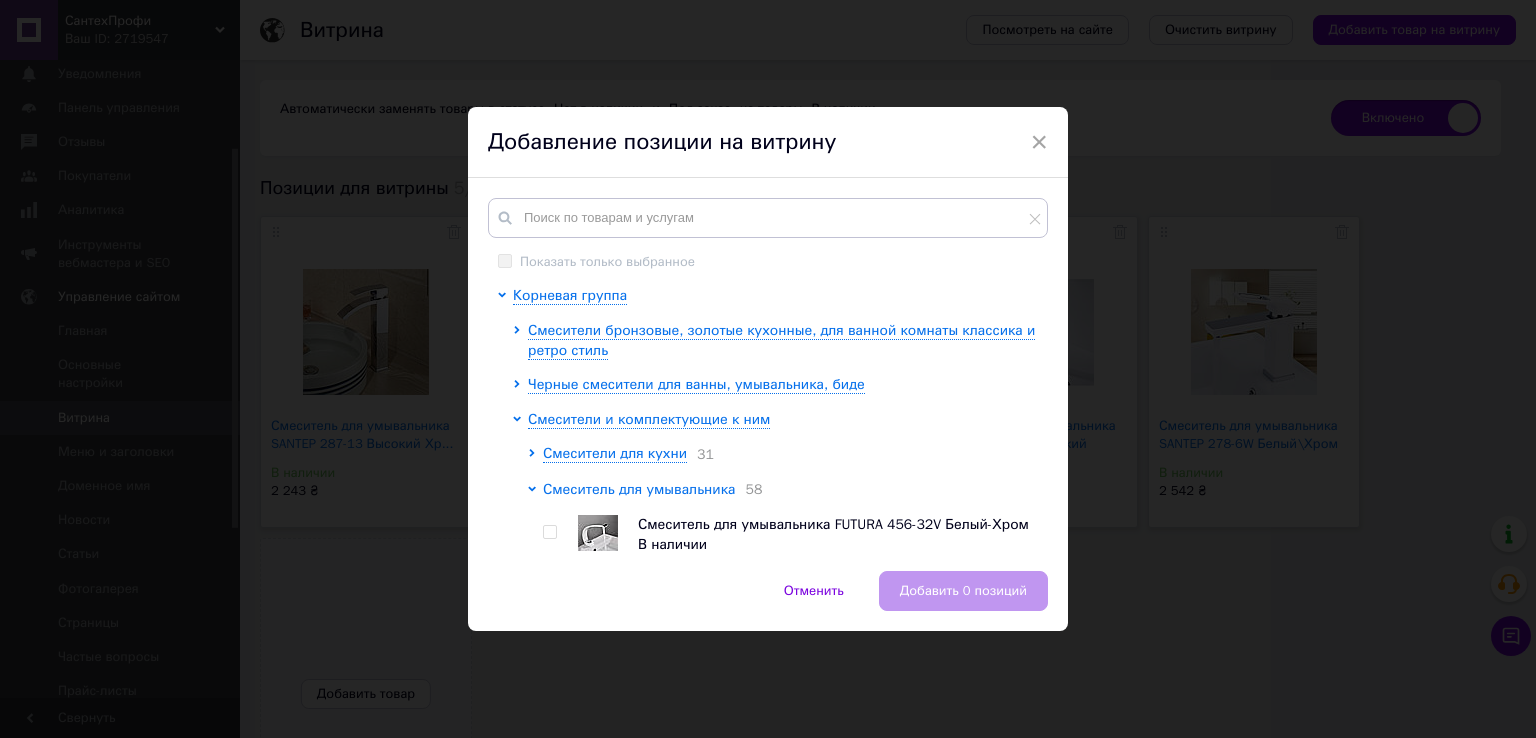 click 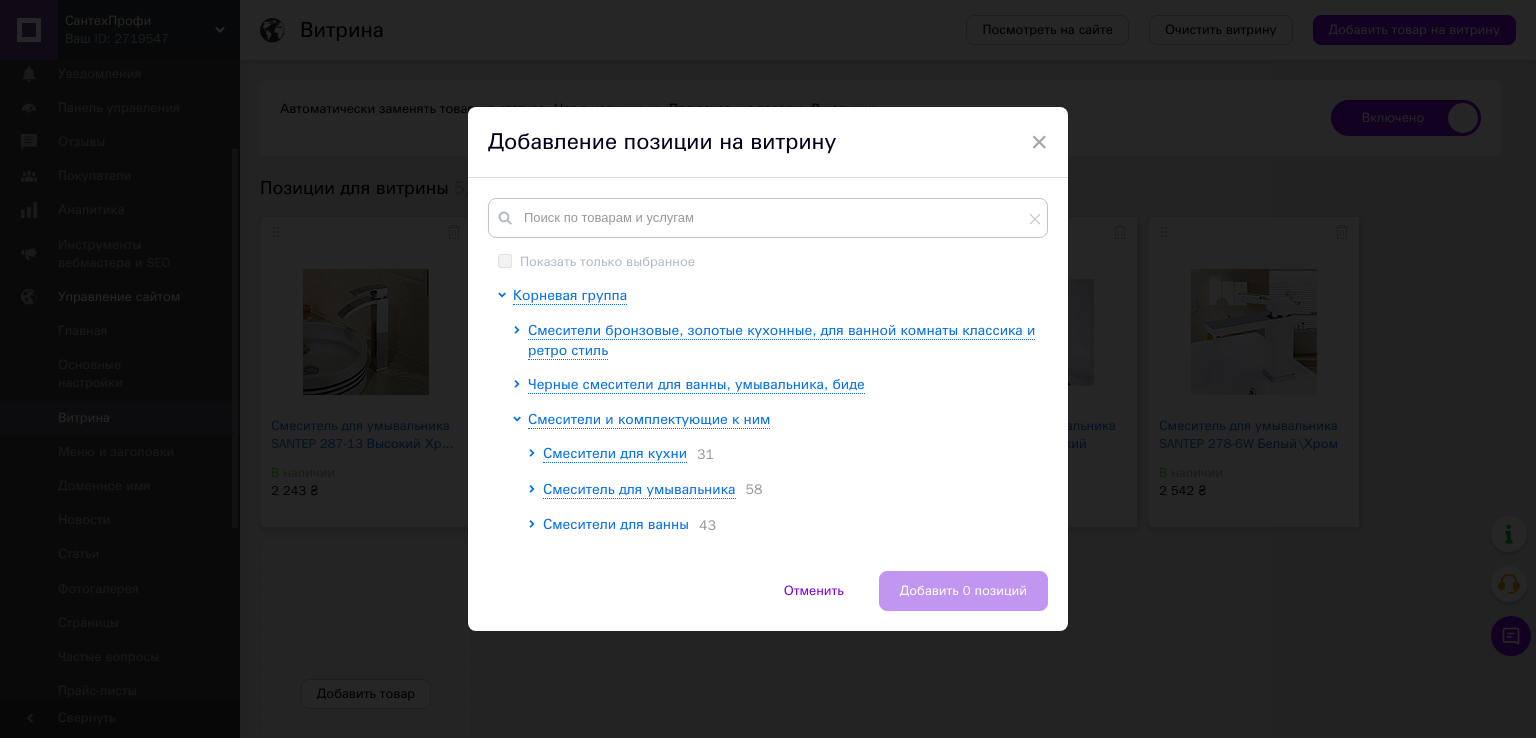 click 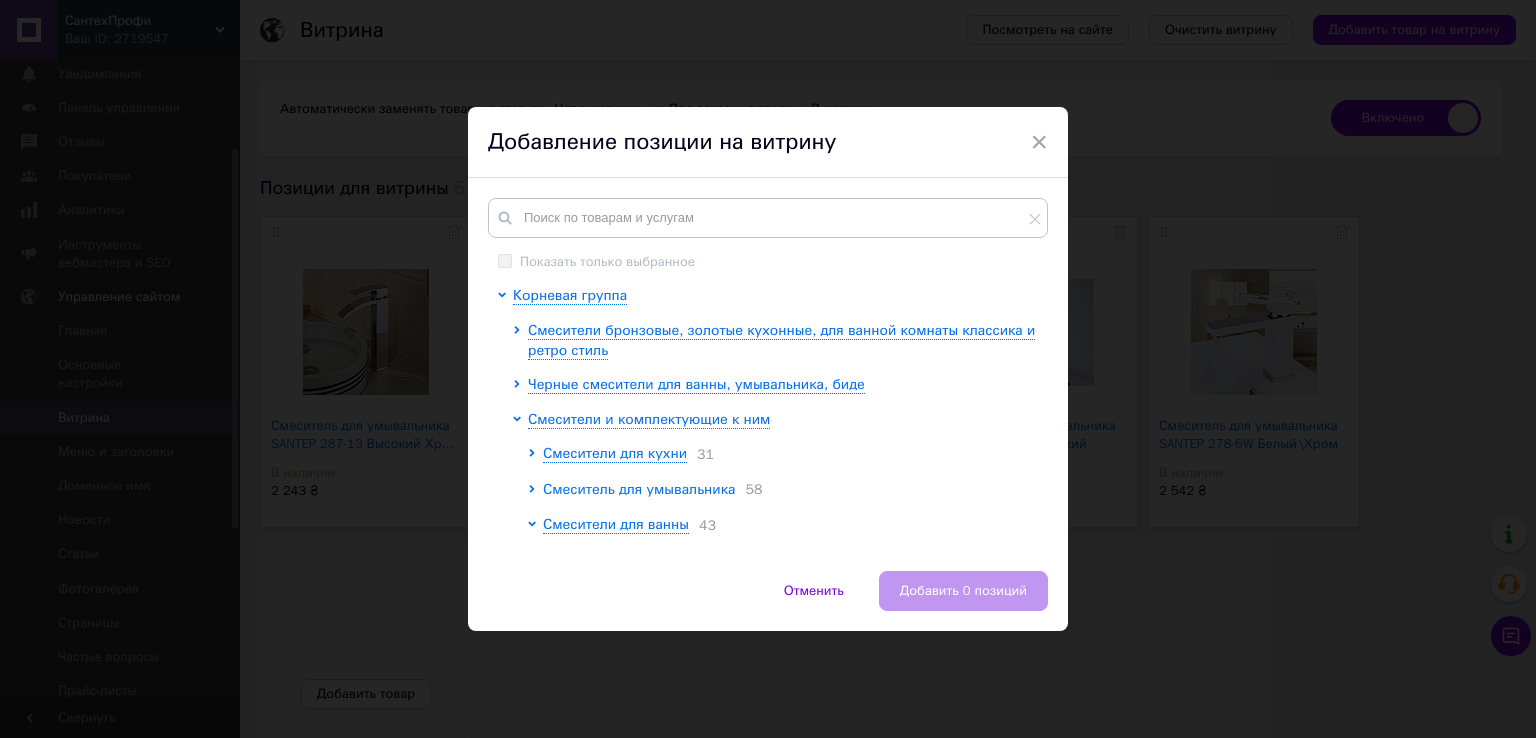 scroll, scrollTop: 400, scrollLeft: 0, axis: vertical 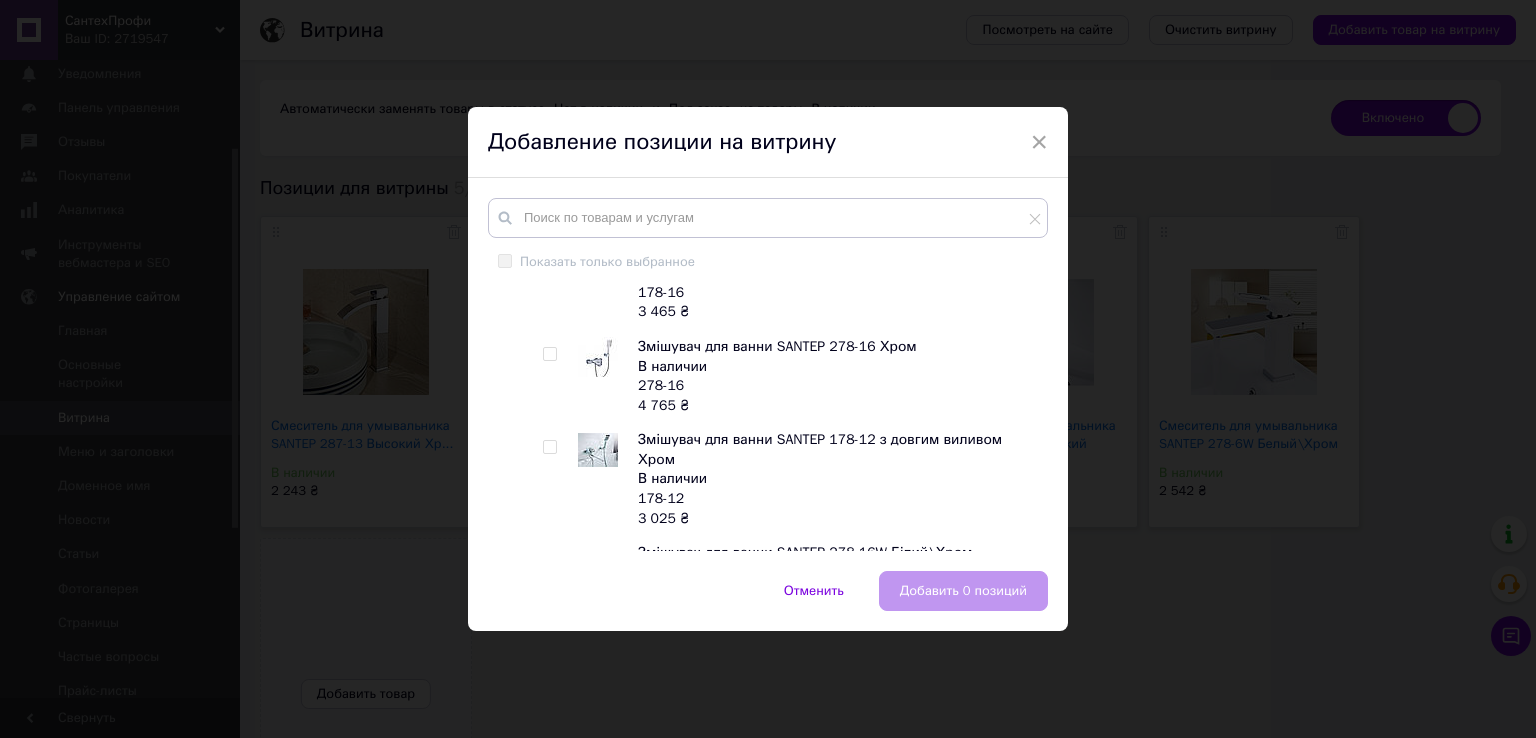 click at bounding box center [549, 447] 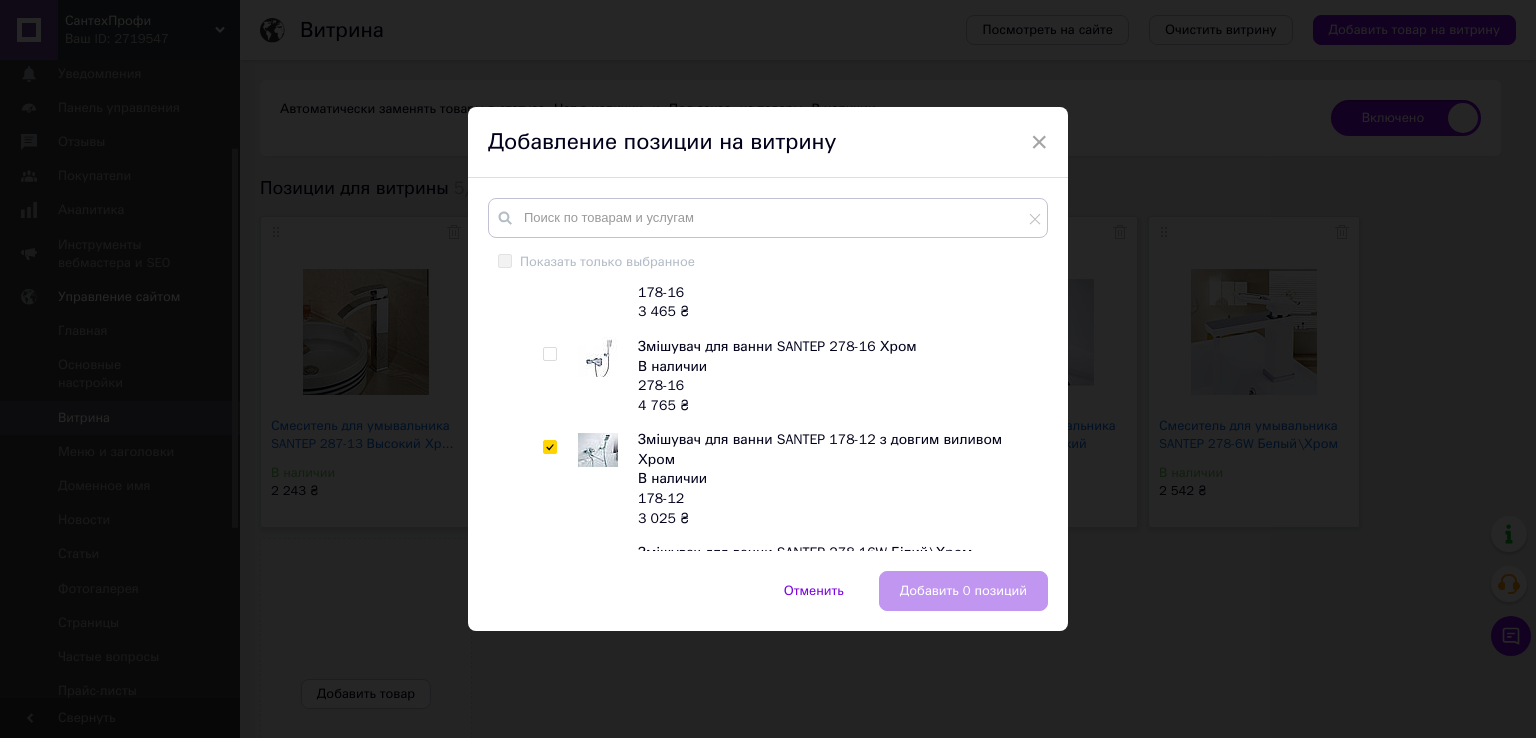 checkbox on "true" 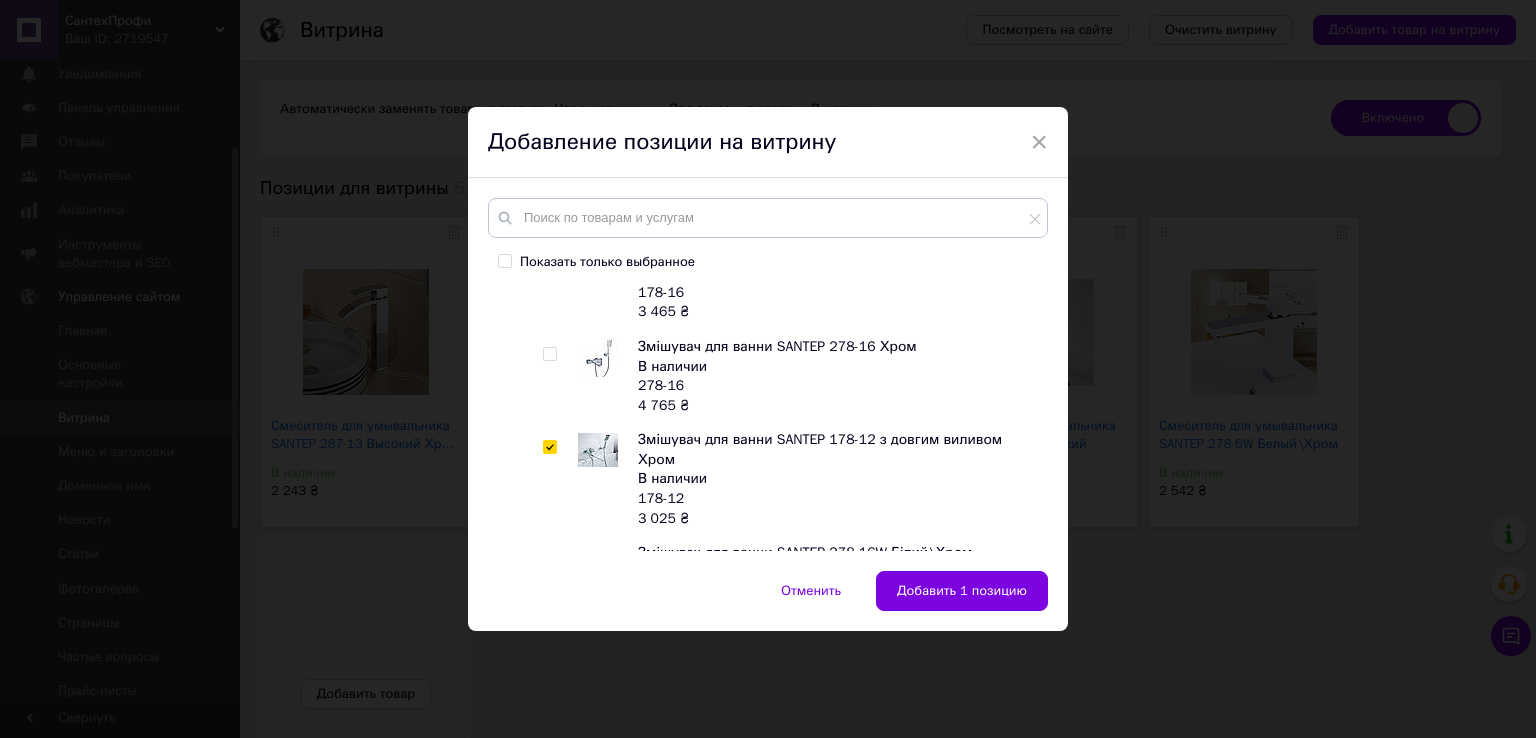 scroll, scrollTop: 300, scrollLeft: 0, axis: vertical 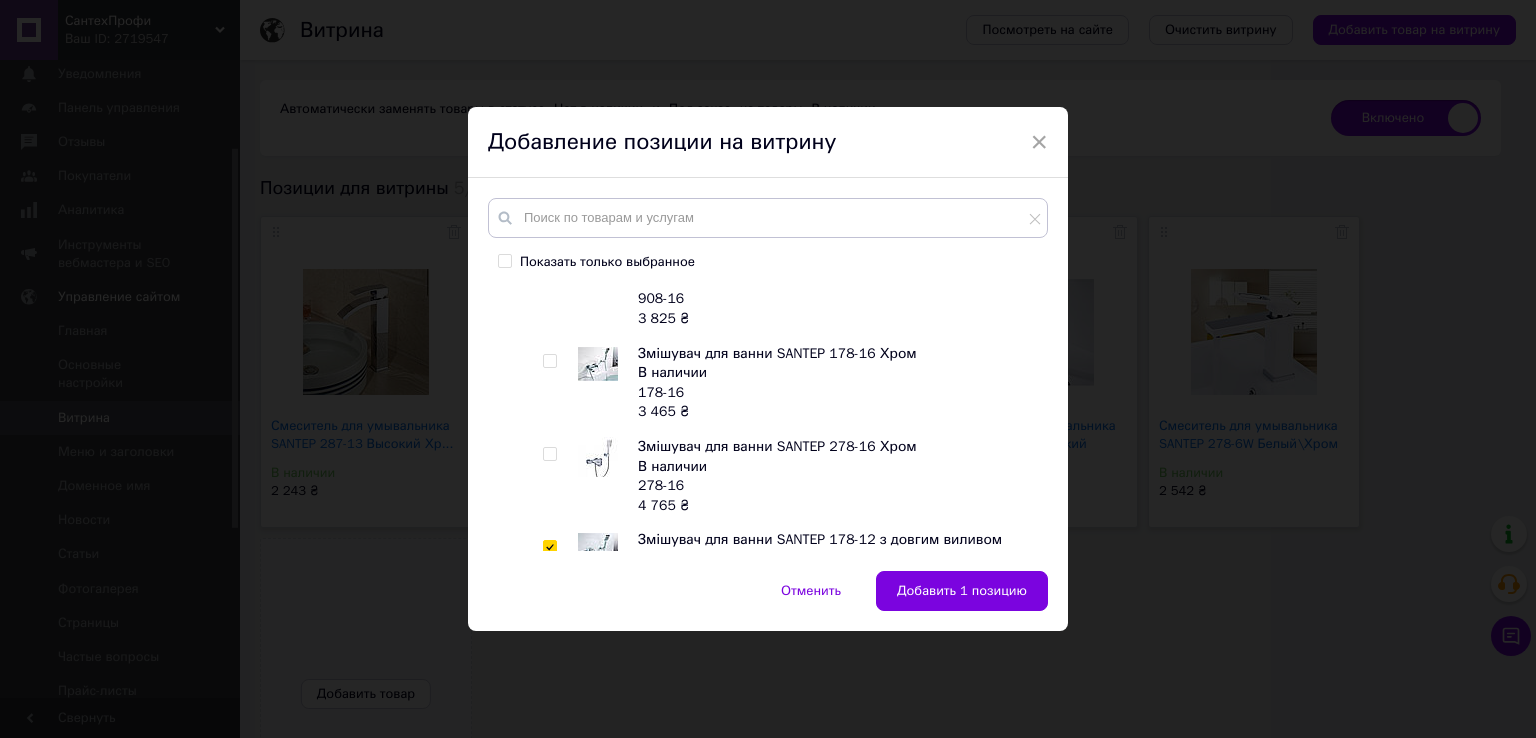 click at bounding box center [549, 361] 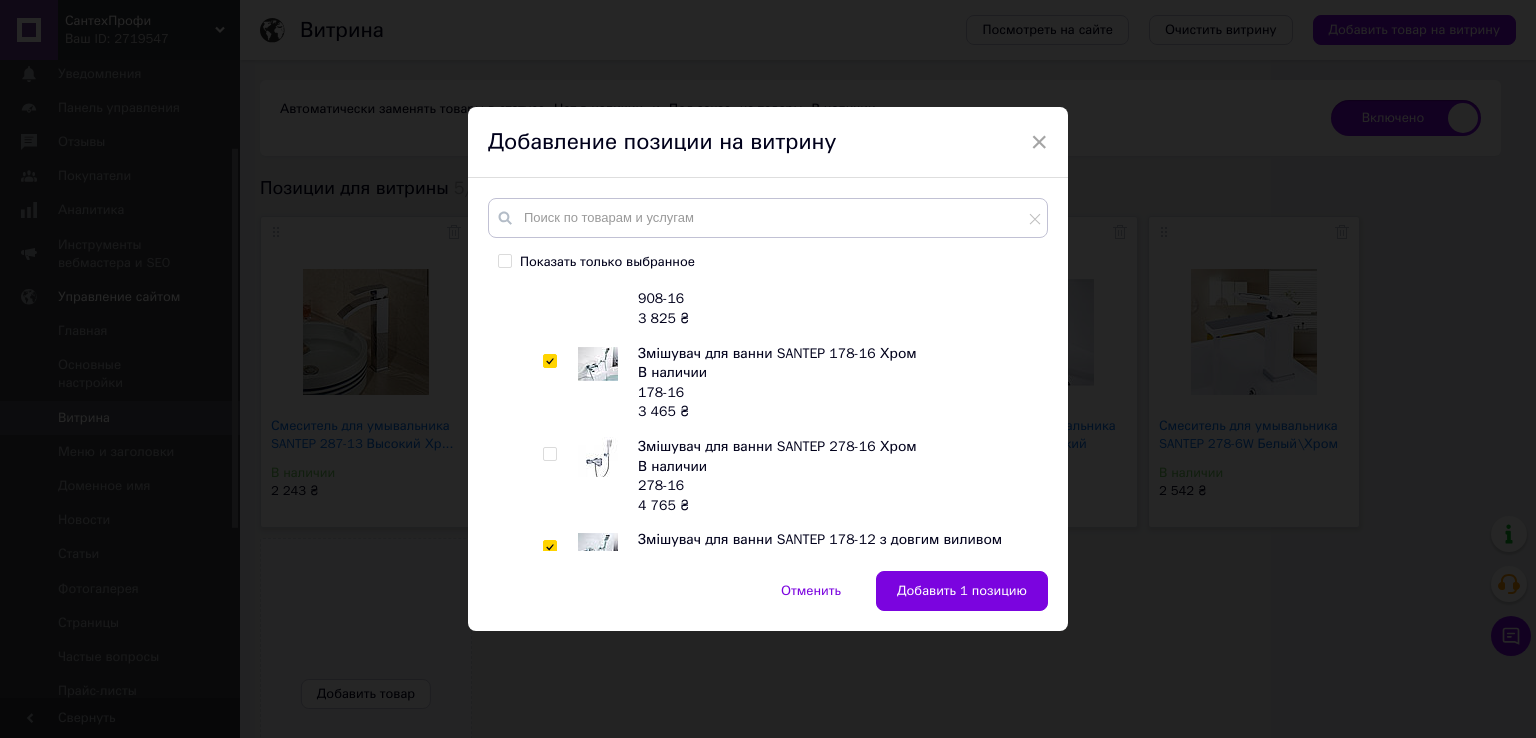 checkbox on "true" 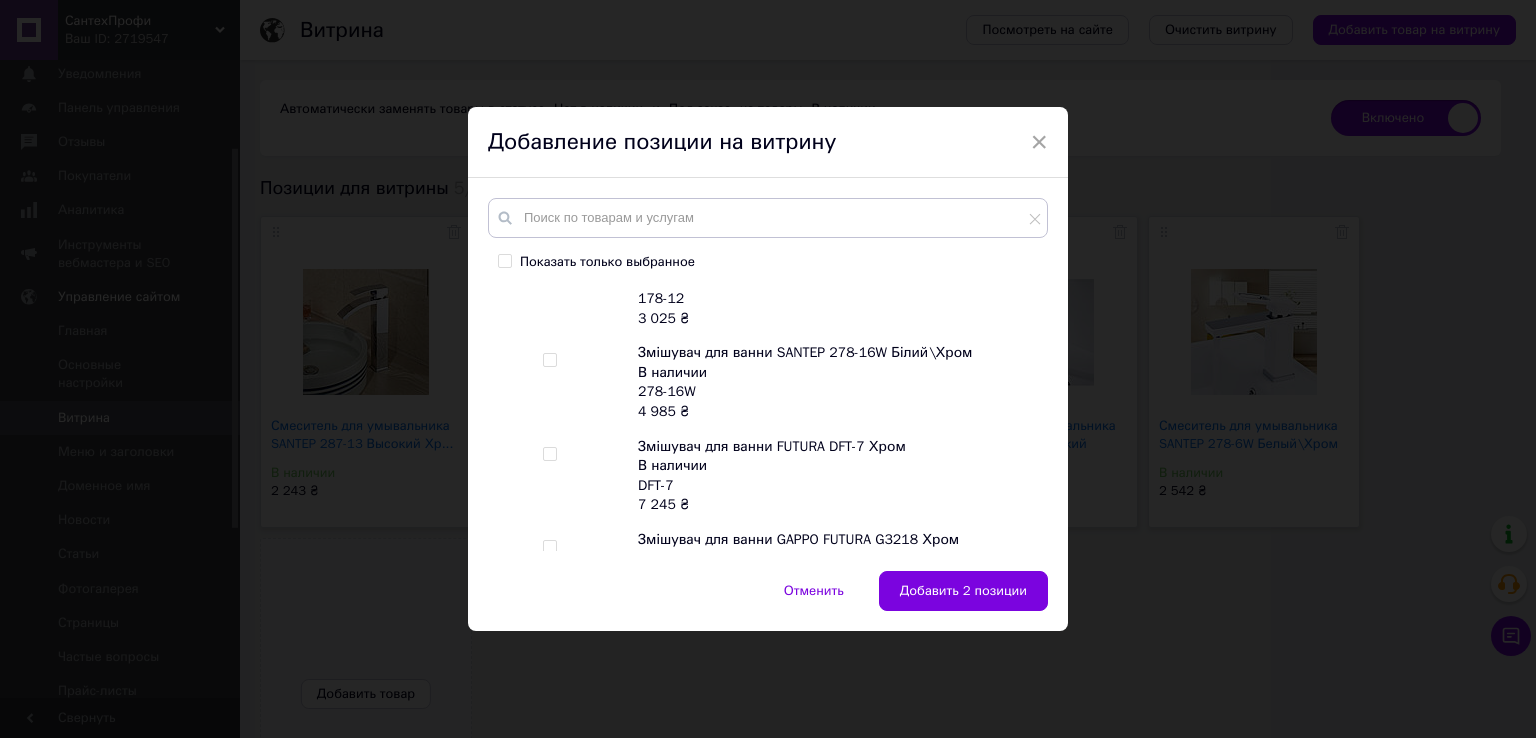 scroll, scrollTop: 800, scrollLeft: 0, axis: vertical 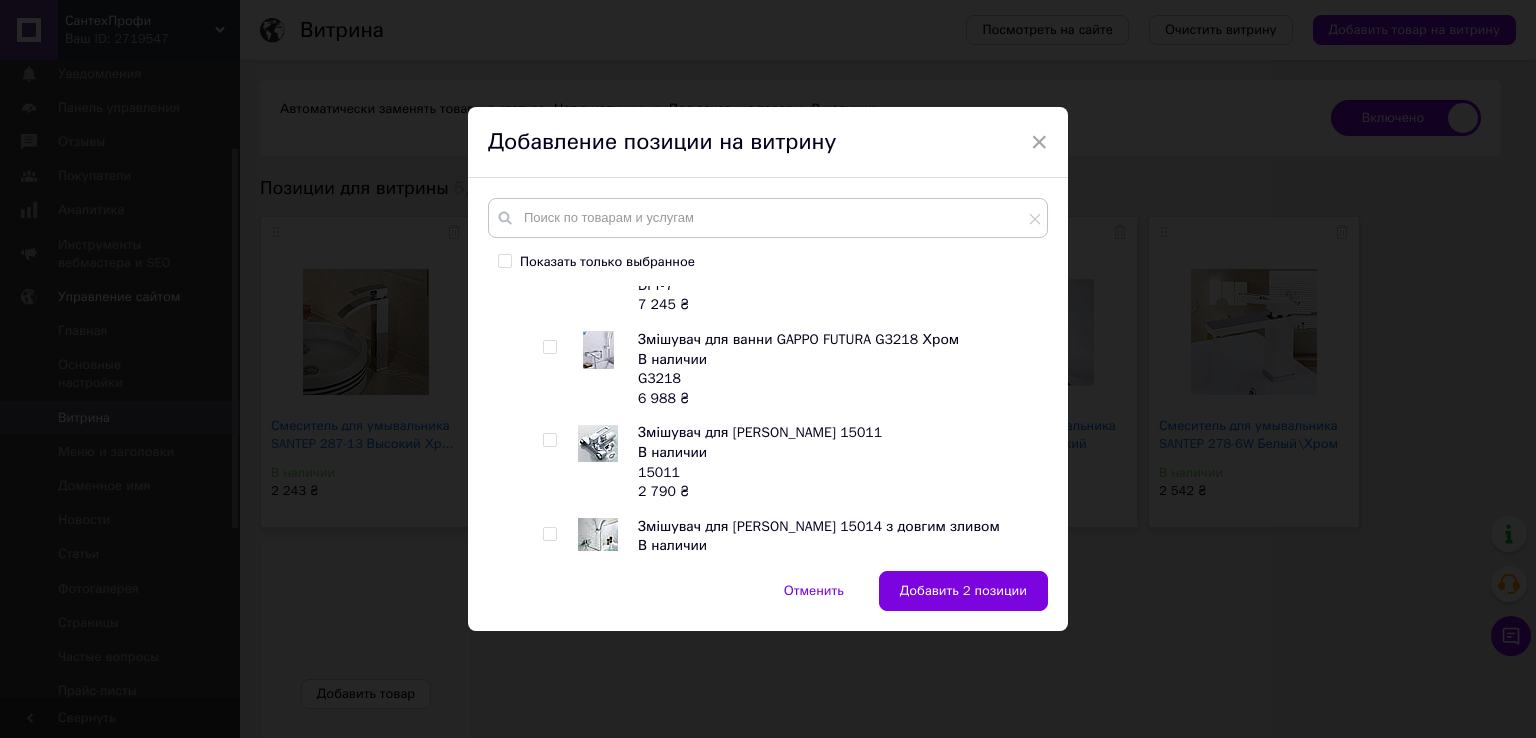 click at bounding box center [550, 347] 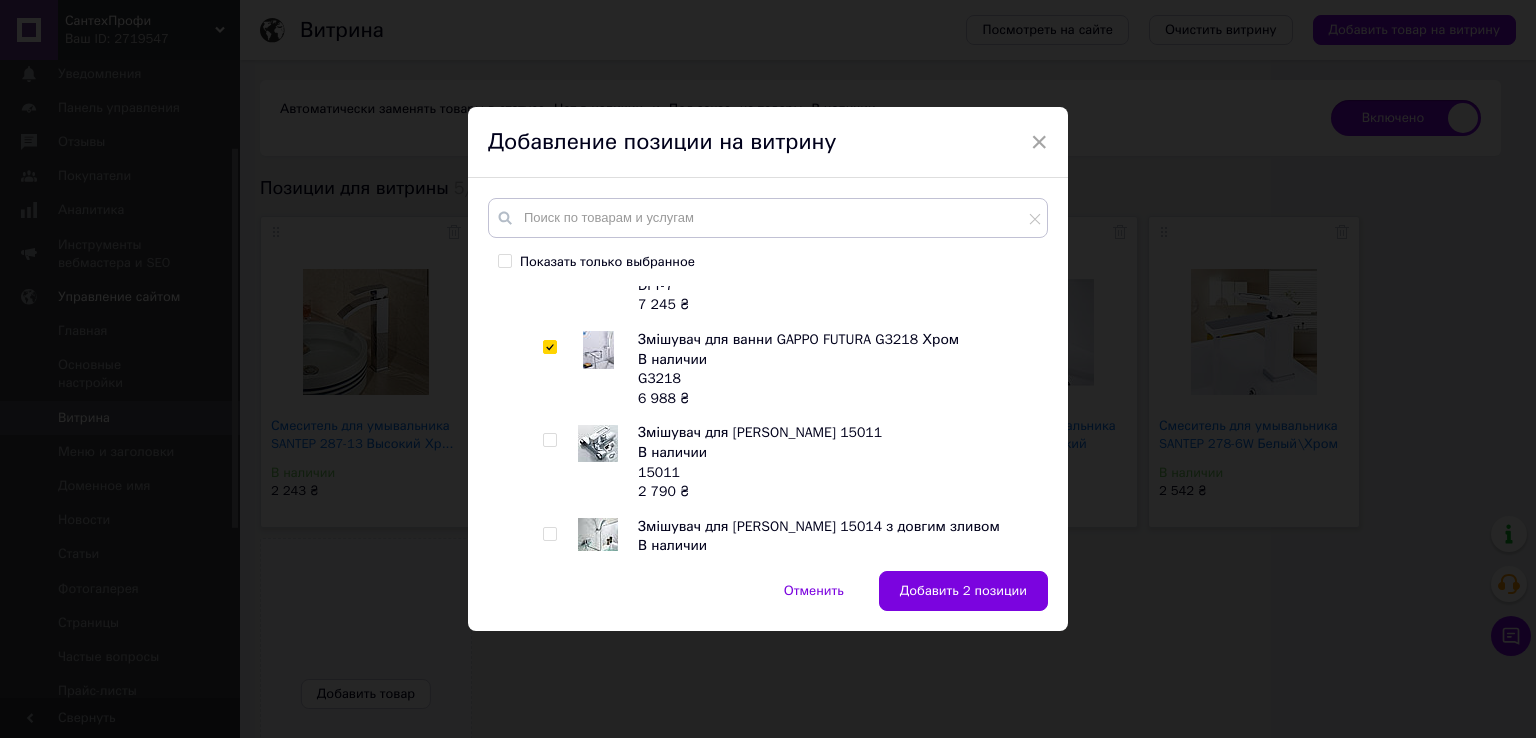 checkbox on "true" 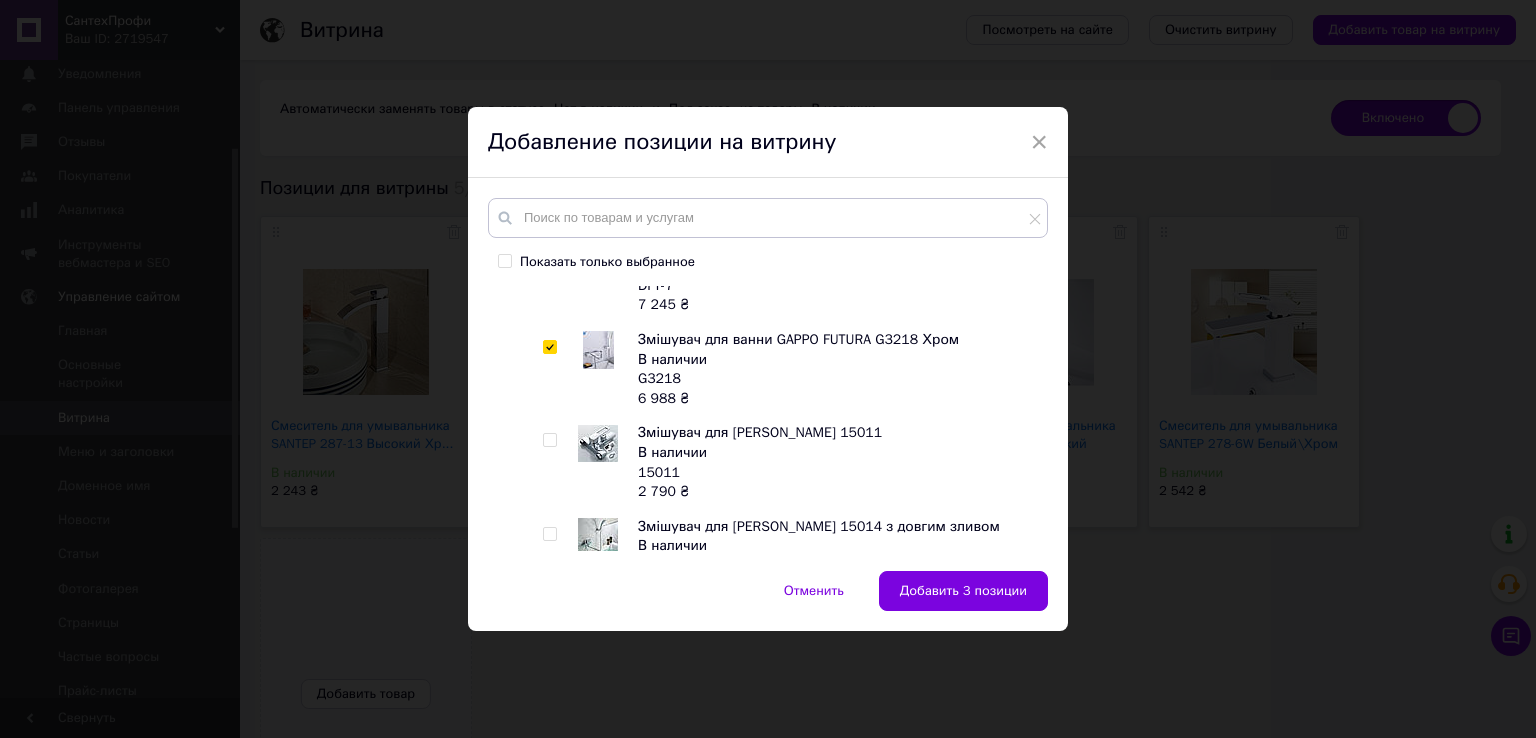 scroll, scrollTop: 900, scrollLeft: 0, axis: vertical 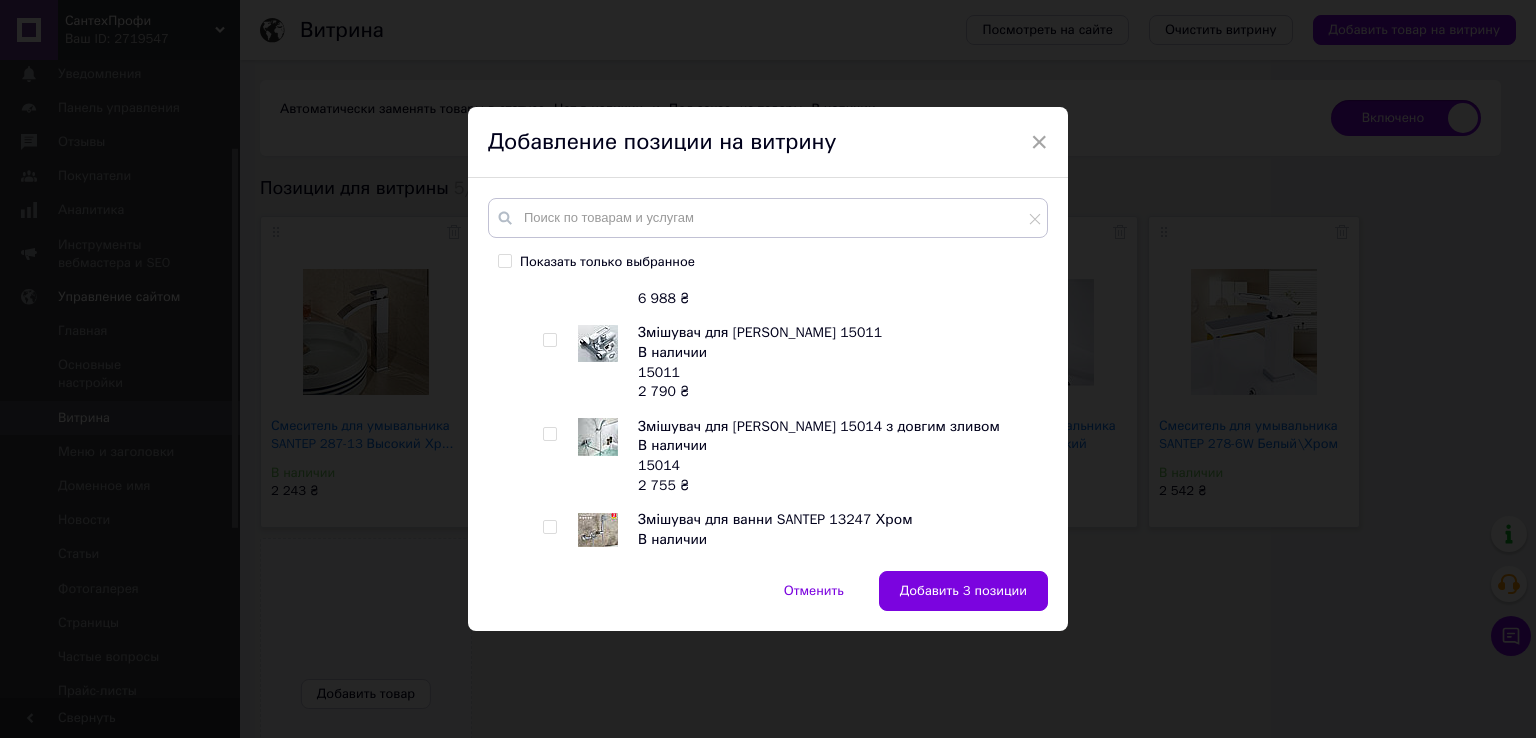 click at bounding box center [549, 434] 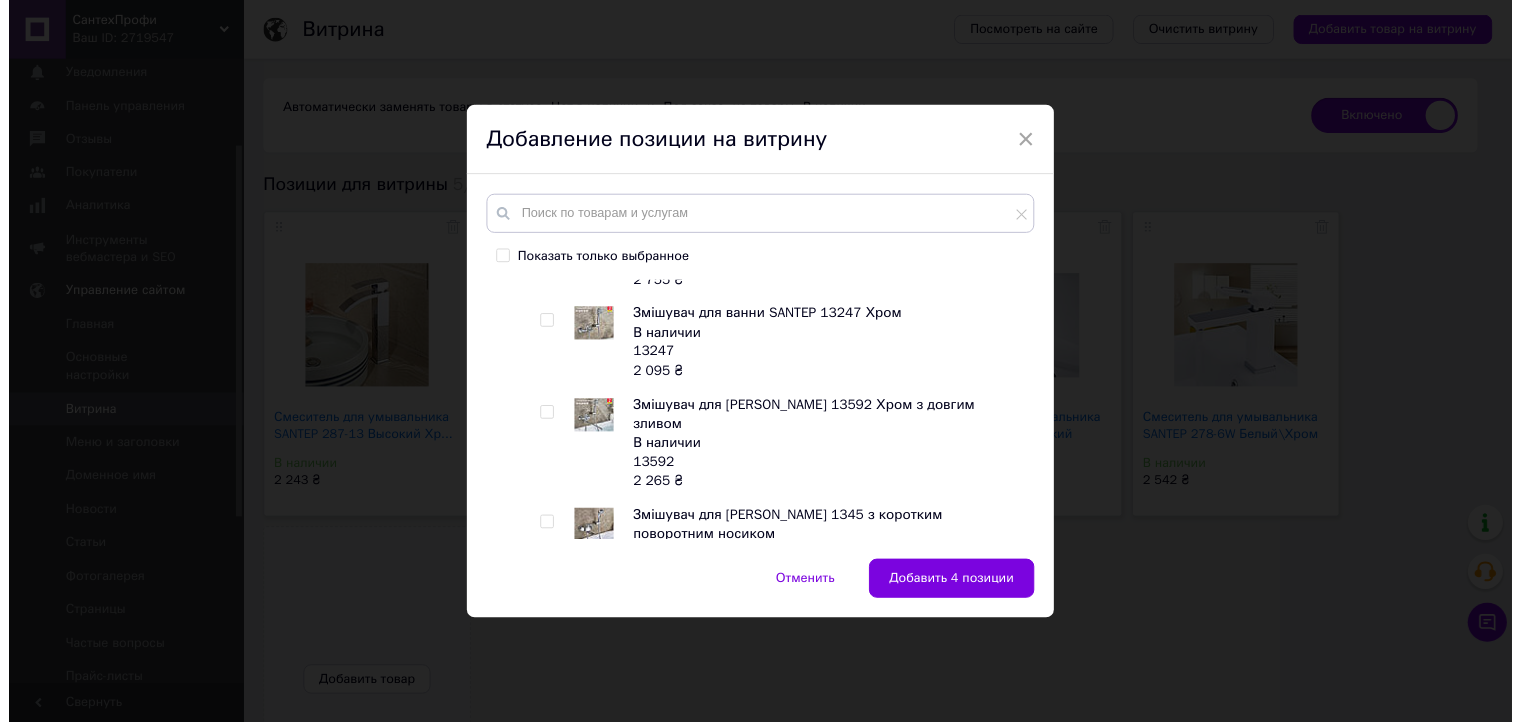 scroll, scrollTop: 1300, scrollLeft: 0, axis: vertical 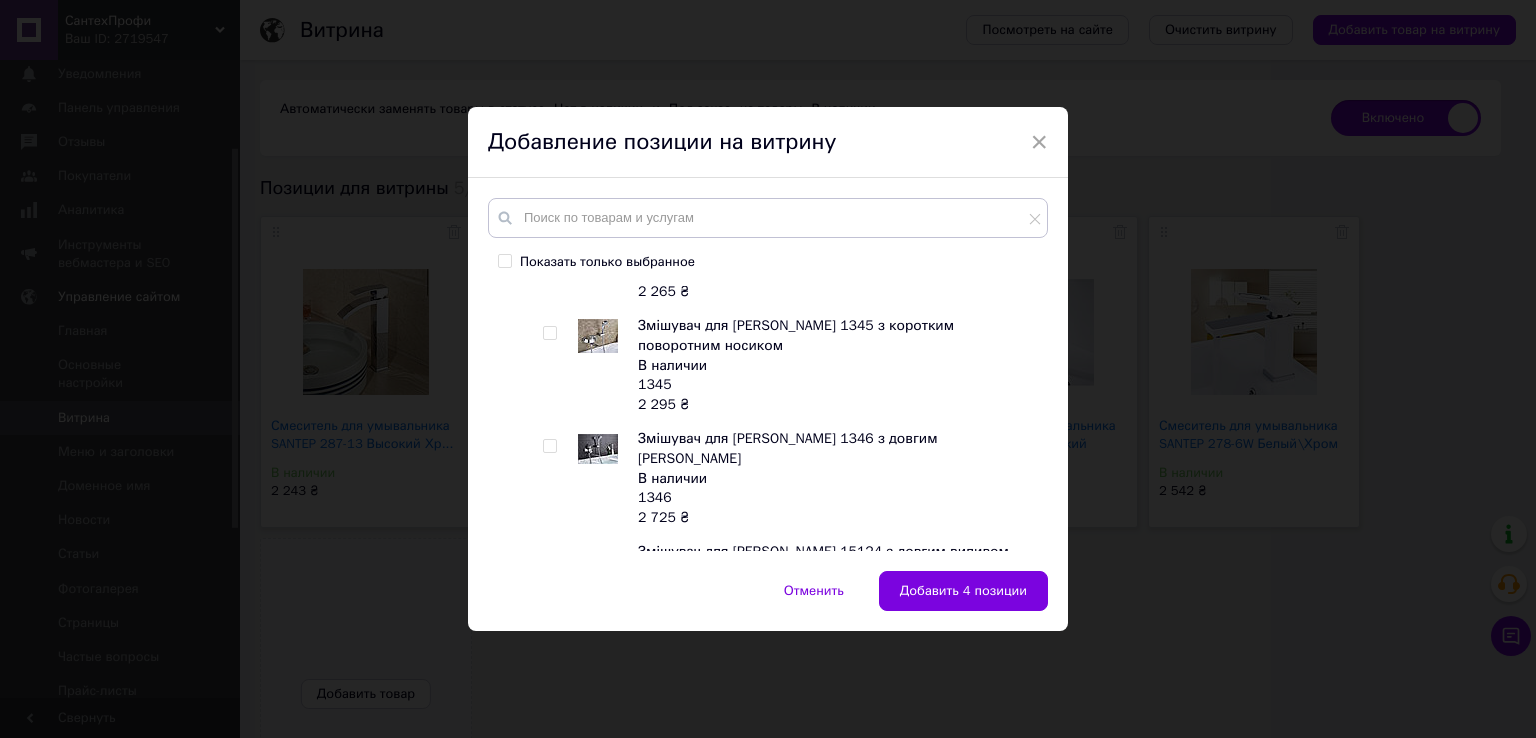 click at bounding box center [549, 559] 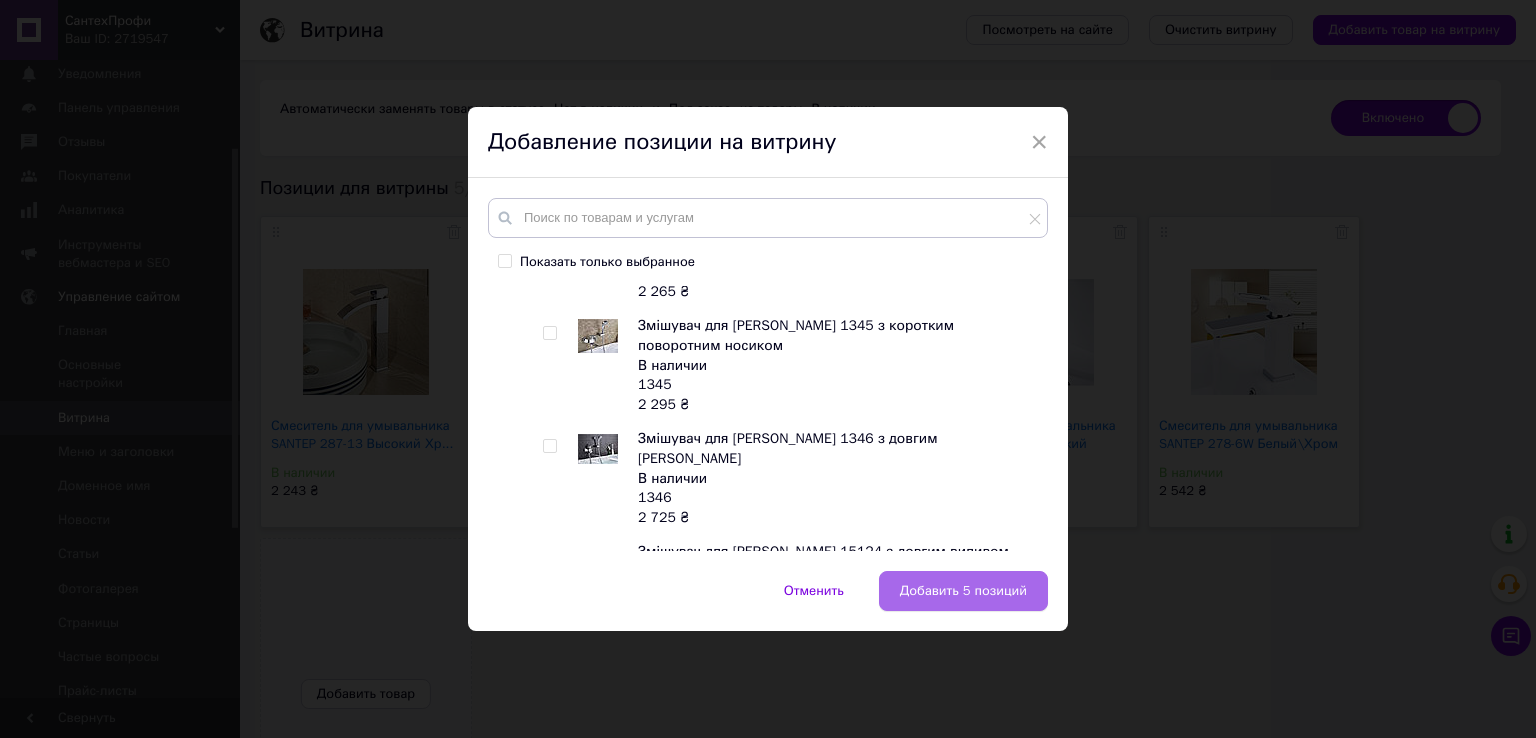click on "Добавить 5 позиций" at bounding box center (963, 591) 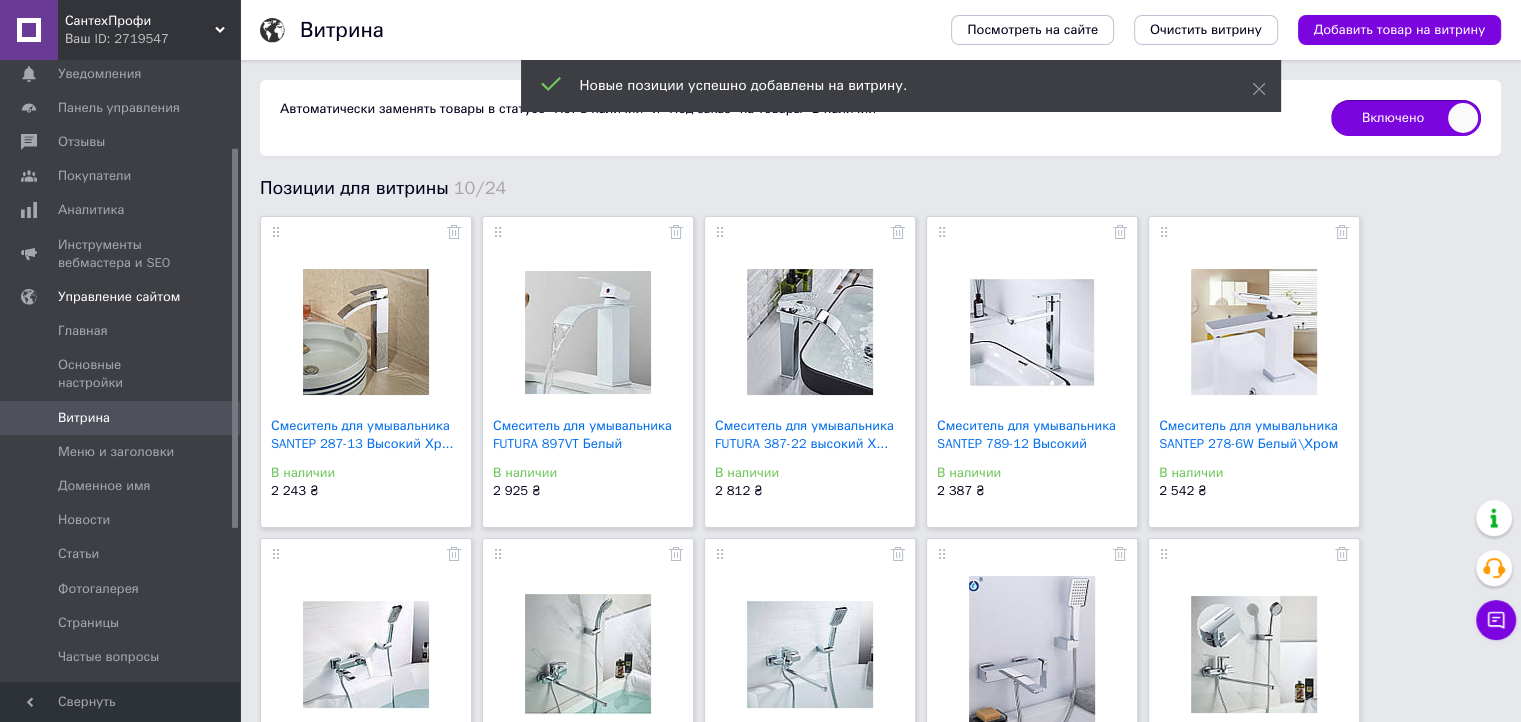 scroll, scrollTop: 464, scrollLeft: 0, axis: vertical 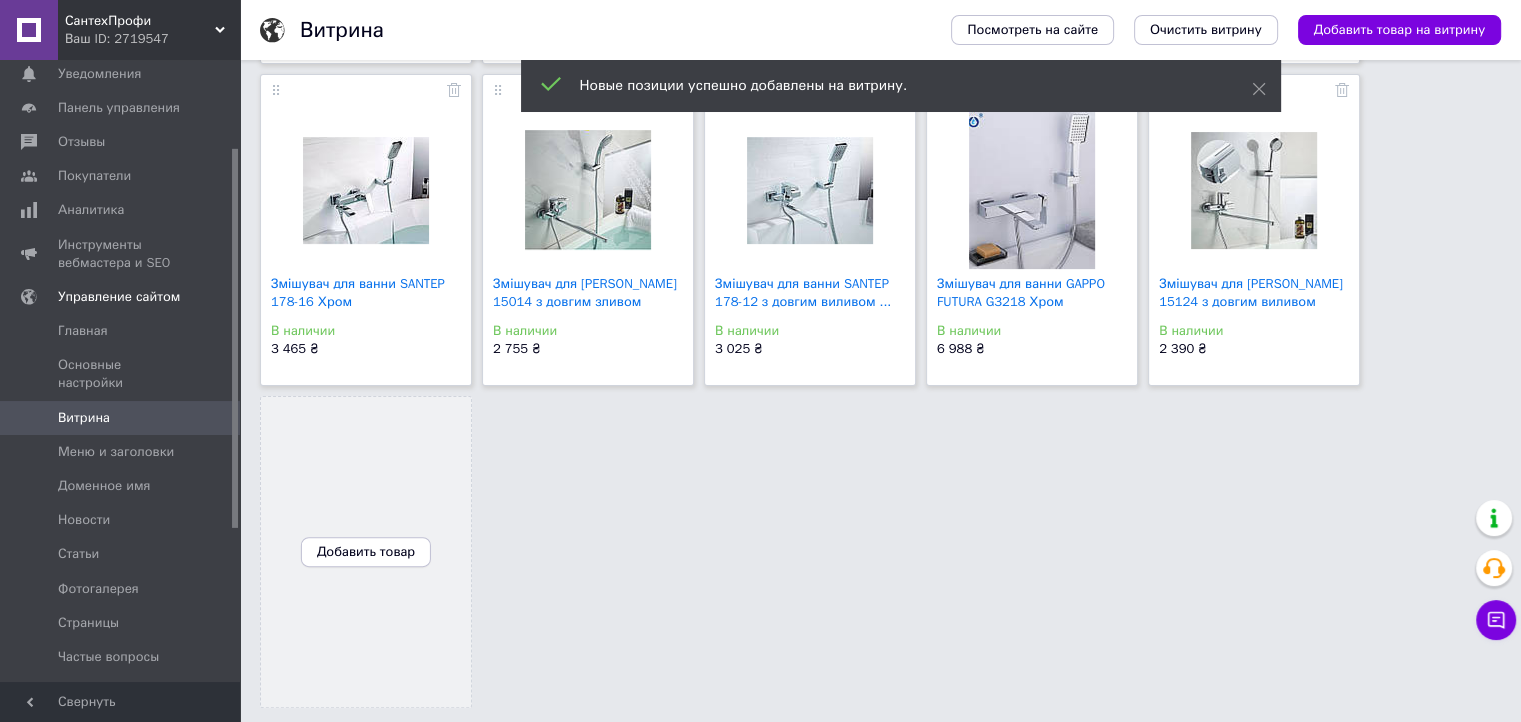 click on "Добавить товар" at bounding box center [366, 552] 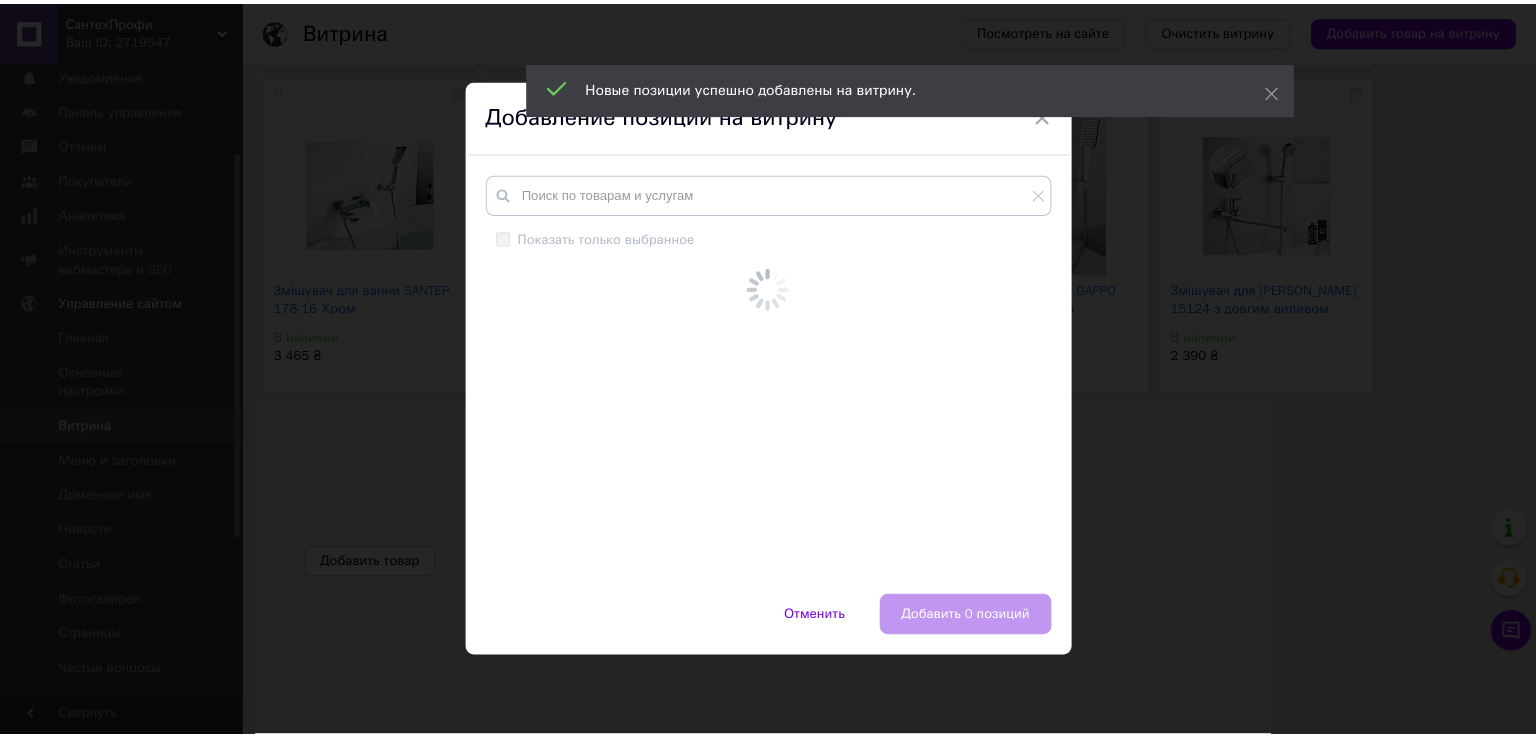 scroll, scrollTop: 448, scrollLeft: 0, axis: vertical 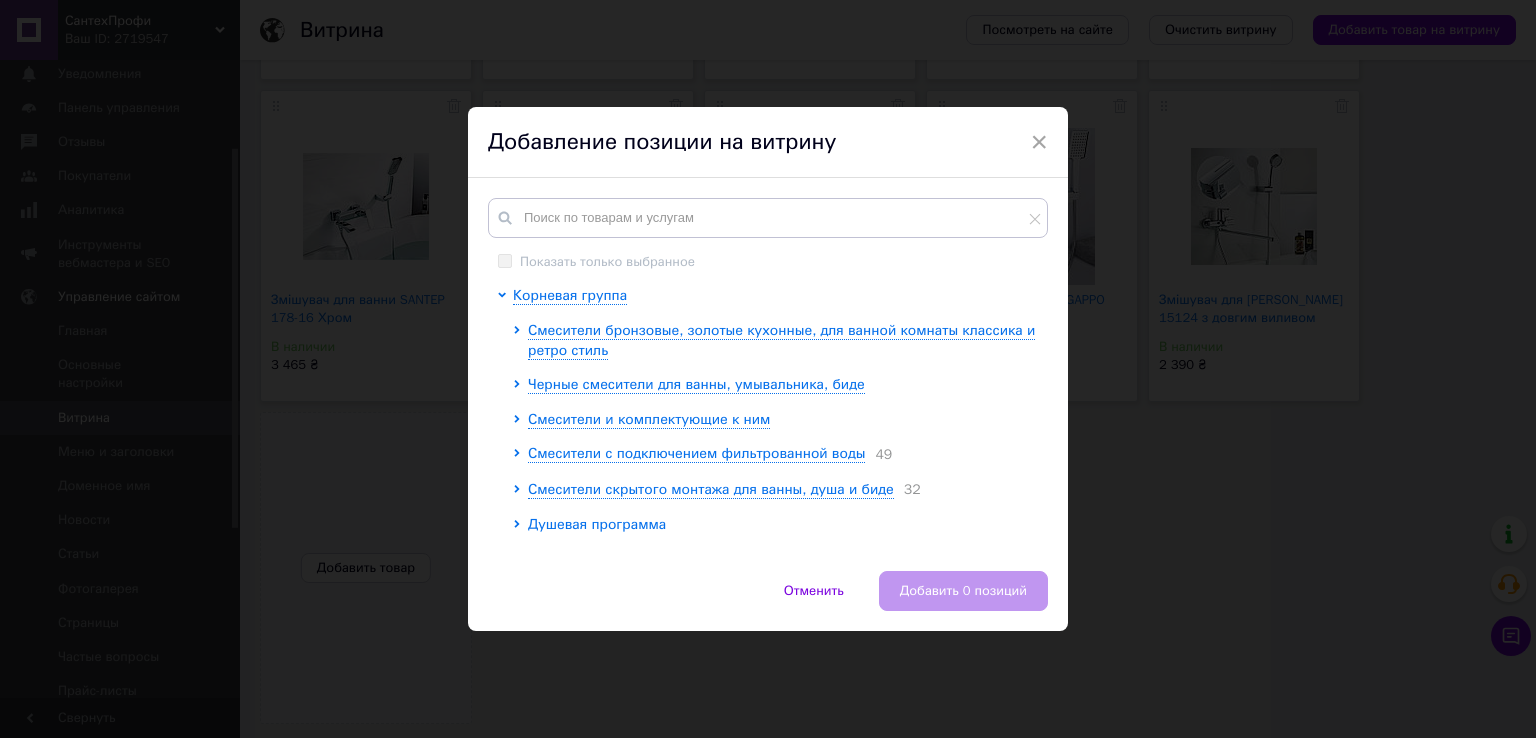 click 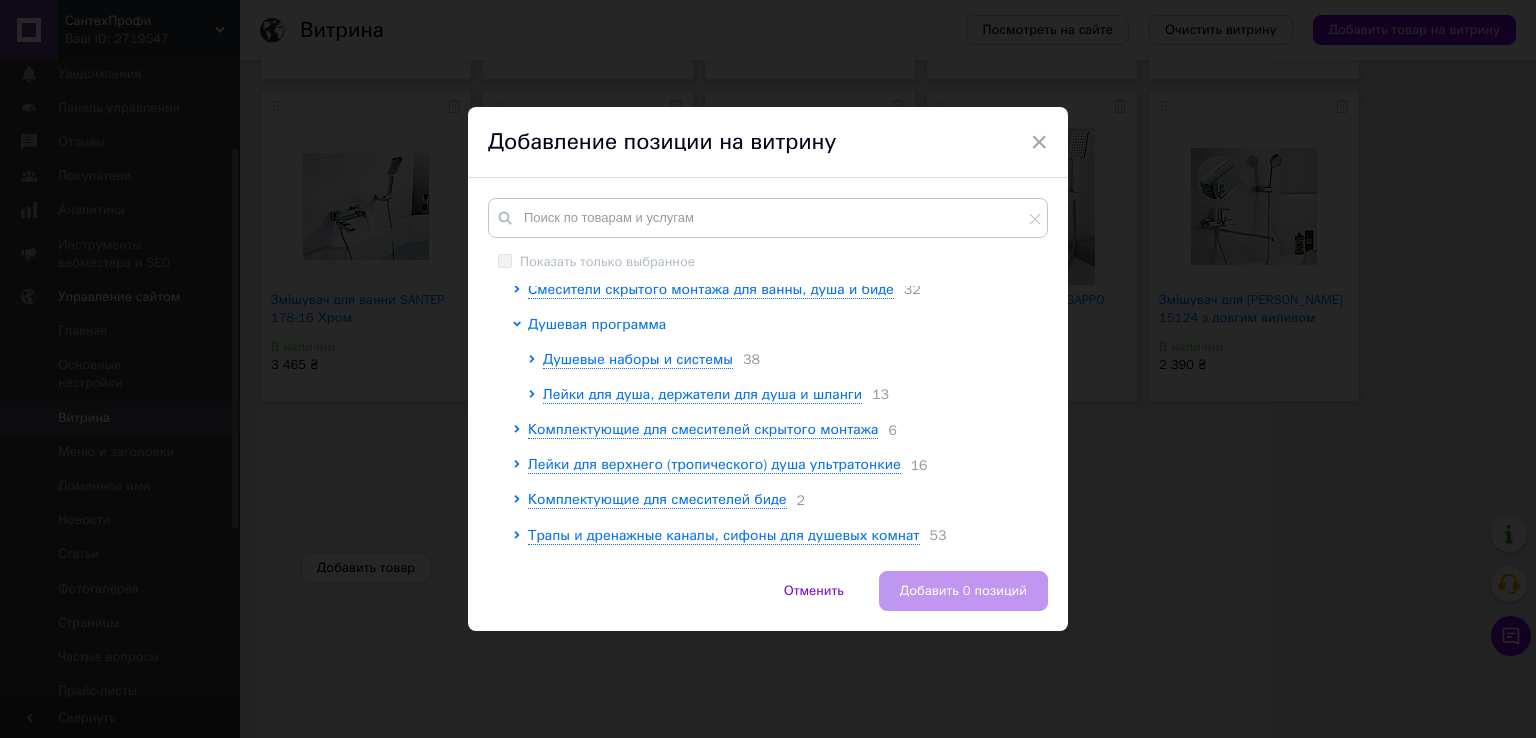 scroll, scrollTop: 100, scrollLeft: 0, axis: vertical 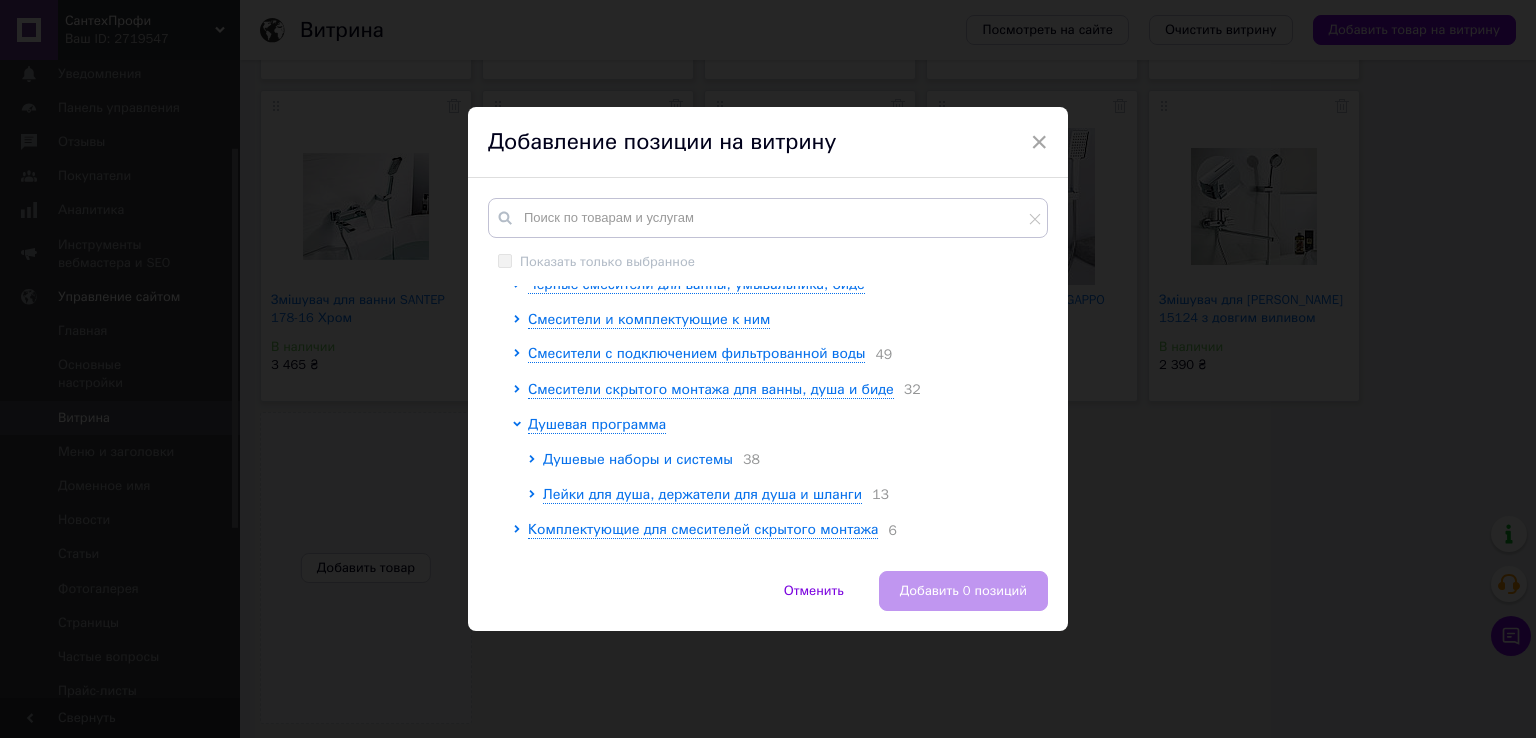 click 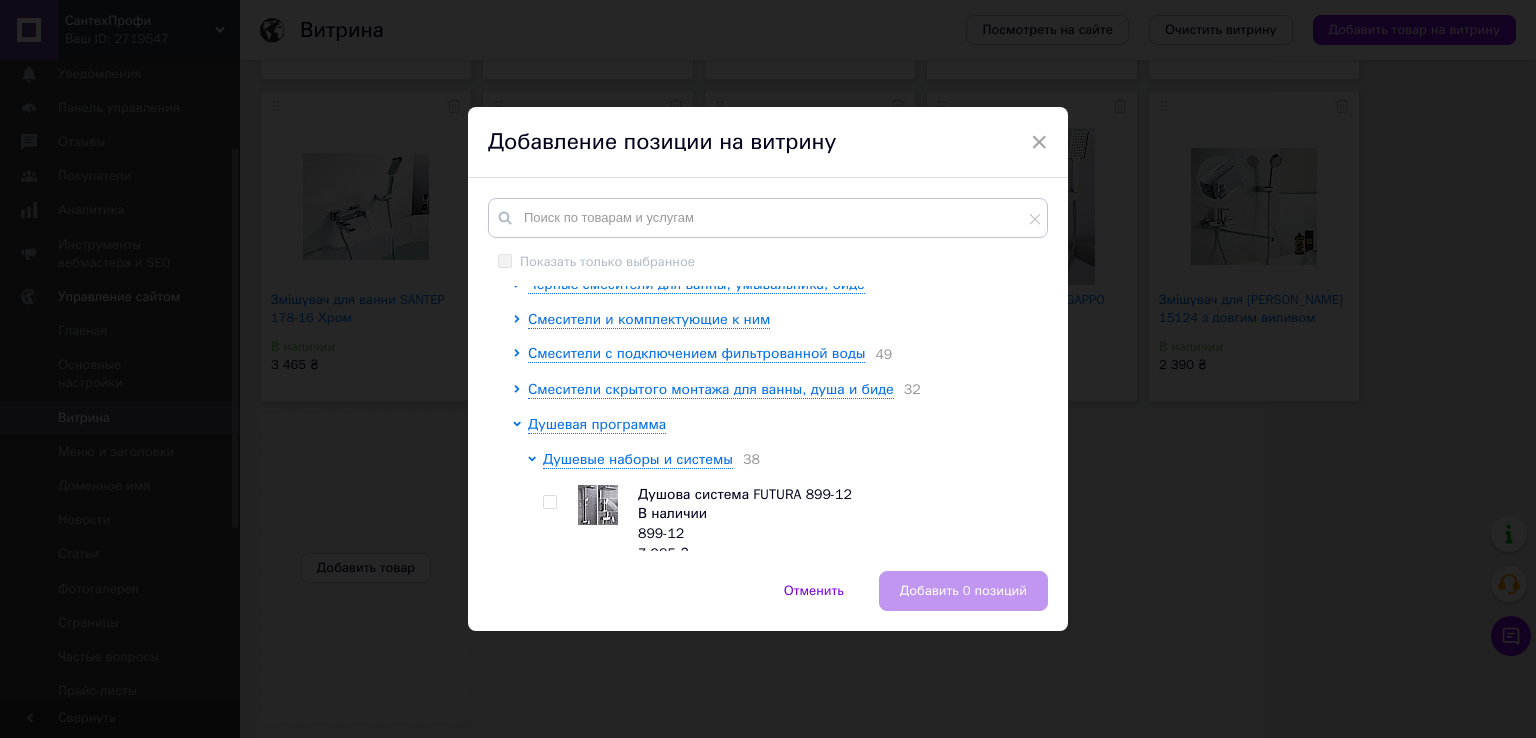click at bounding box center (549, 502) 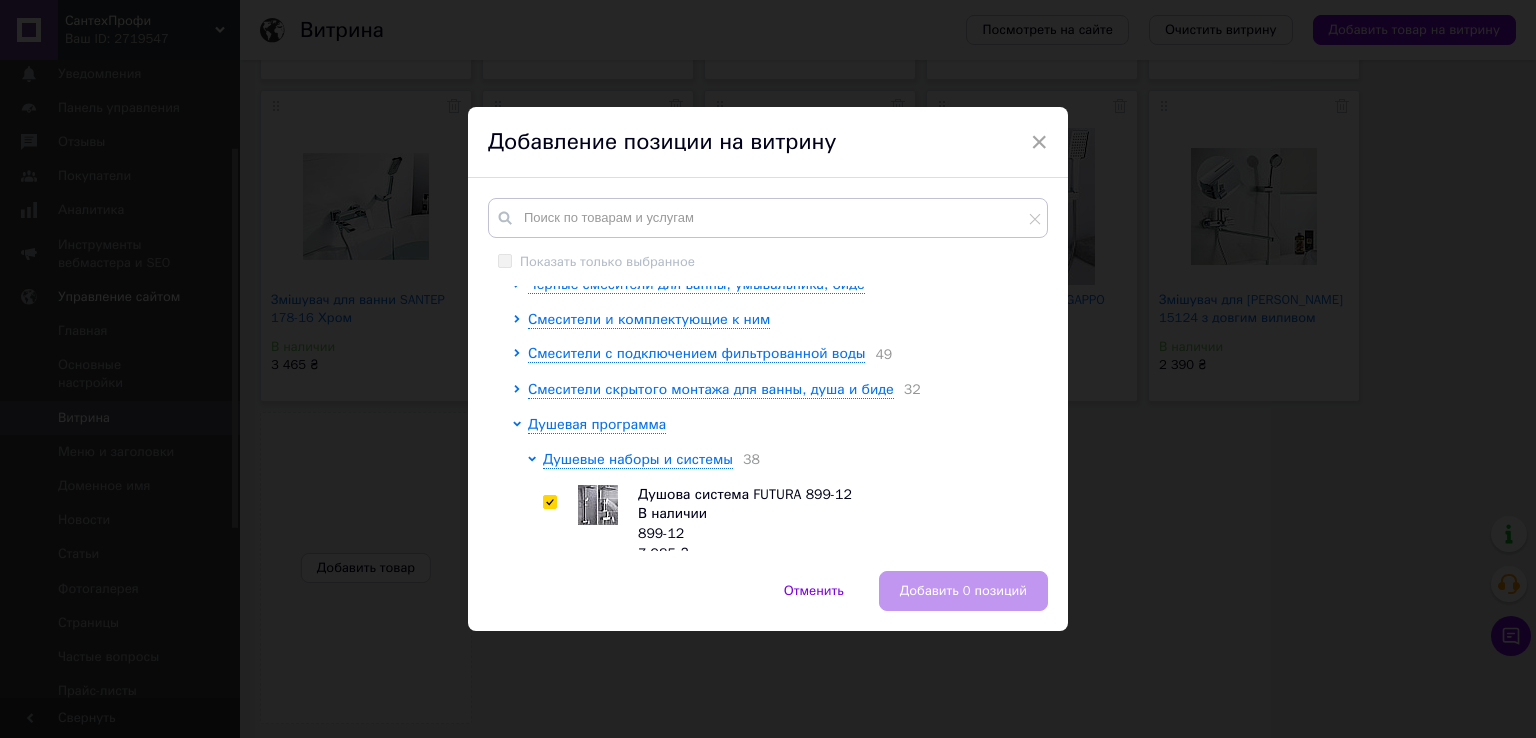 checkbox on "true" 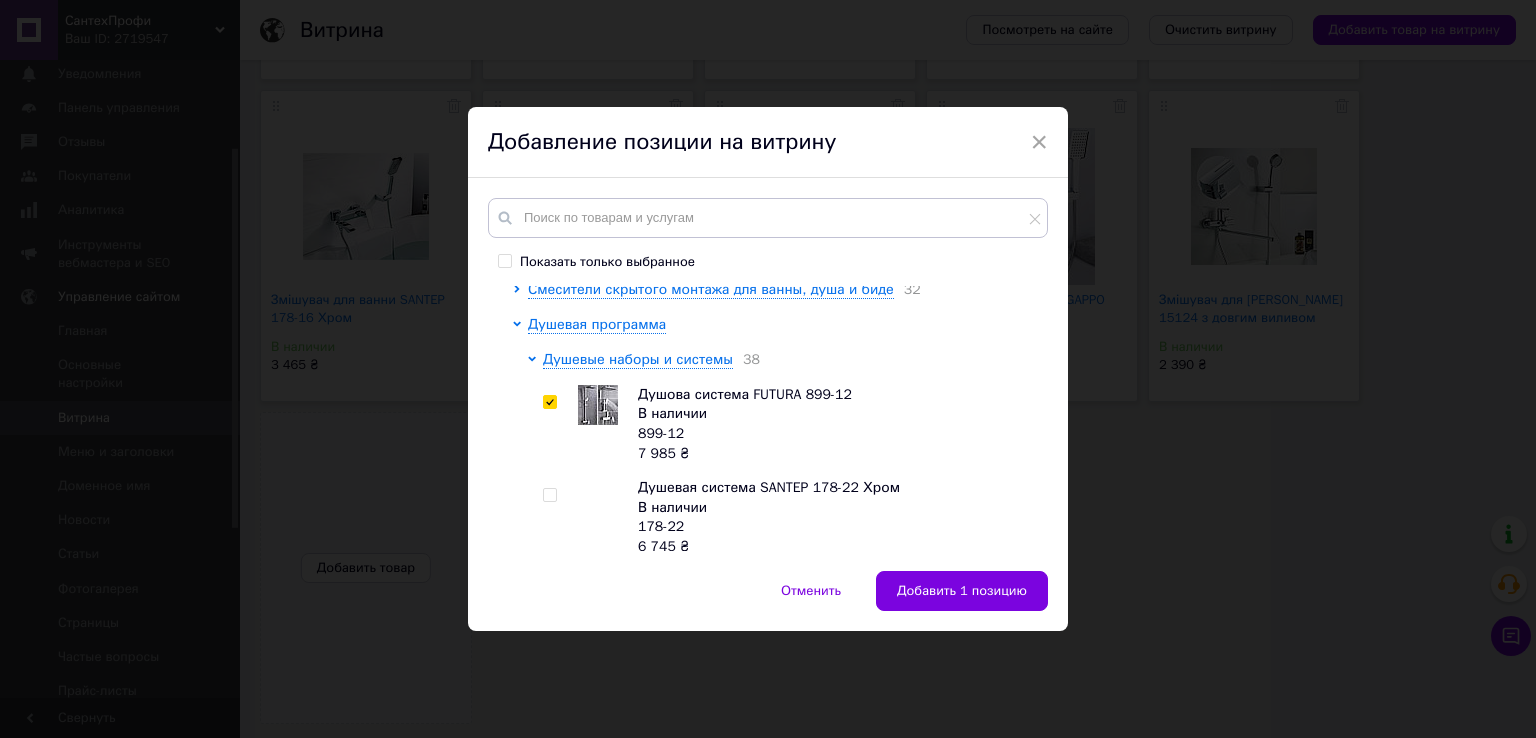 scroll, scrollTop: 400, scrollLeft: 0, axis: vertical 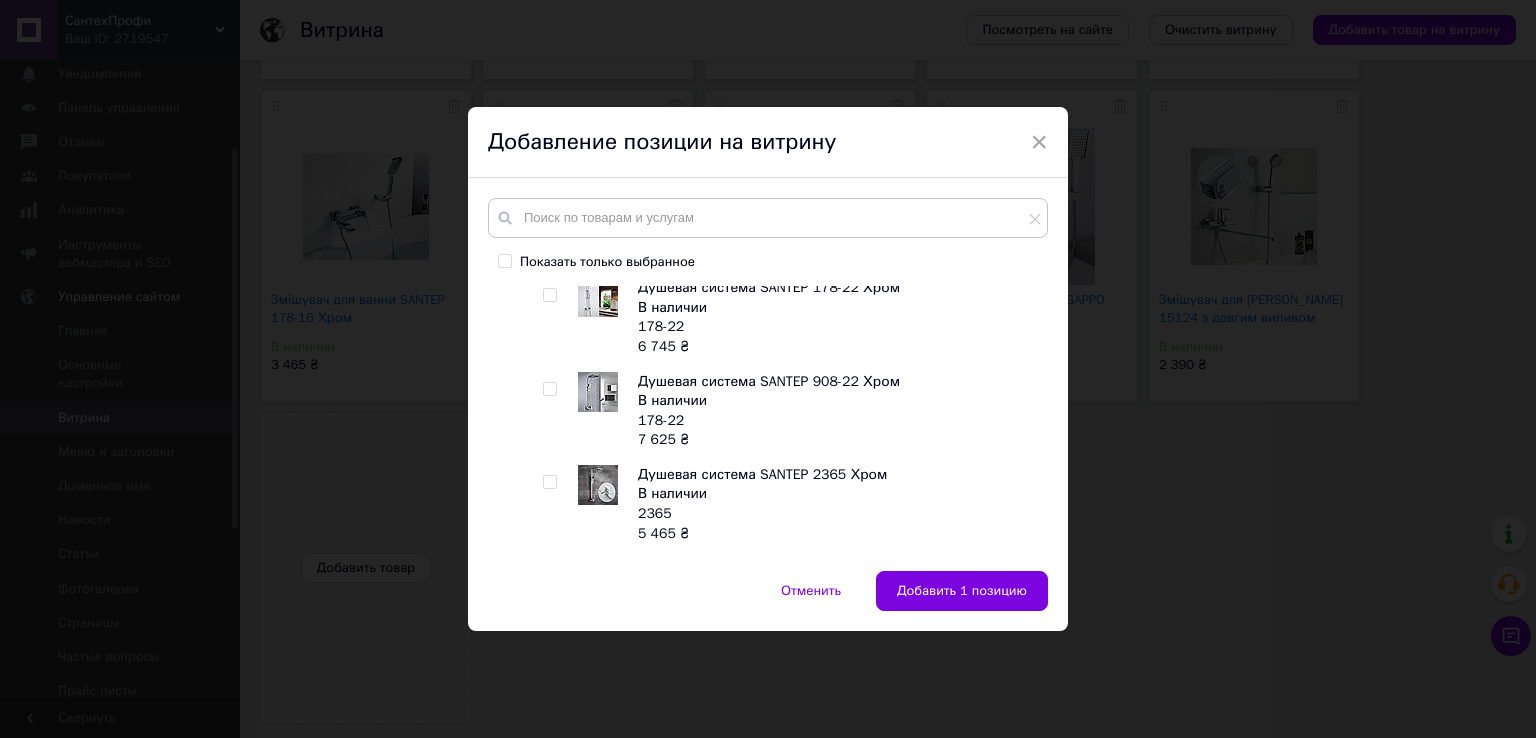 click at bounding box center (549, 389) 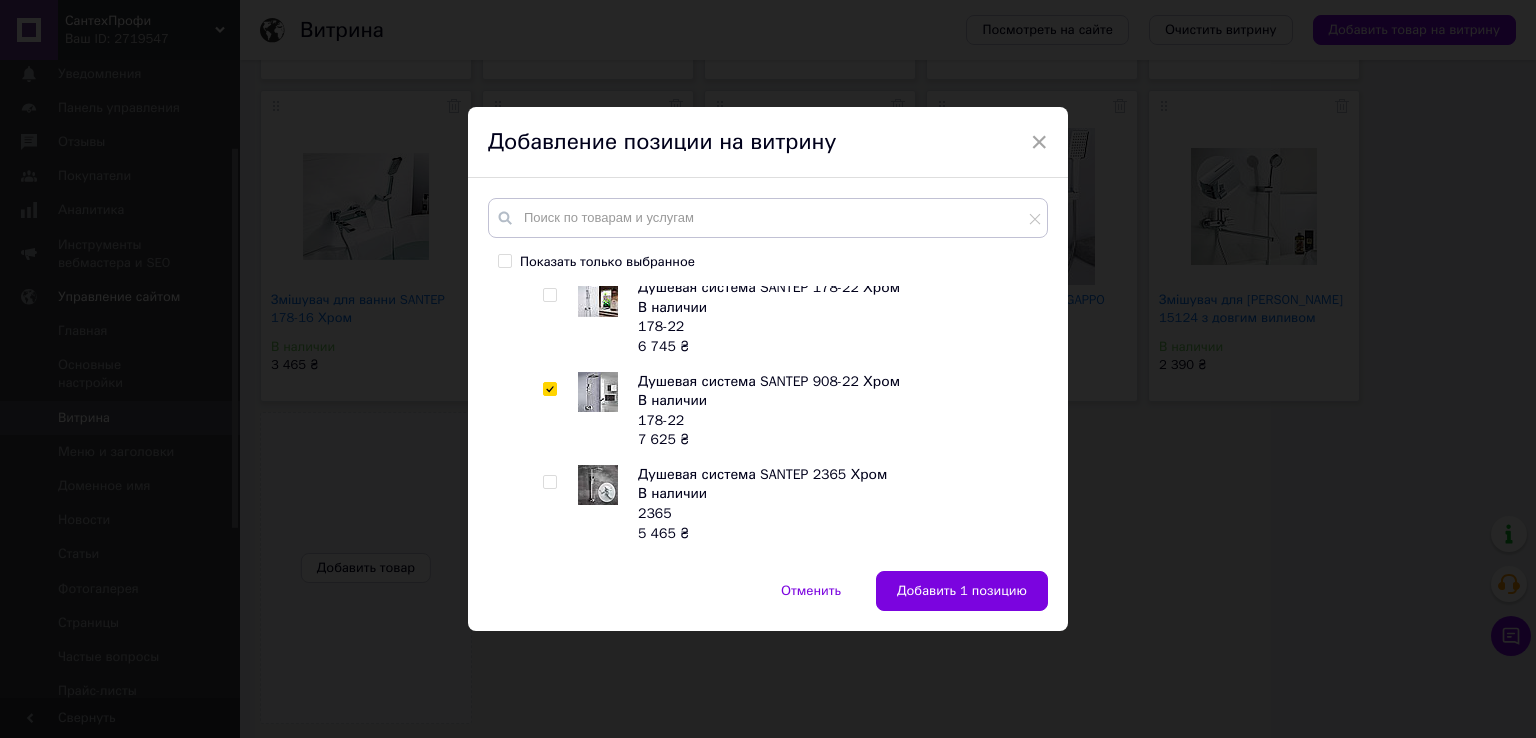 checkbox on "true" 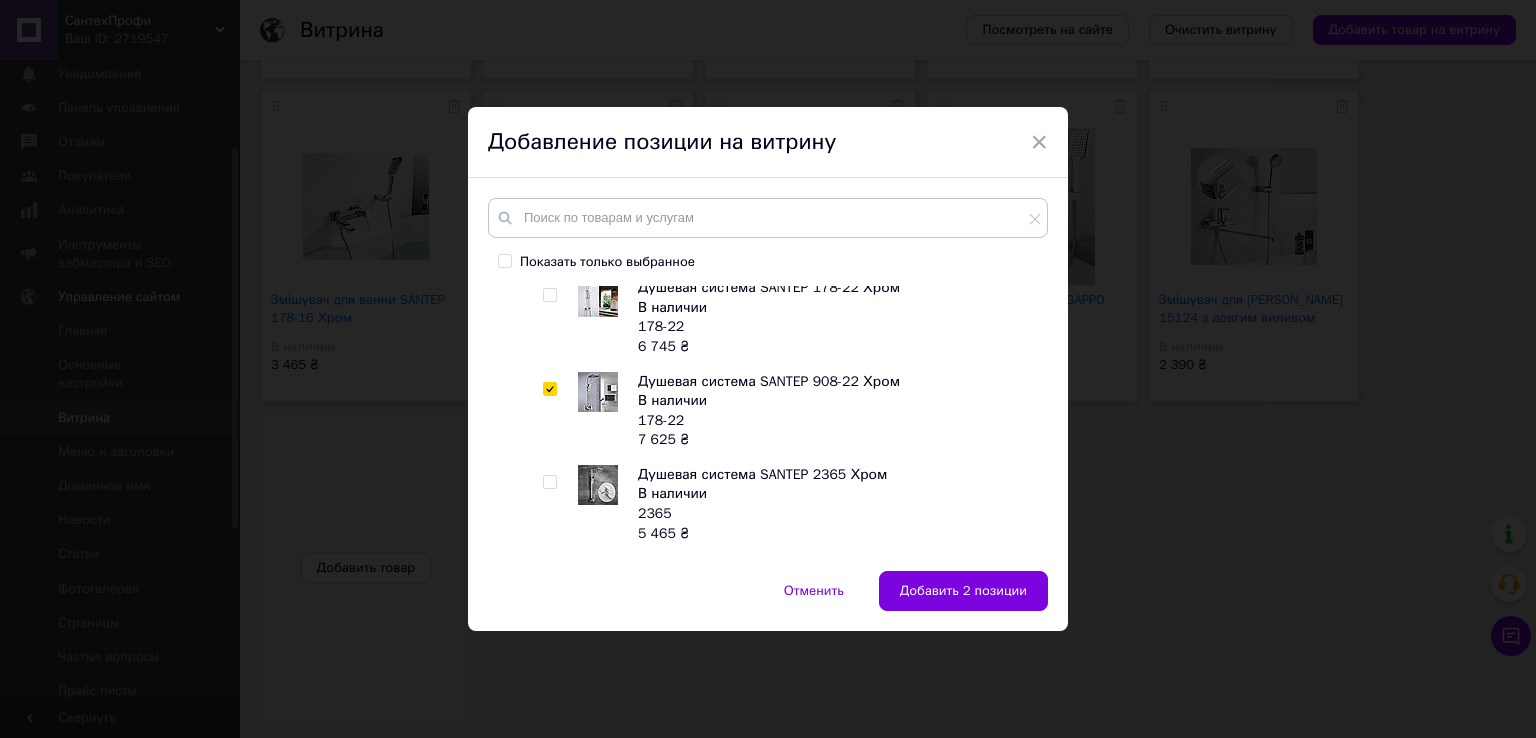 click at bounding box center (535, 1152) 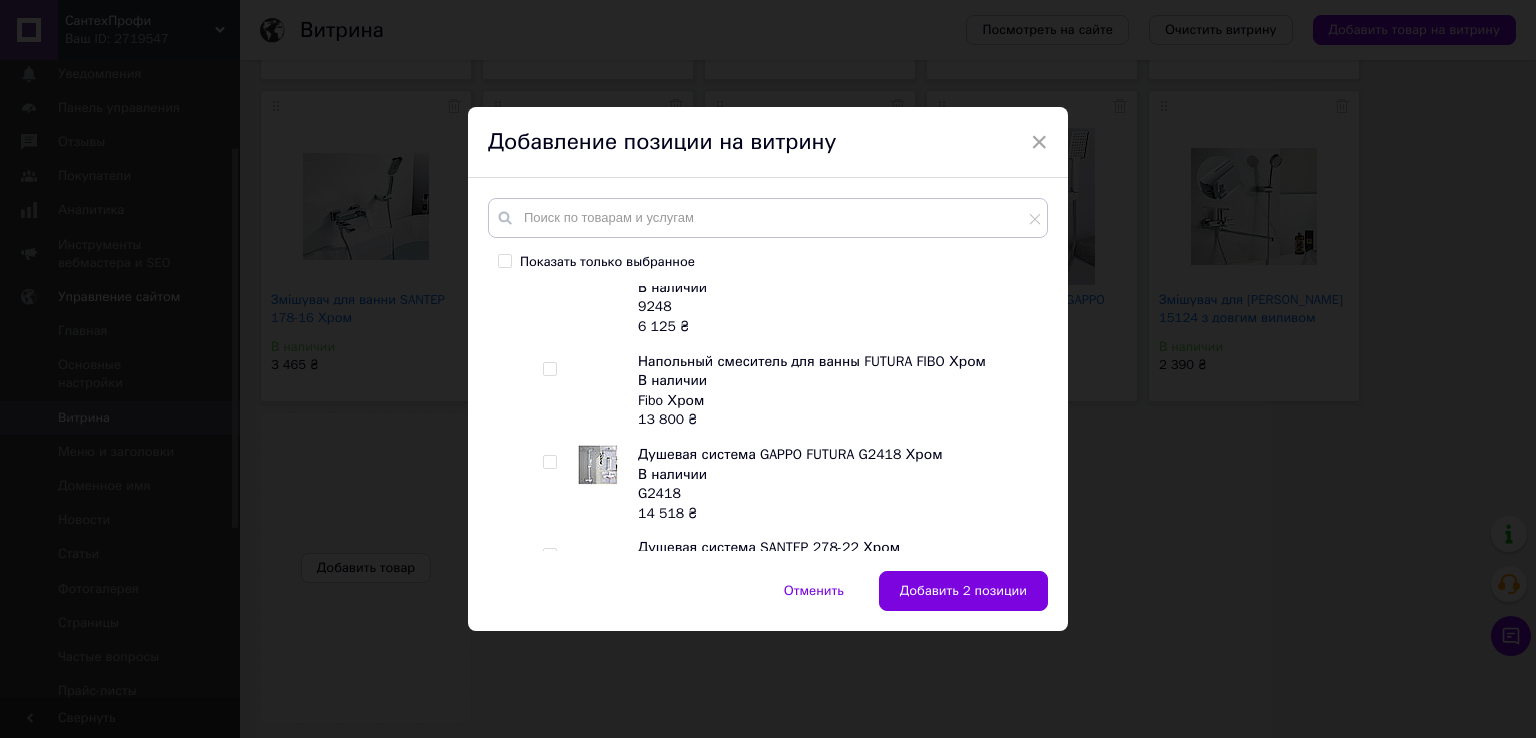 scroll, scrollTop: 800, scrollLeft: 0, axis: vertical 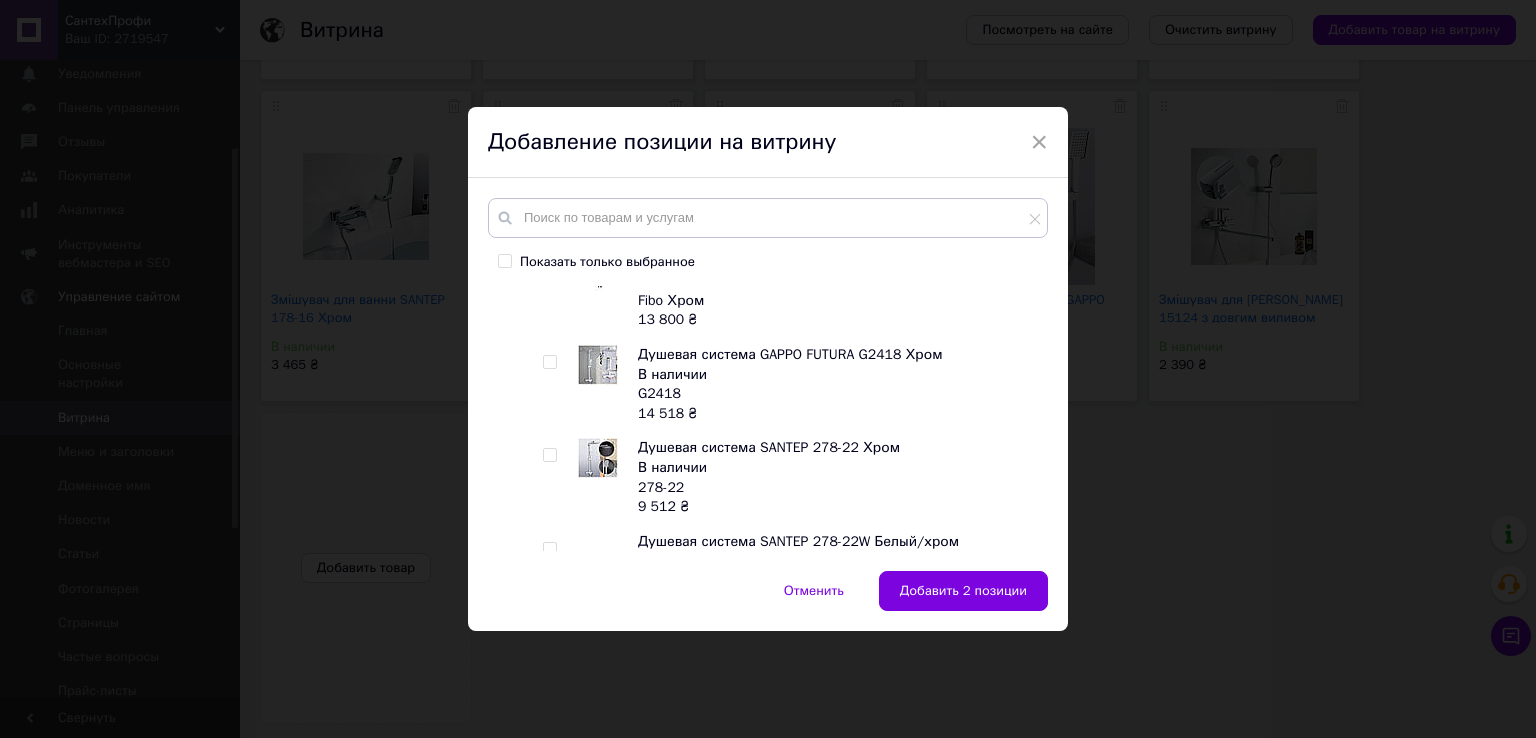 click at bounding box center [549, 362] 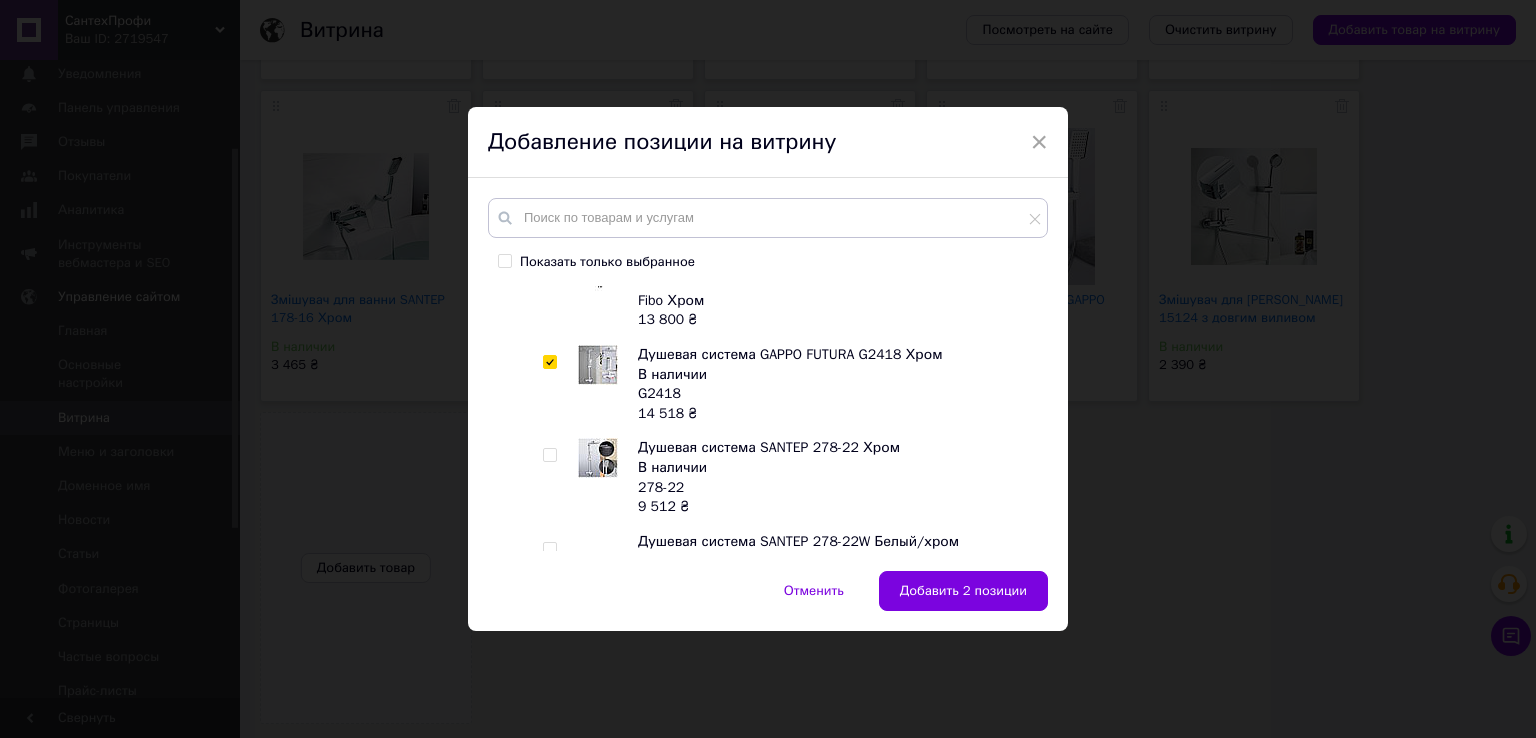 checkbox on "true" 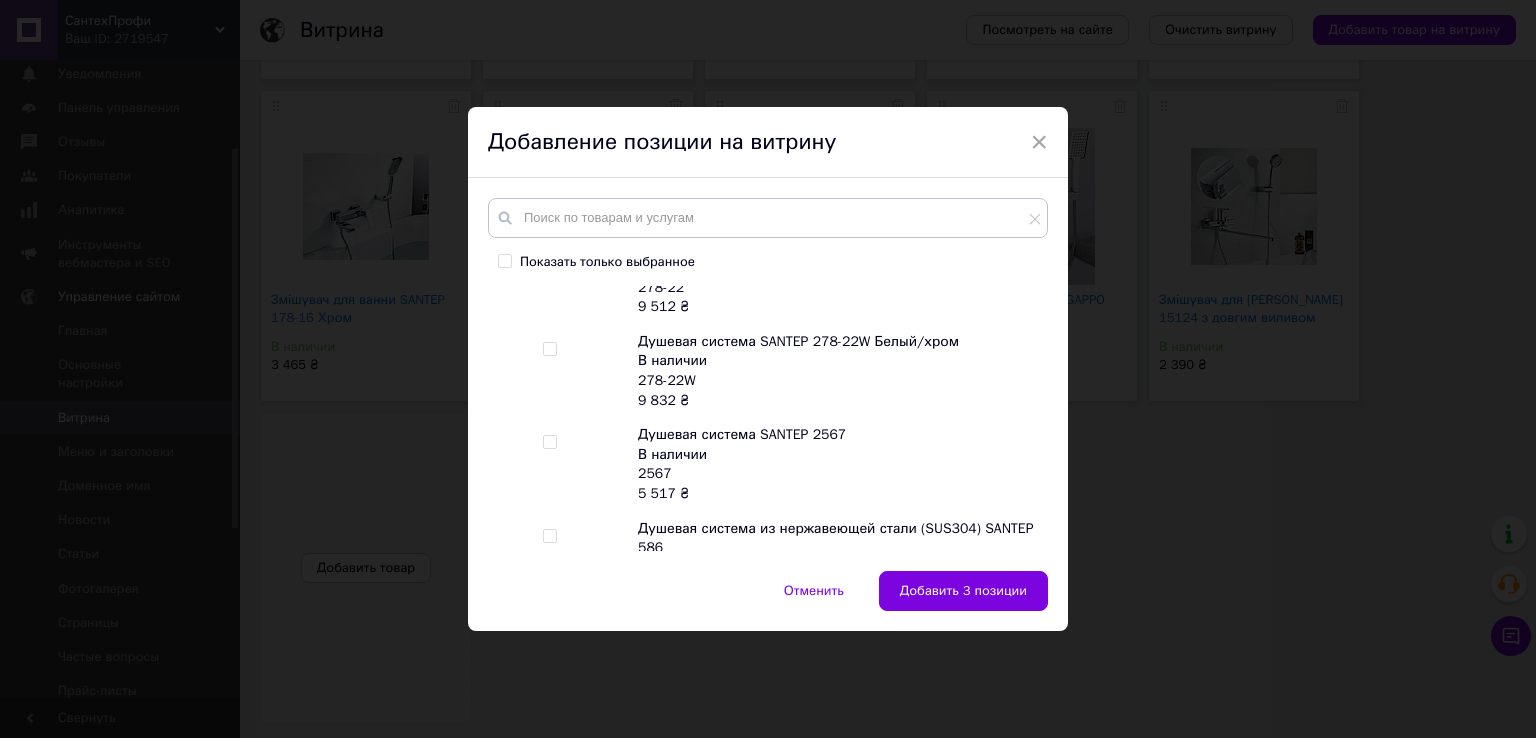 scroll, scrollTop: 800, scrollLeft: 0, axis: vertical 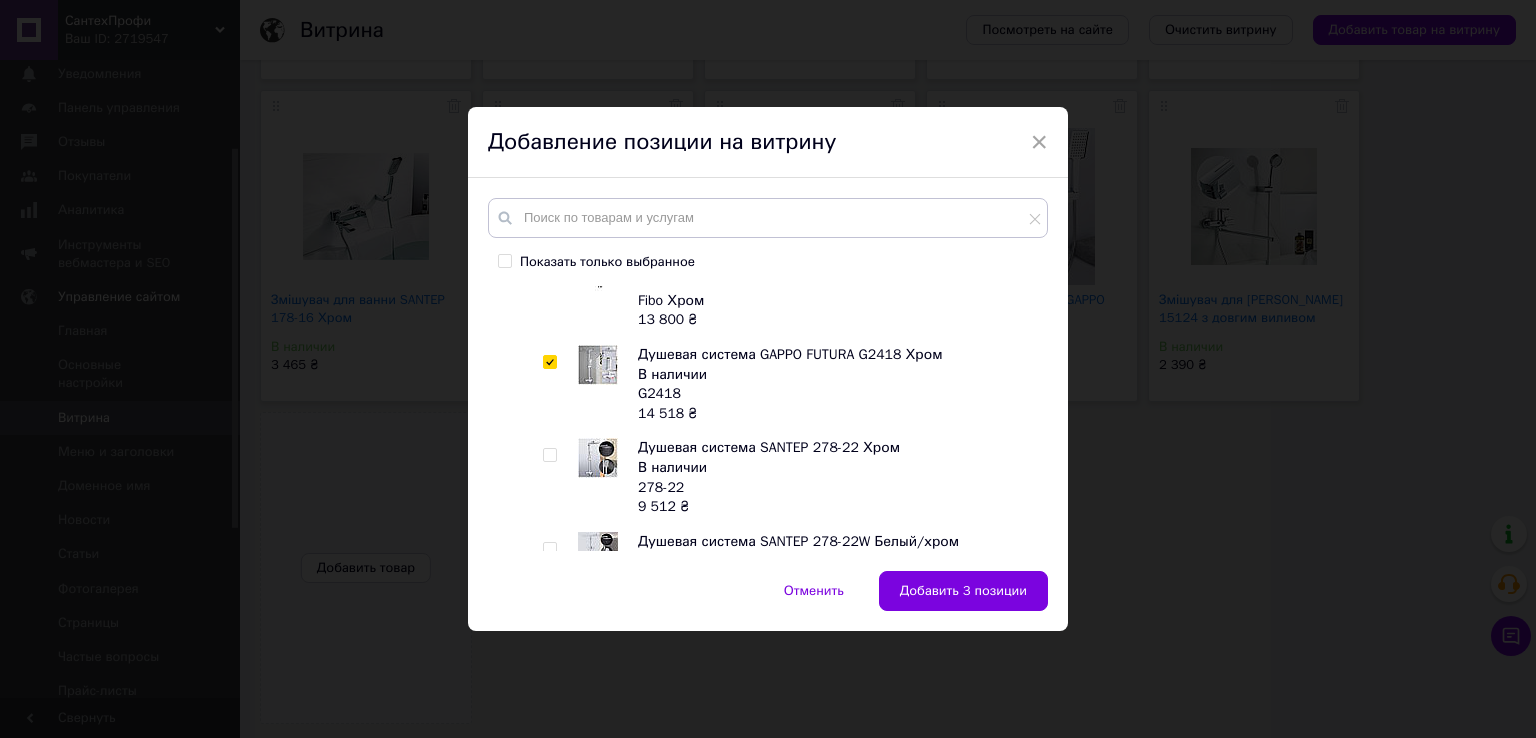 click at bounding box center [549, 455] 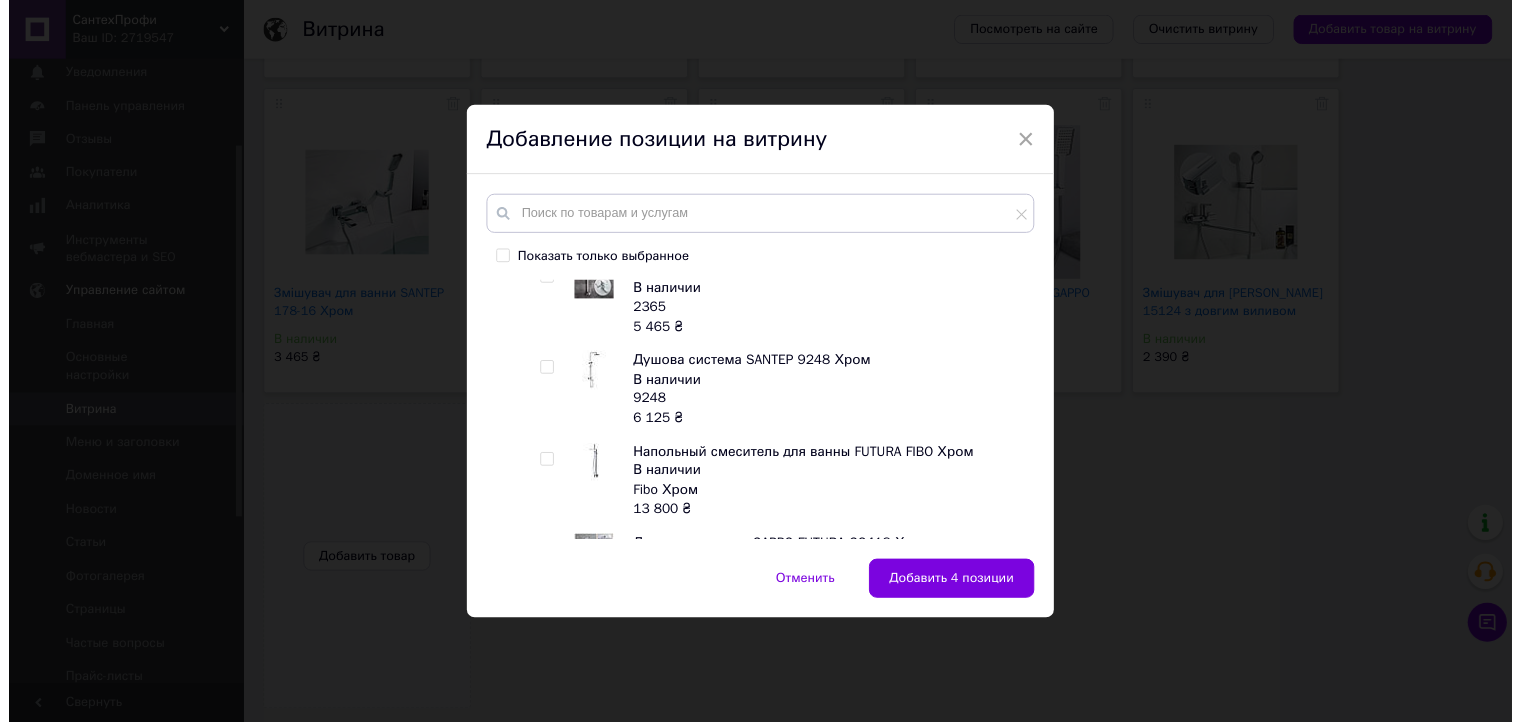 scroll, scrollTop: 400, scrollLeft: 0, axis: vertical 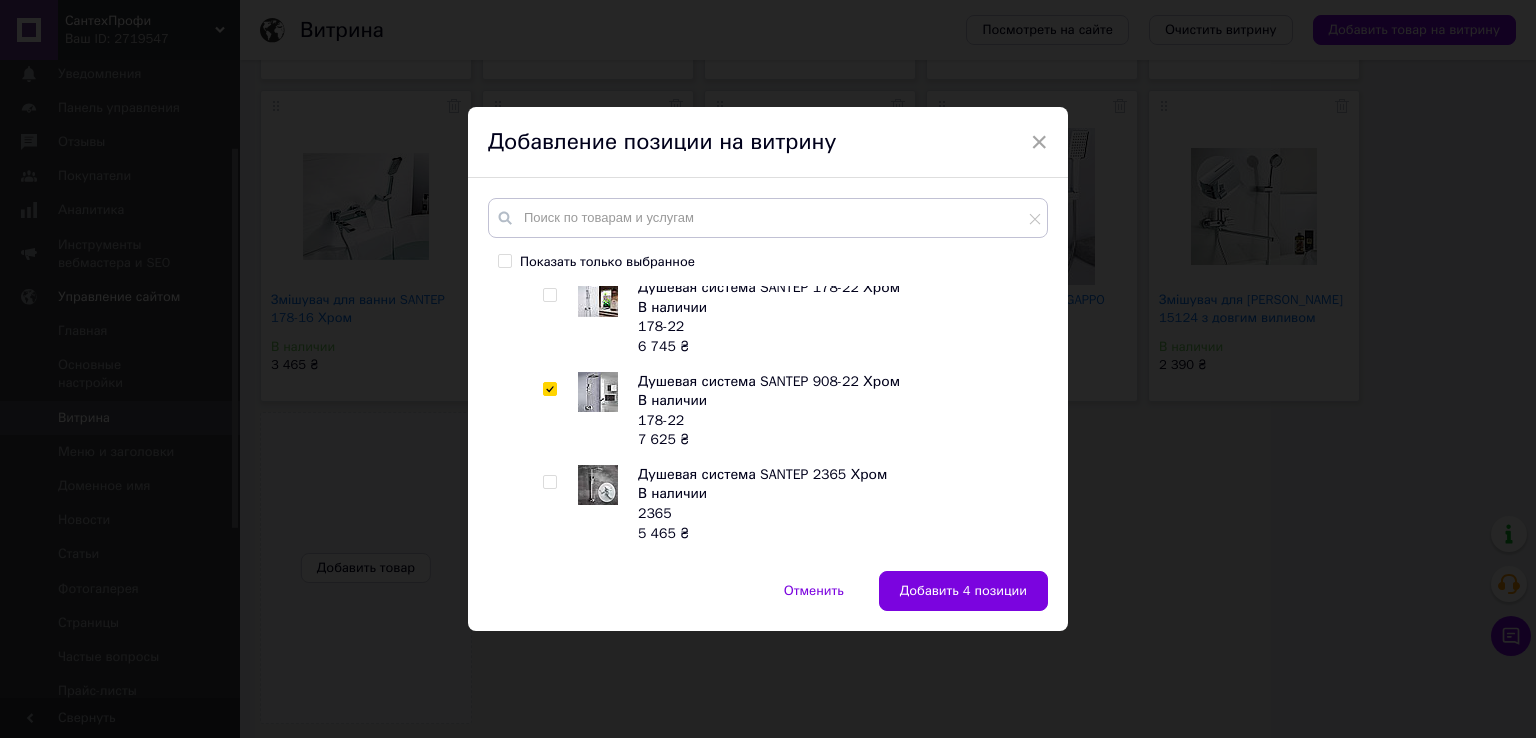 click at bounding box center [549, 482] 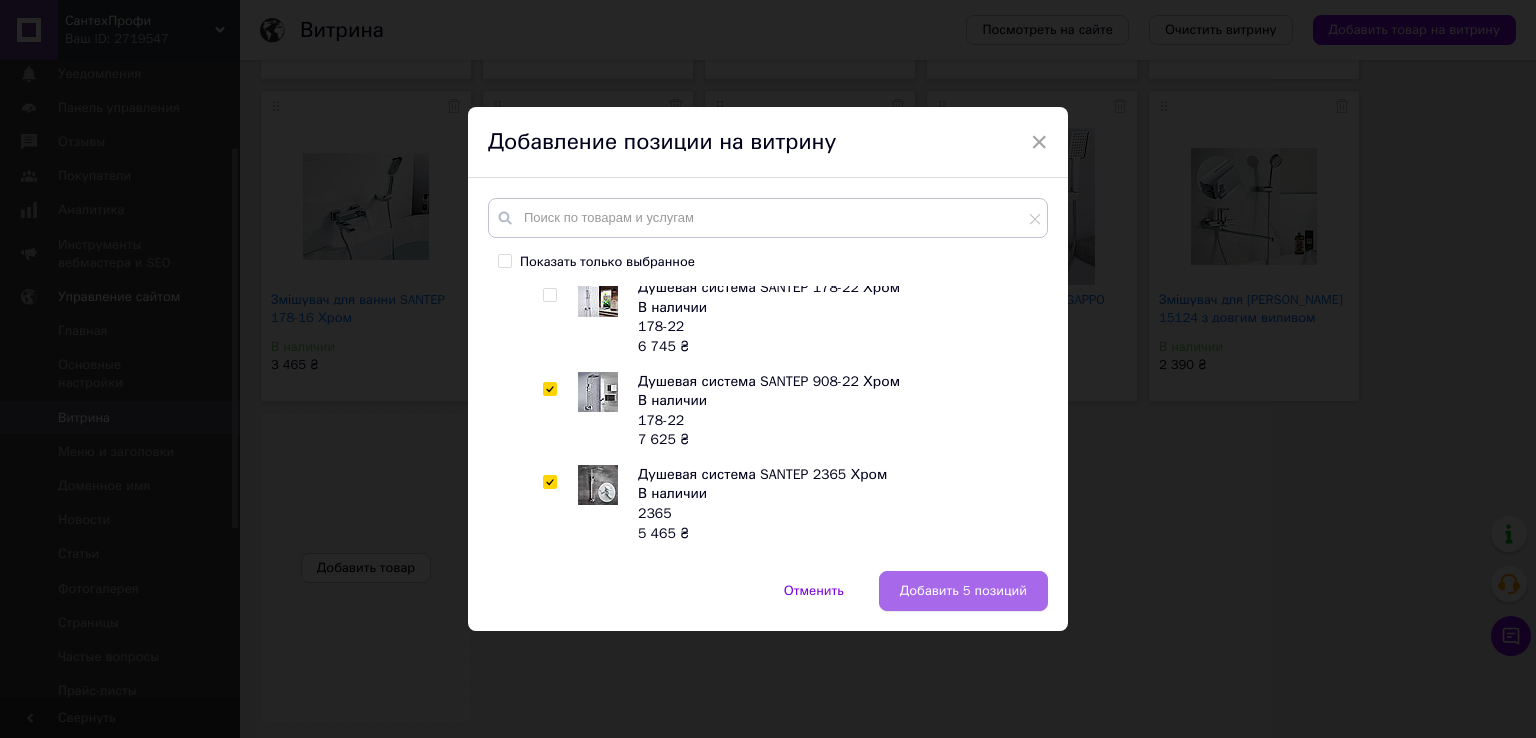 click on "Добавить 5 позиций" at bounding box center [963, 591] 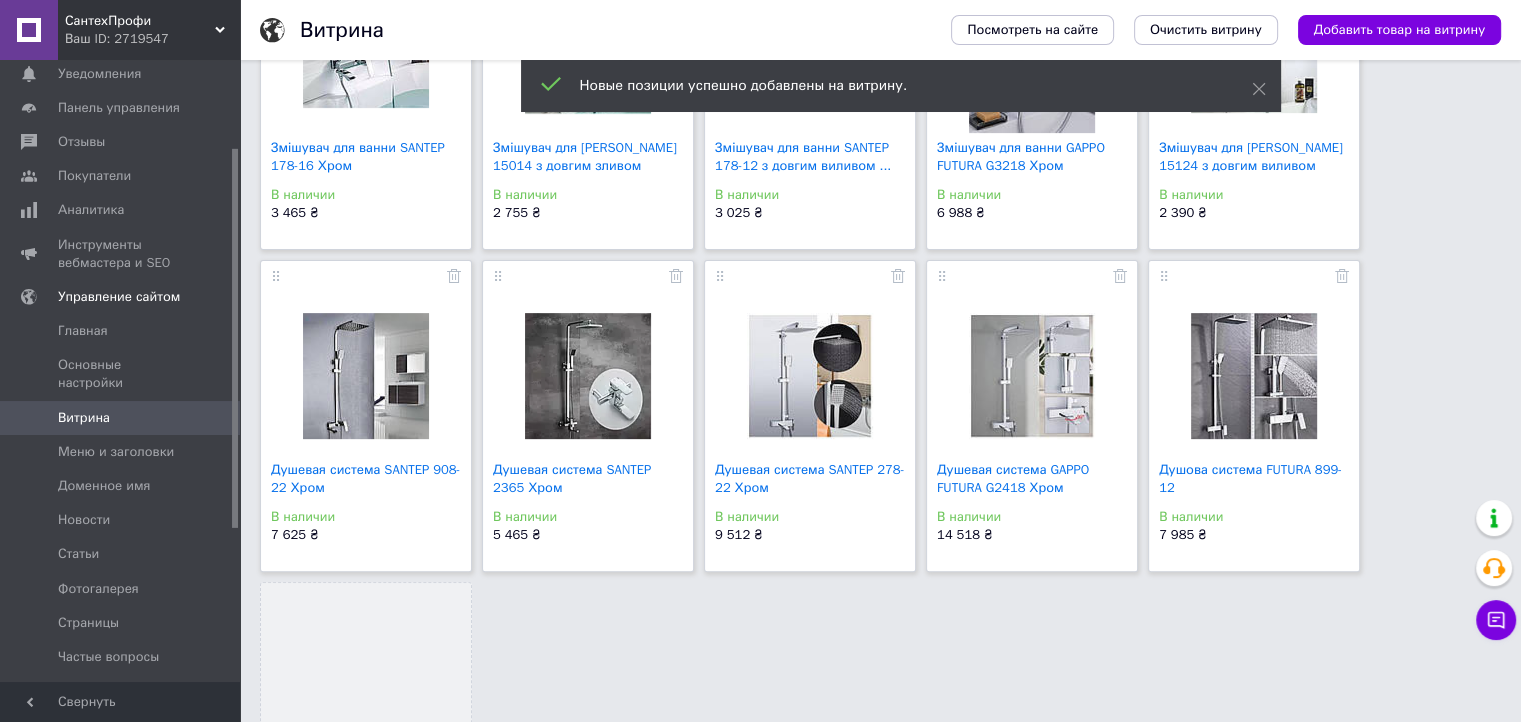 scroll, scrollTop: 785, scrollLeft: 0, axis: vertical 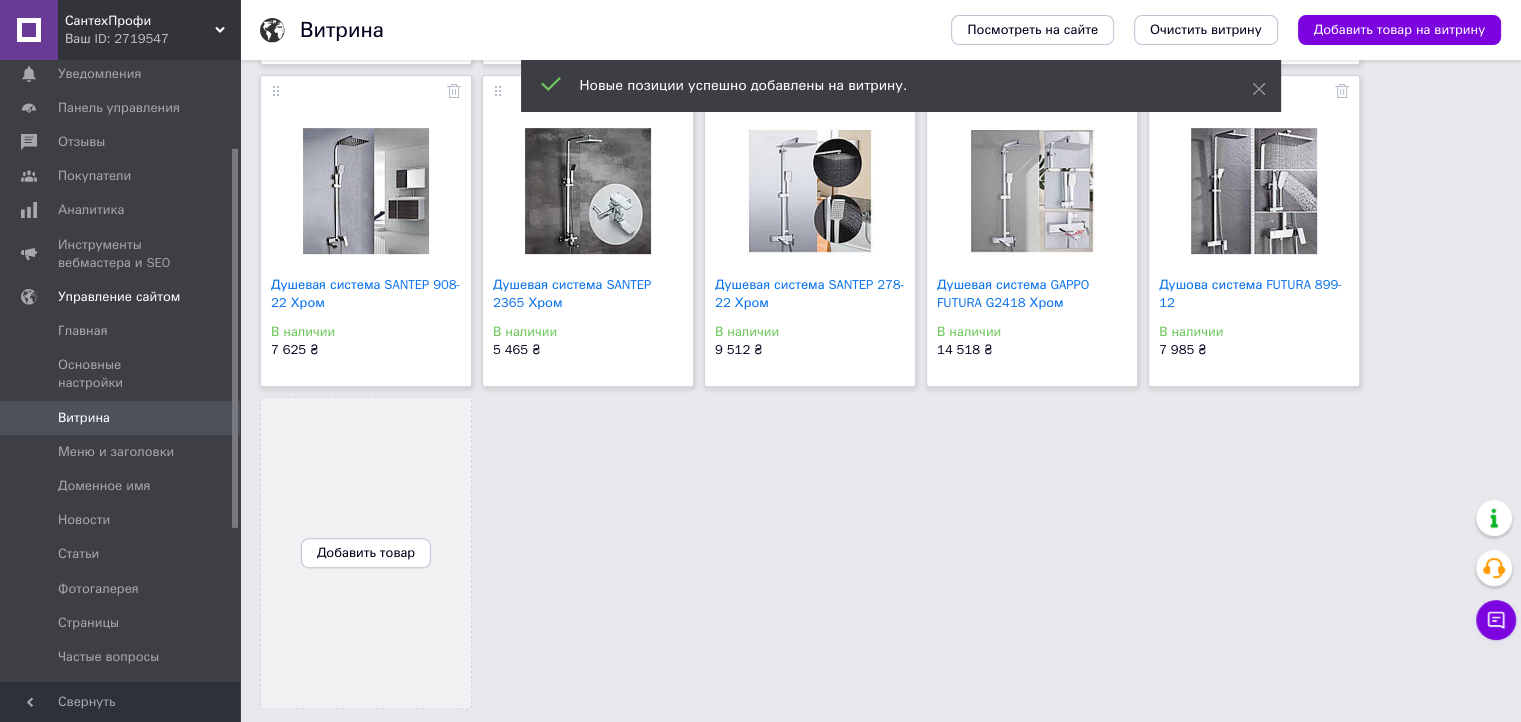click on "Добавить товар" at bounding box center [366, 553] 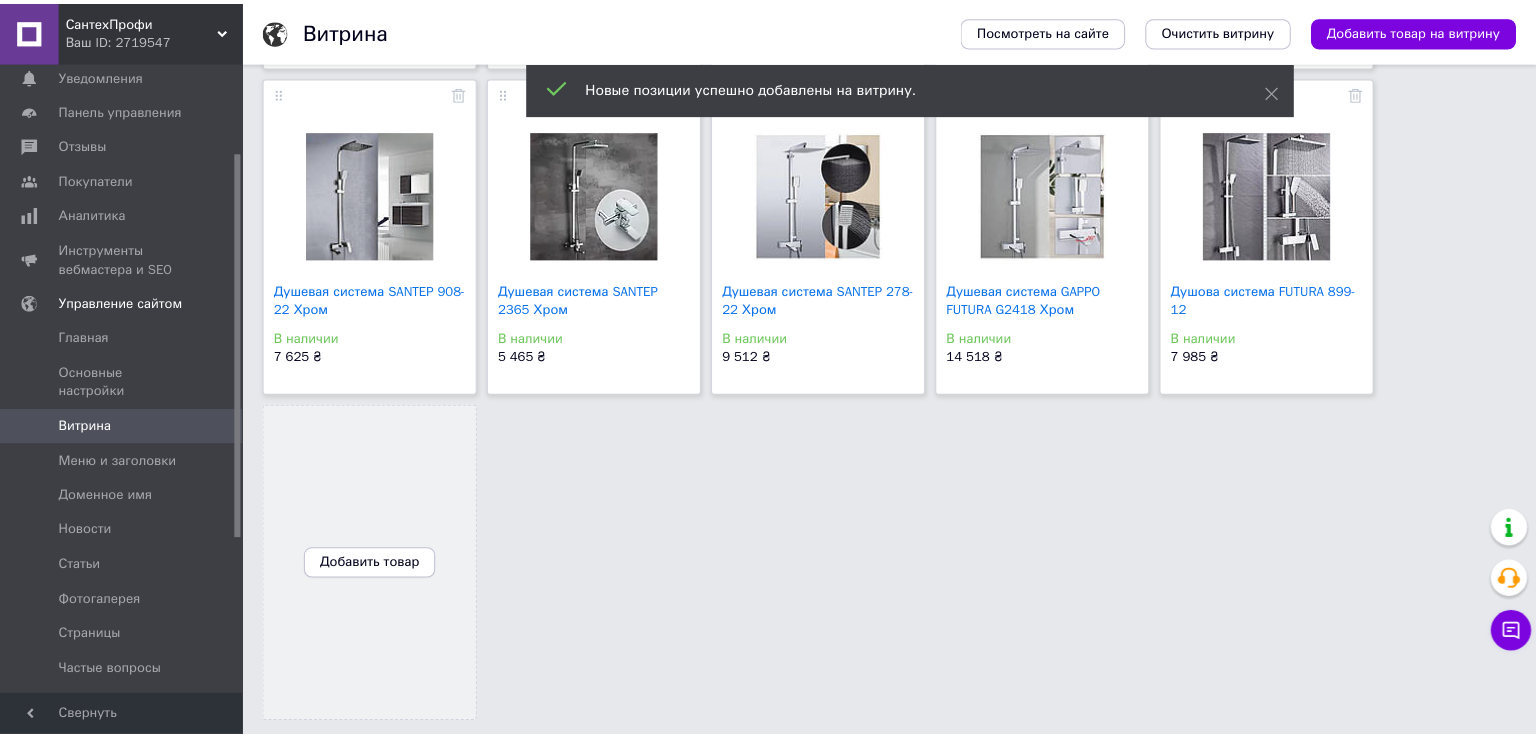 scroll, scrollTop: 770, scrollLeft: 0, axis: vertical 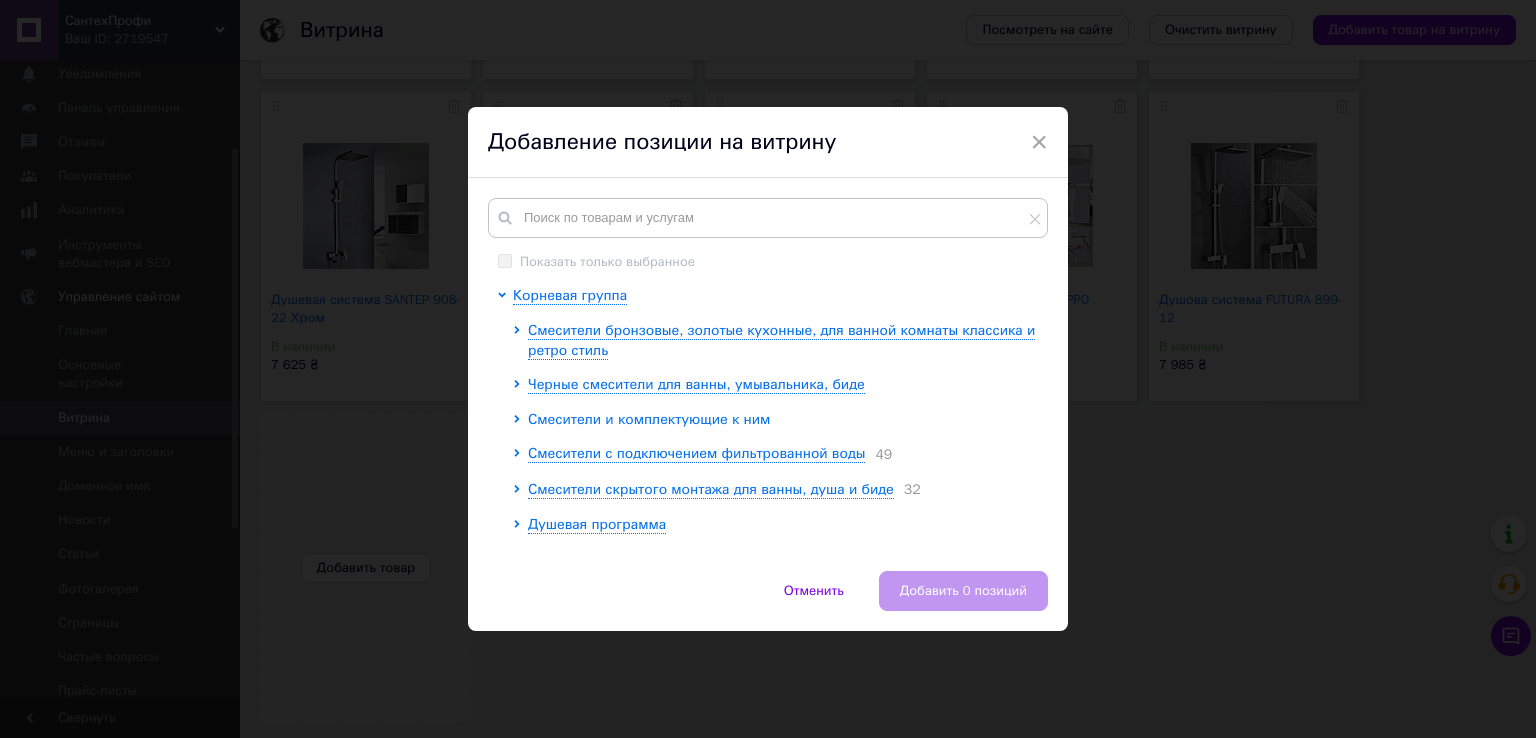 click 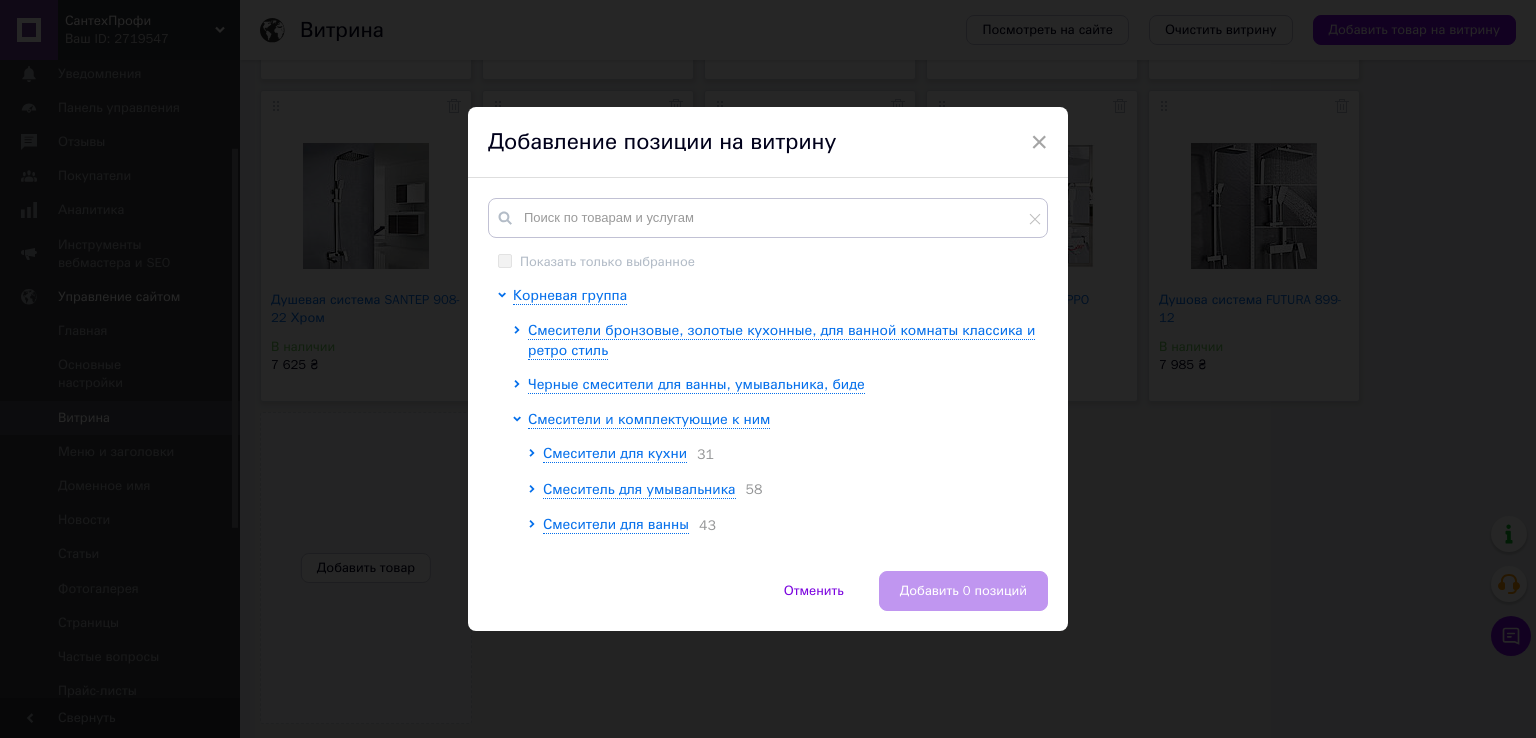 scroll, scrollTop: 100, scrollLeft: 0, axis: vertical 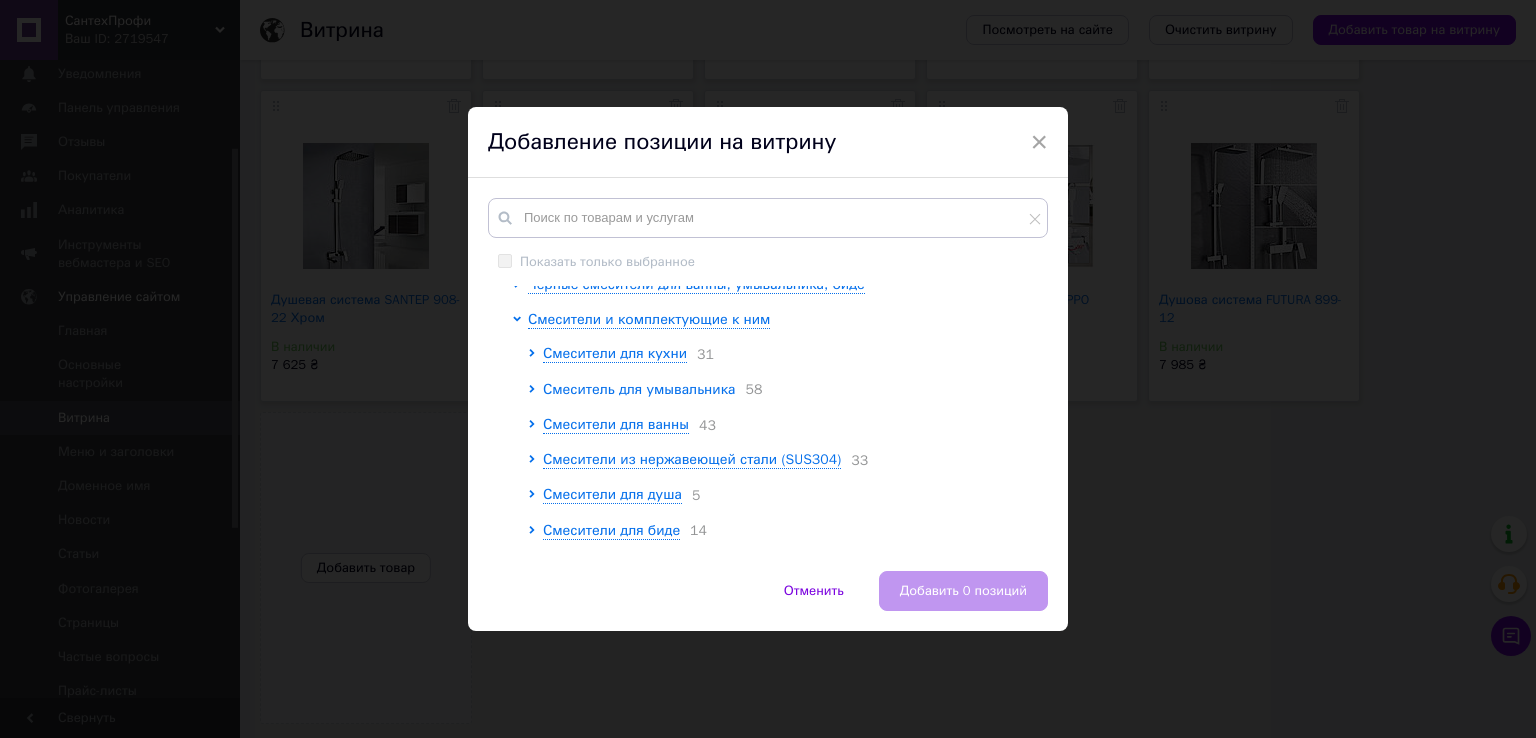 click 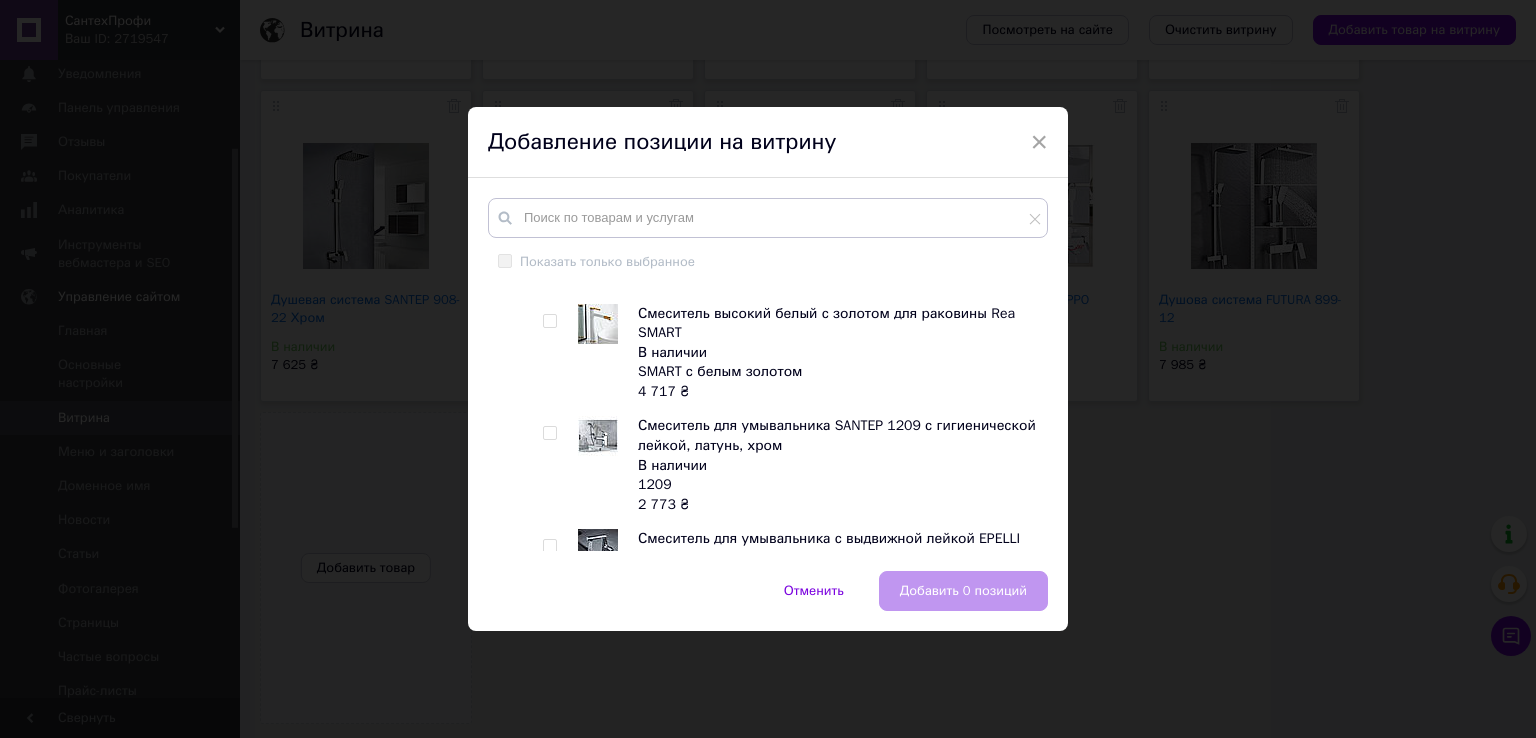 scroll, scrollTop: 5700, scrollLeft: 0, axis: vertical 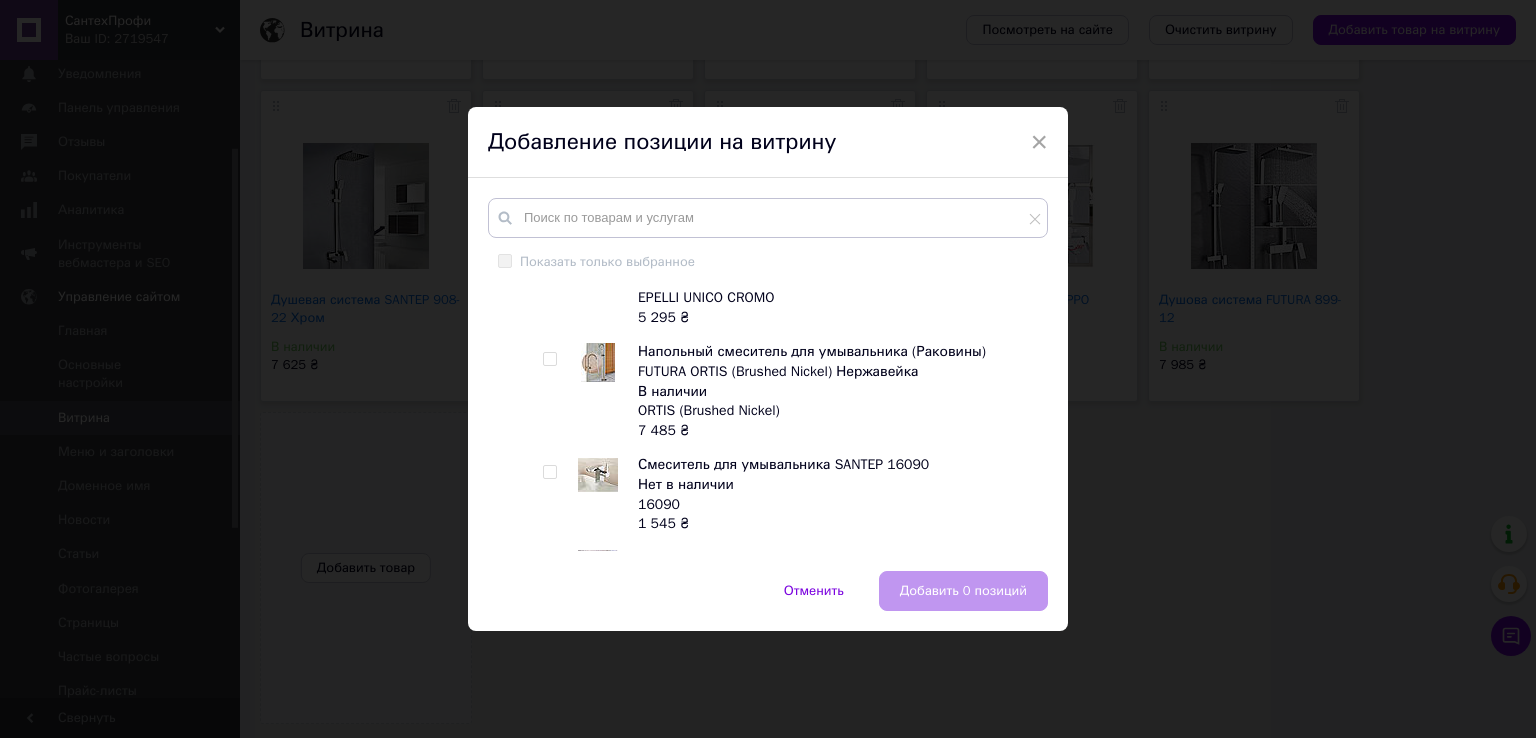 click at bounding box center [549, 566] 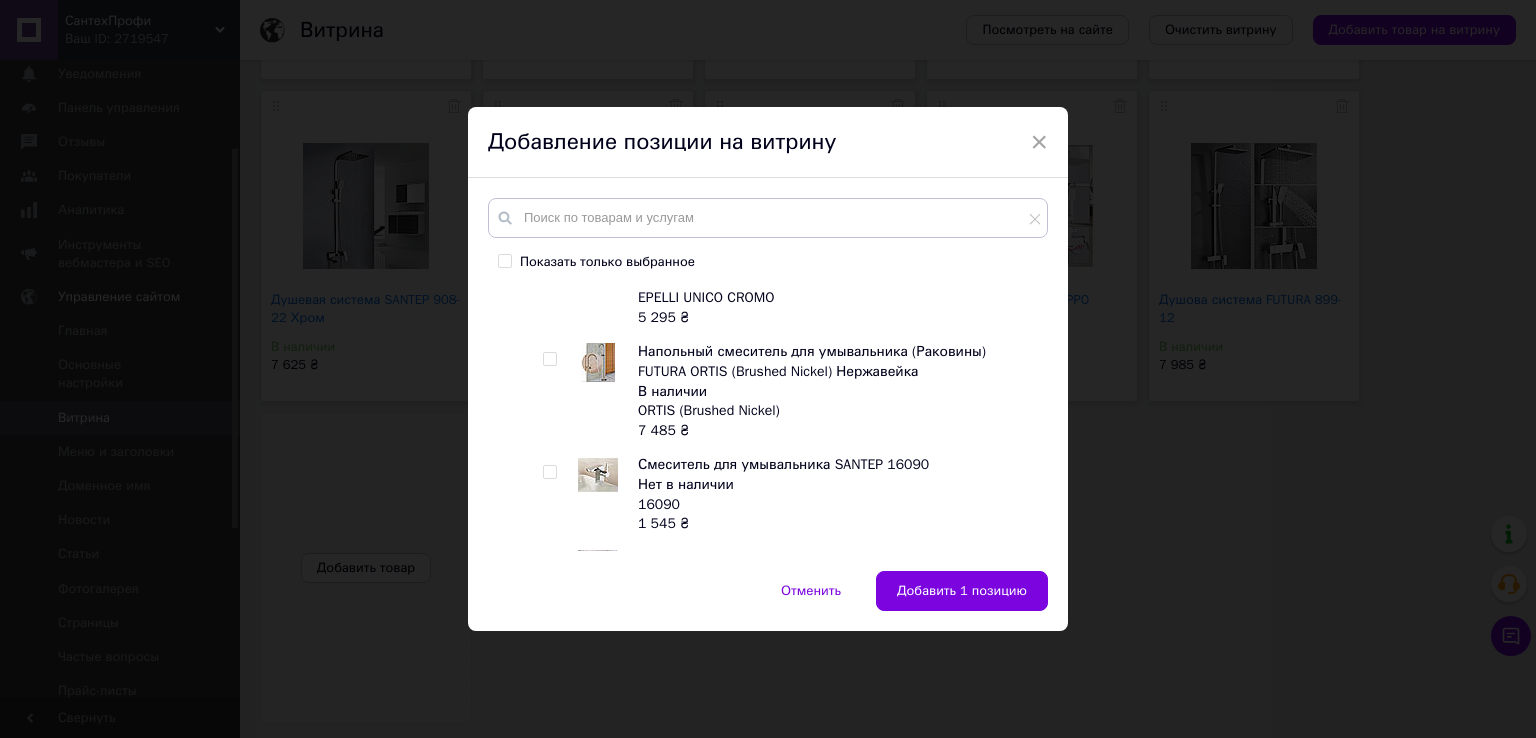 scroll, scrollTop: 5900, scrollLeft: 0, axis: vertical 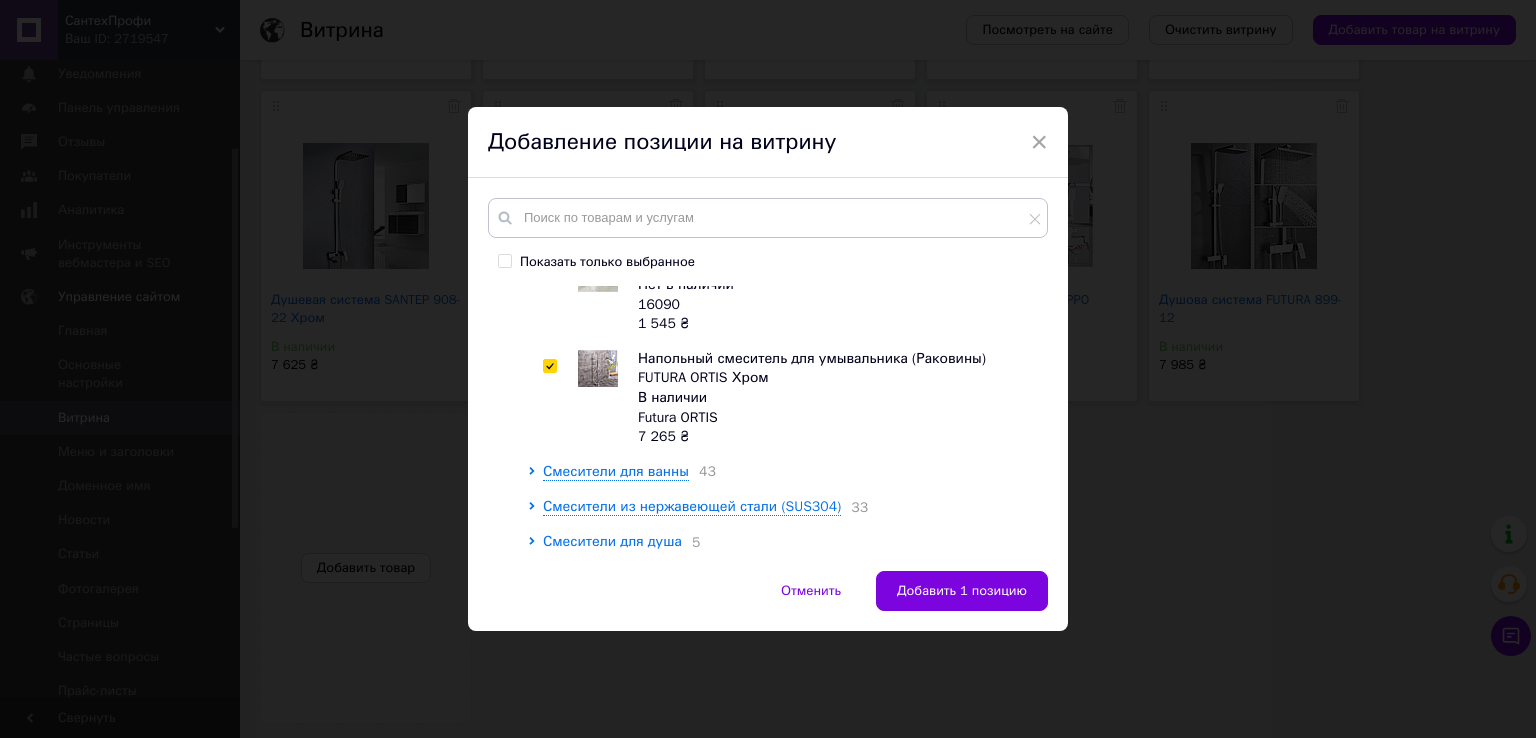 click 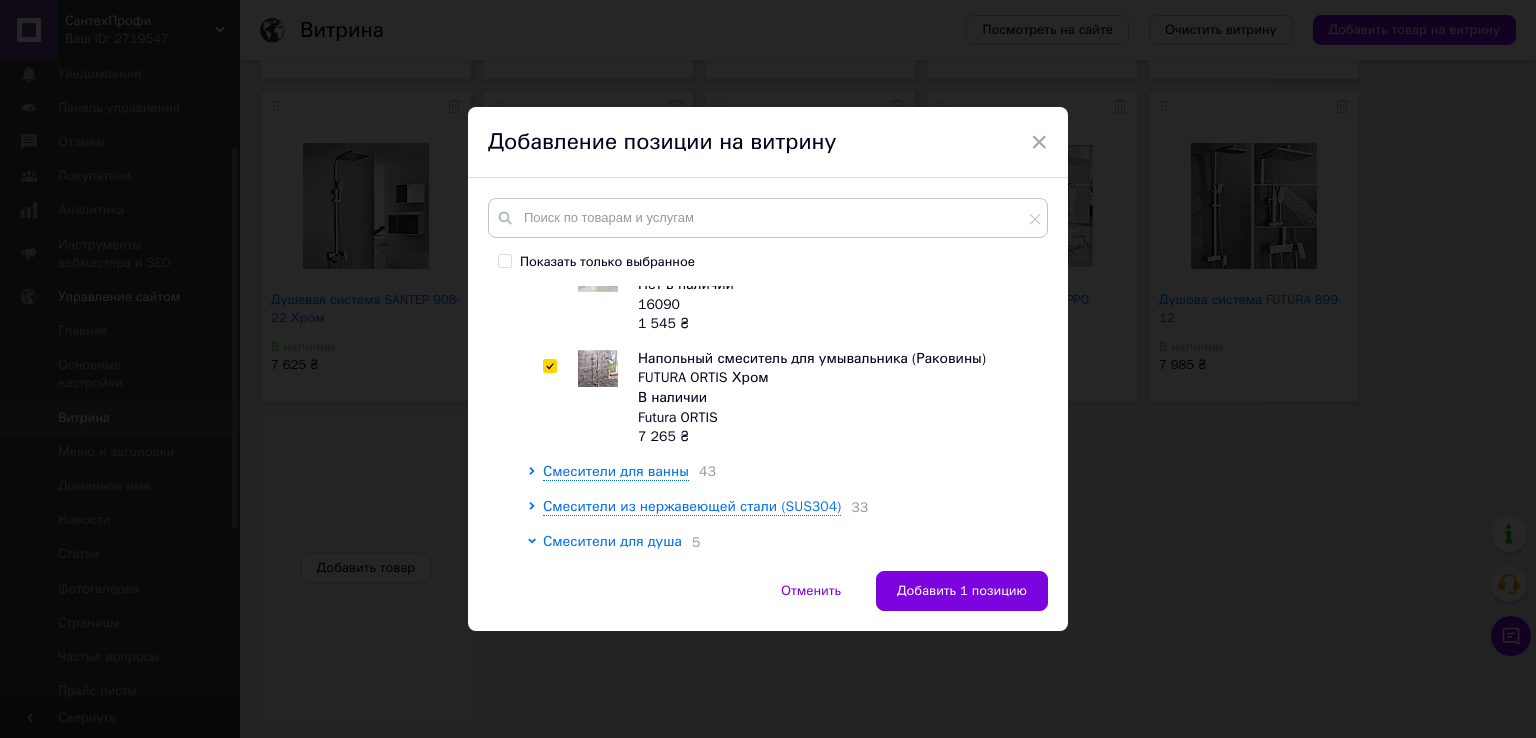 click 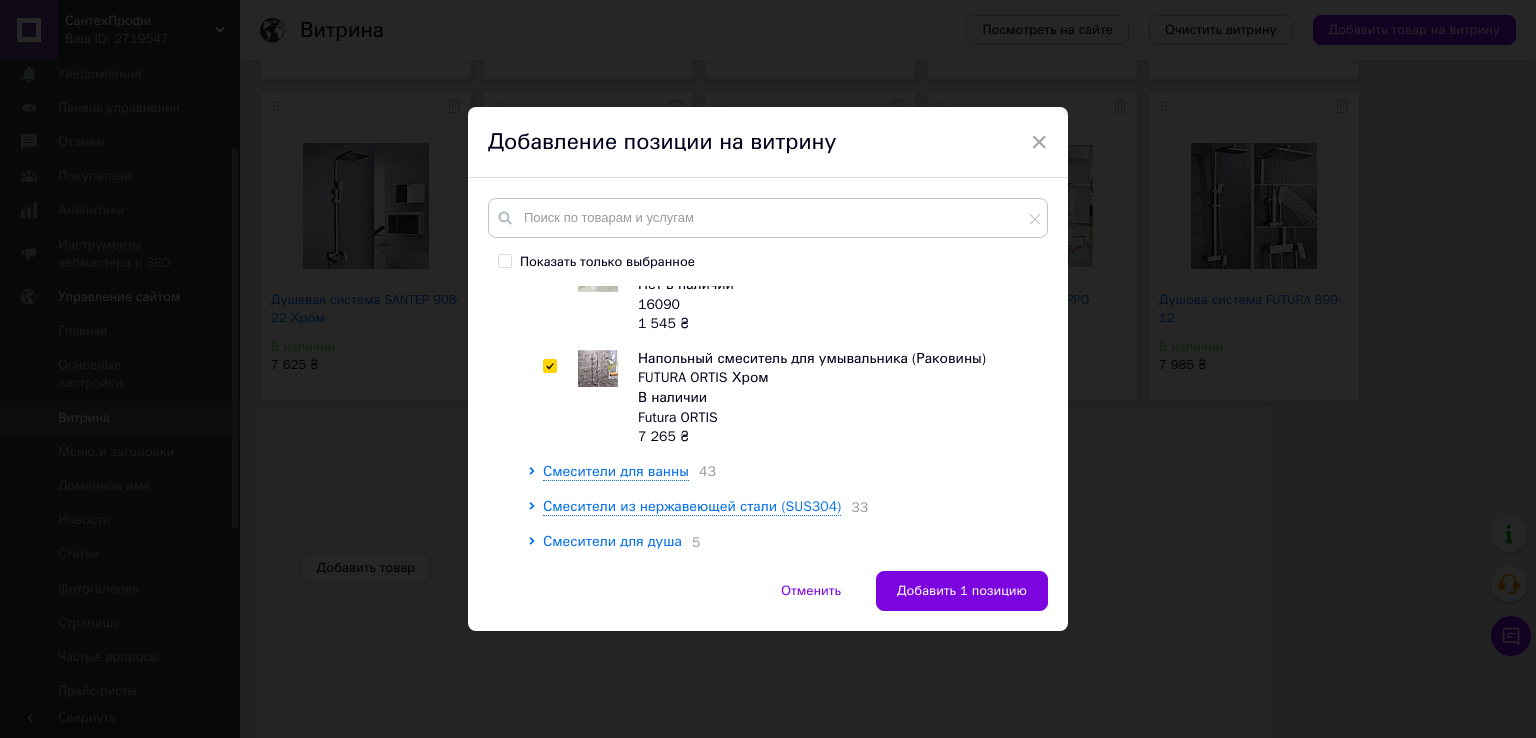 scroll, scrollTop: 6100, scrollLeft: 0, axis: vertical 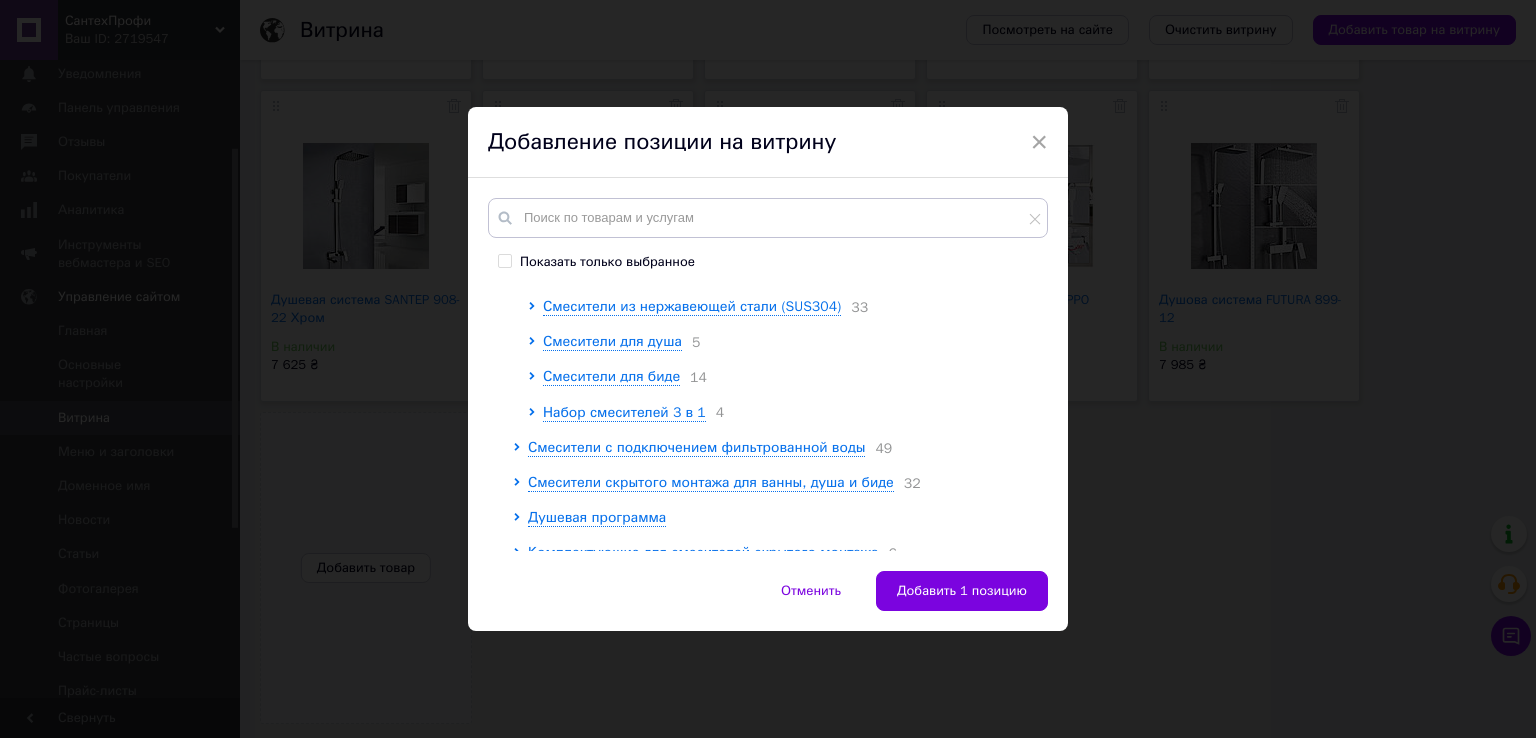 click at bounding box center [520, 518] 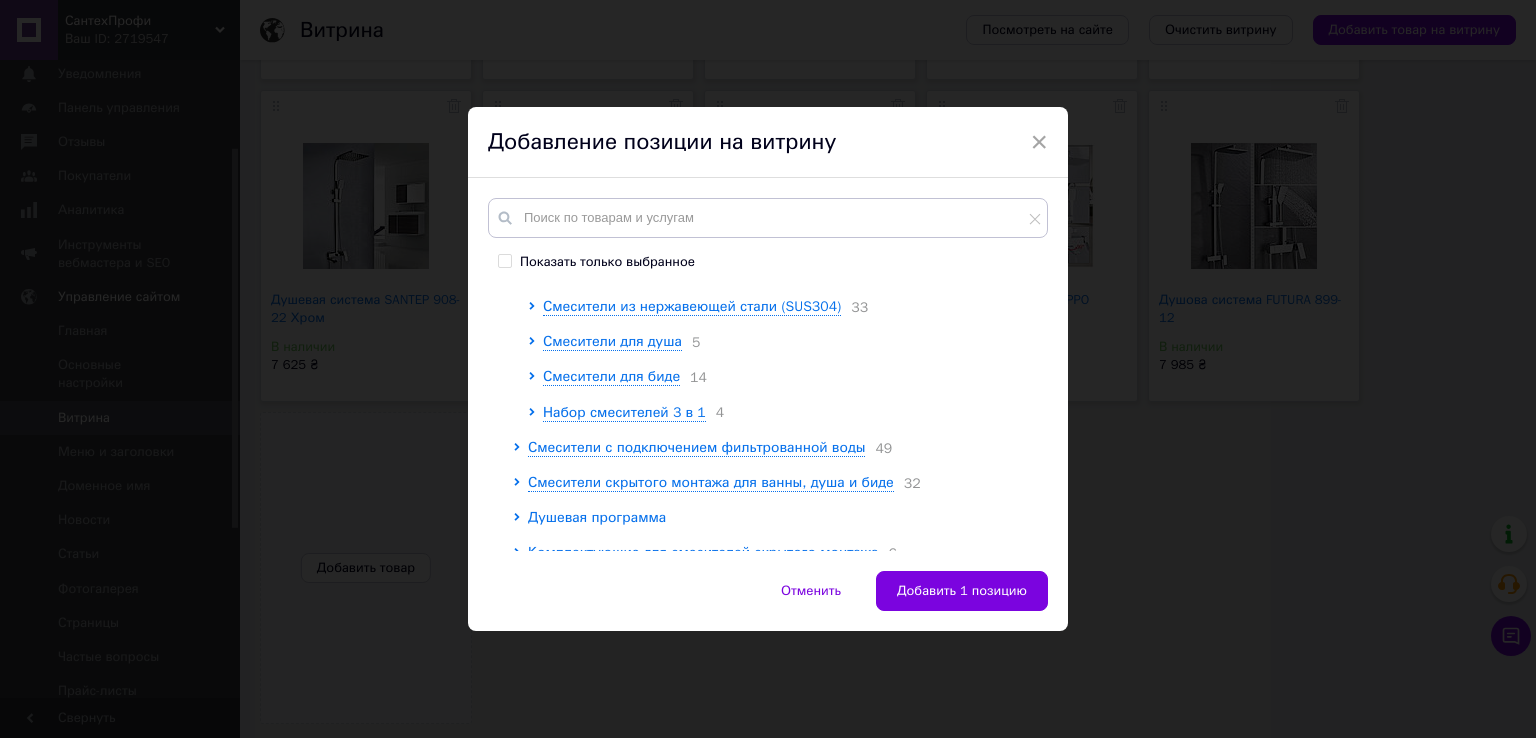 click 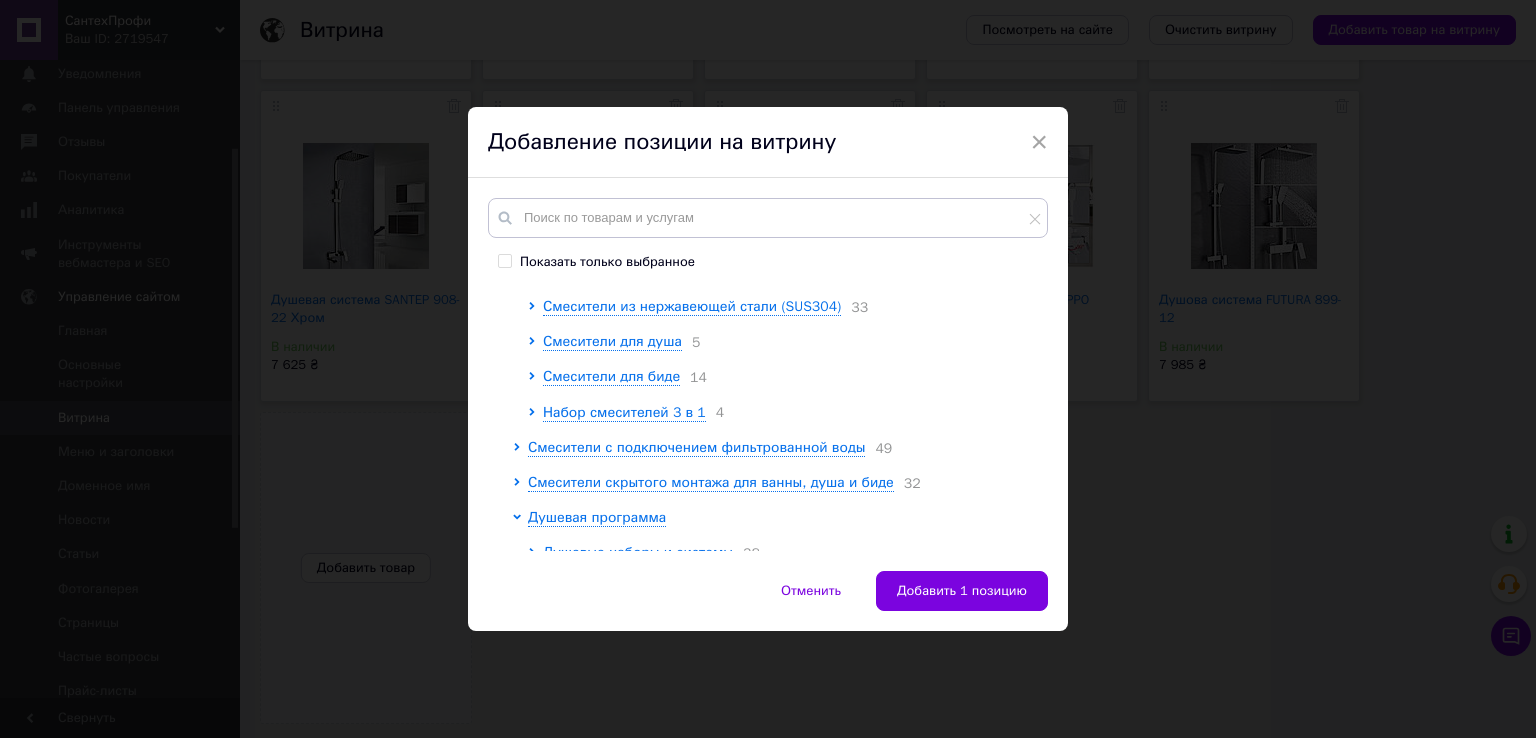 scroll, scrollTop: 6200, scrollLeft: 0, axis: vertical 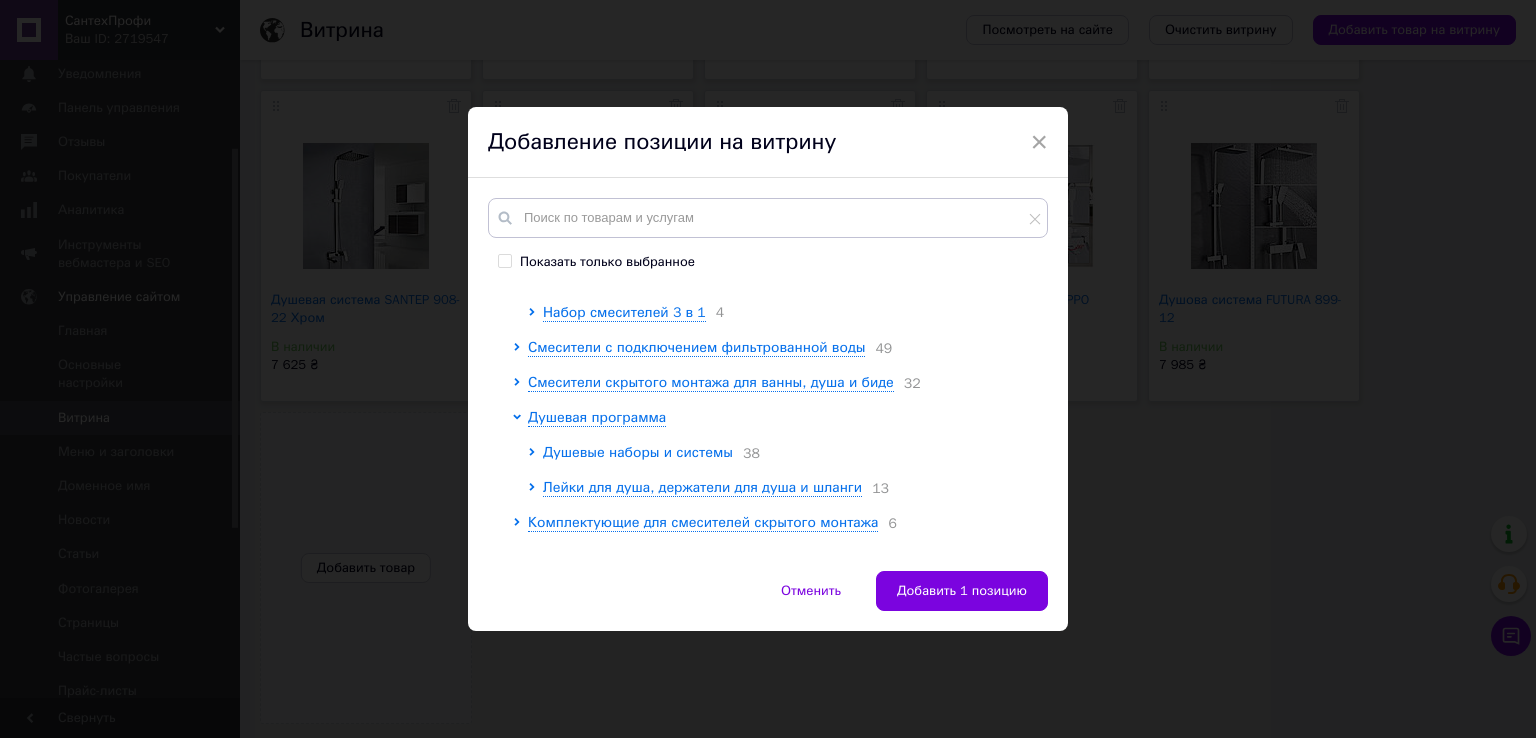click 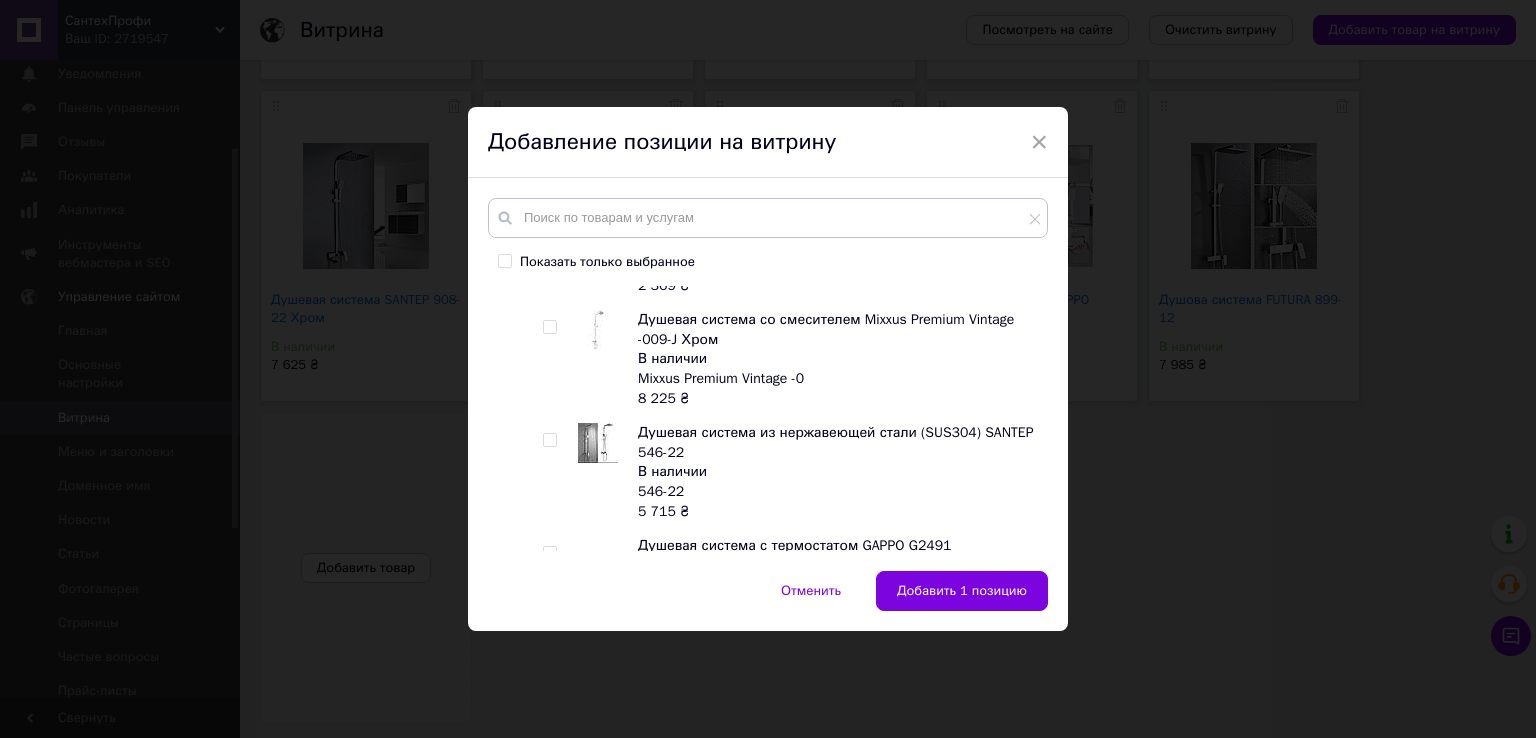 scroll, scrollTop: 8800, scrollLeft: 0, axis: vertical 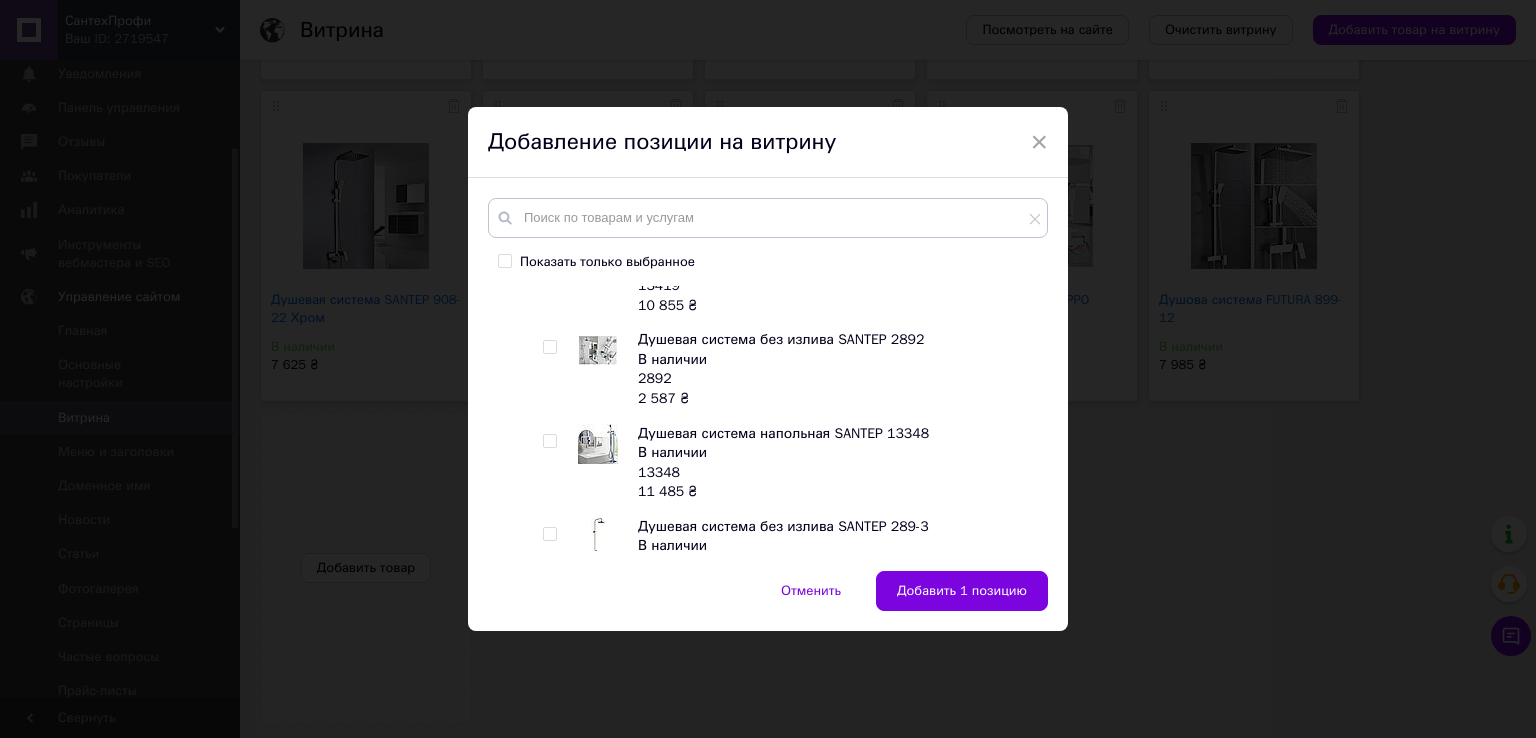 click at bounding box center (549, 441) 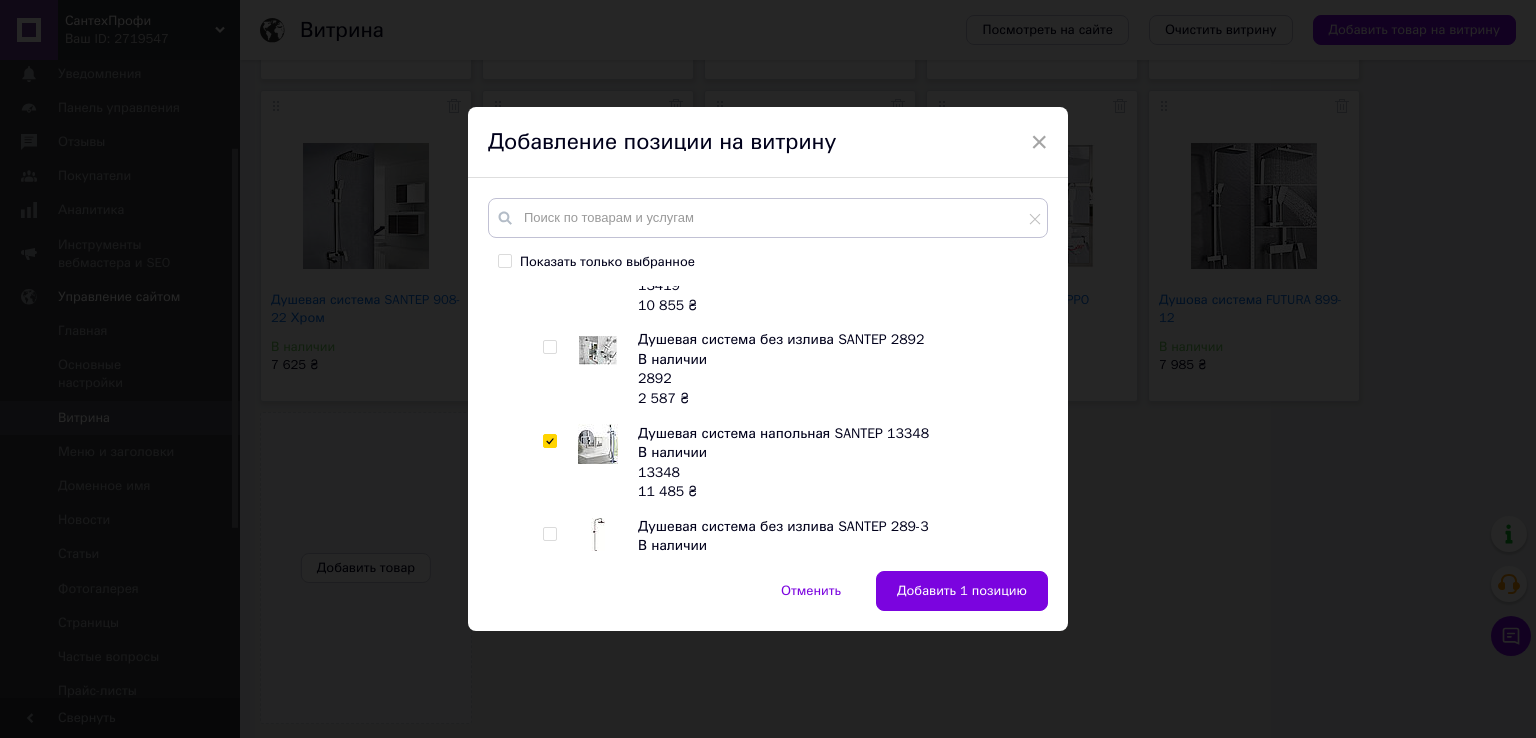 checkbox on "true" 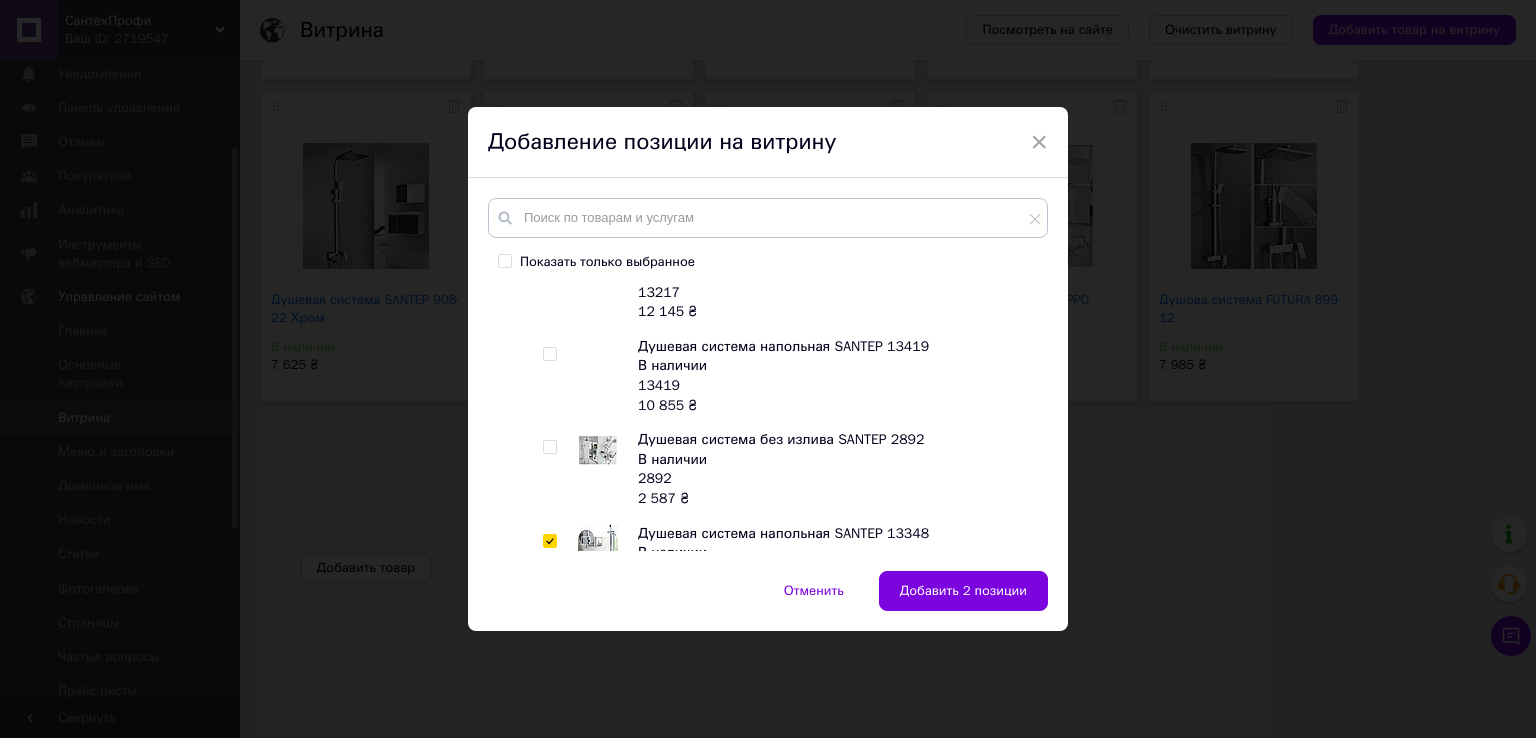 scroll, scrollTop: 8600, scrollLeft: 0, axis: vertical 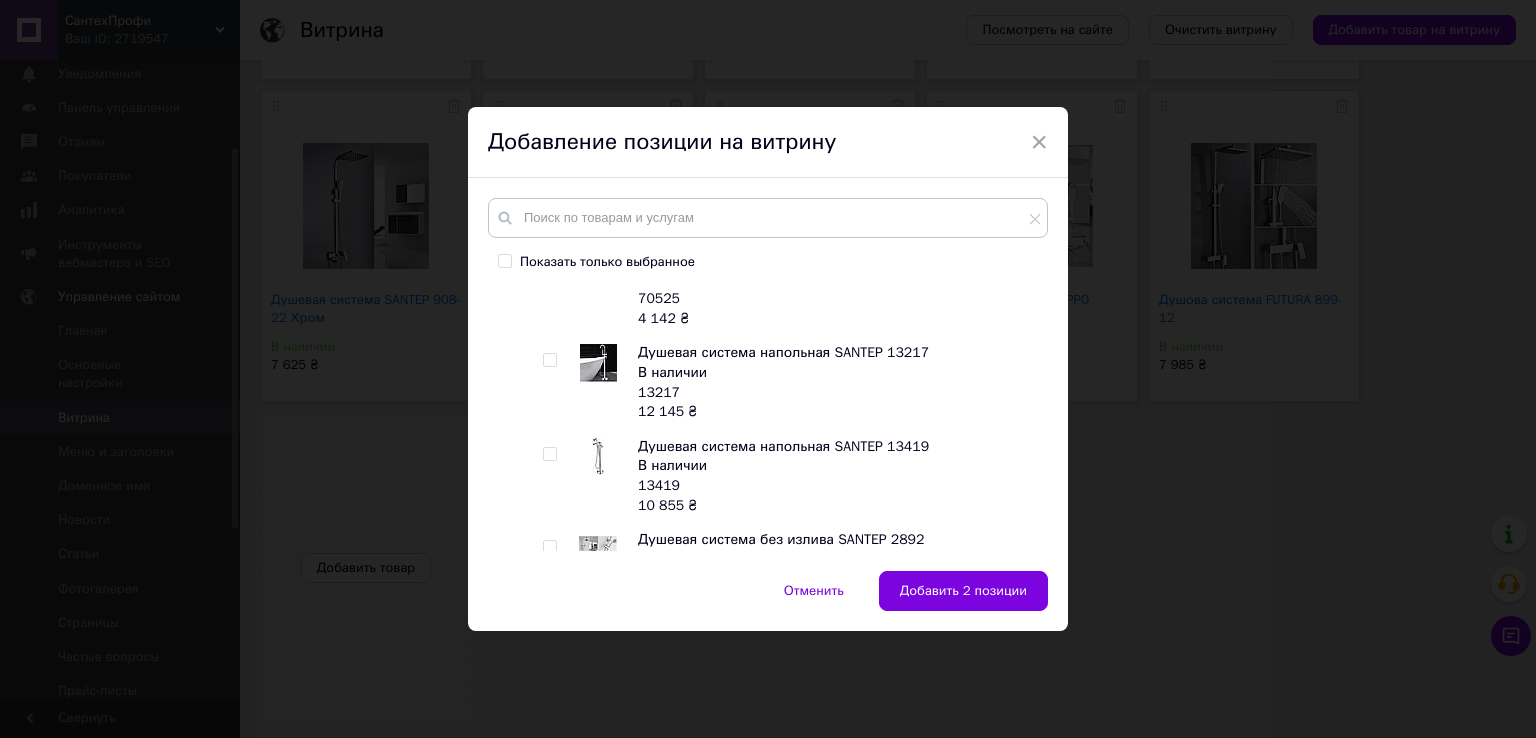 click at bounding box center [549, 454] 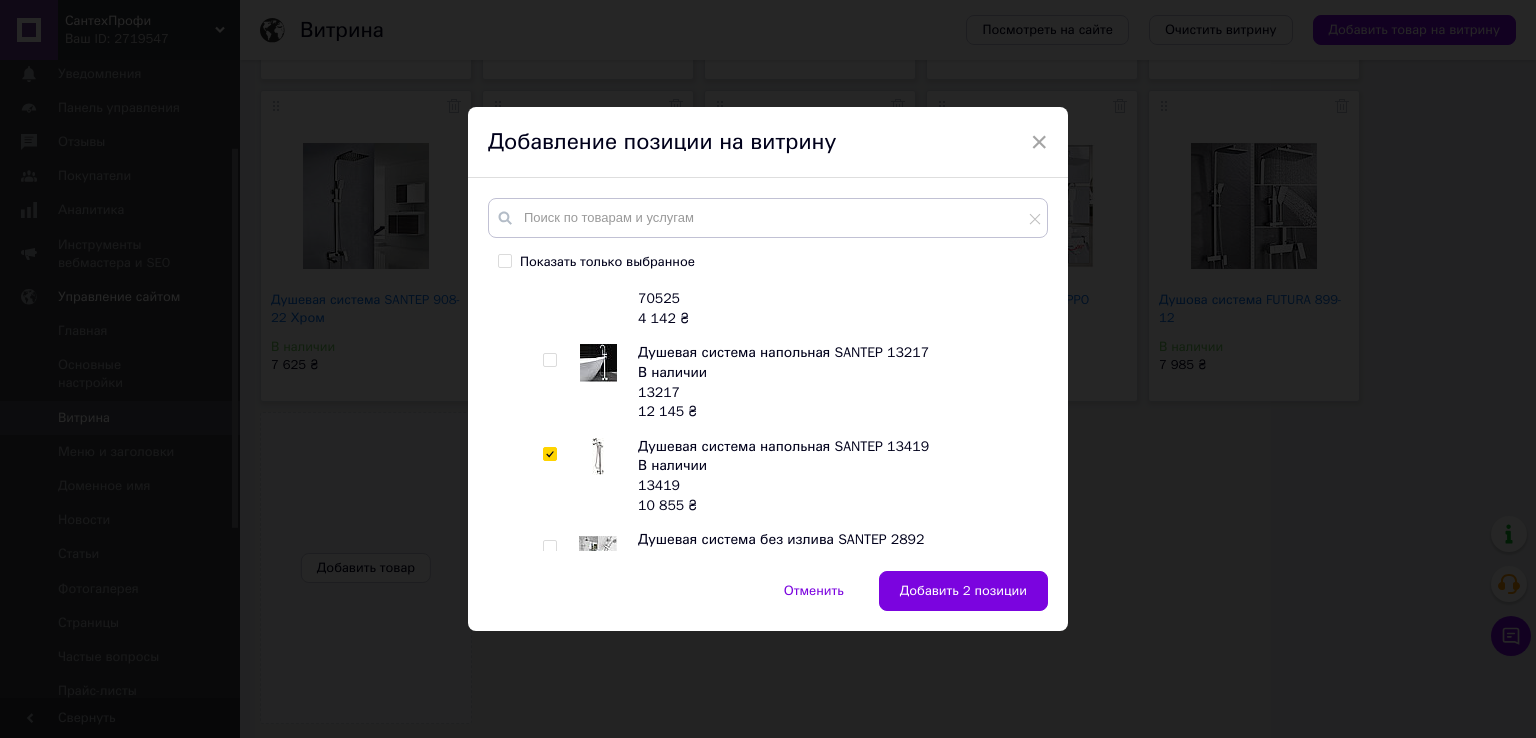 checkbox on "true" 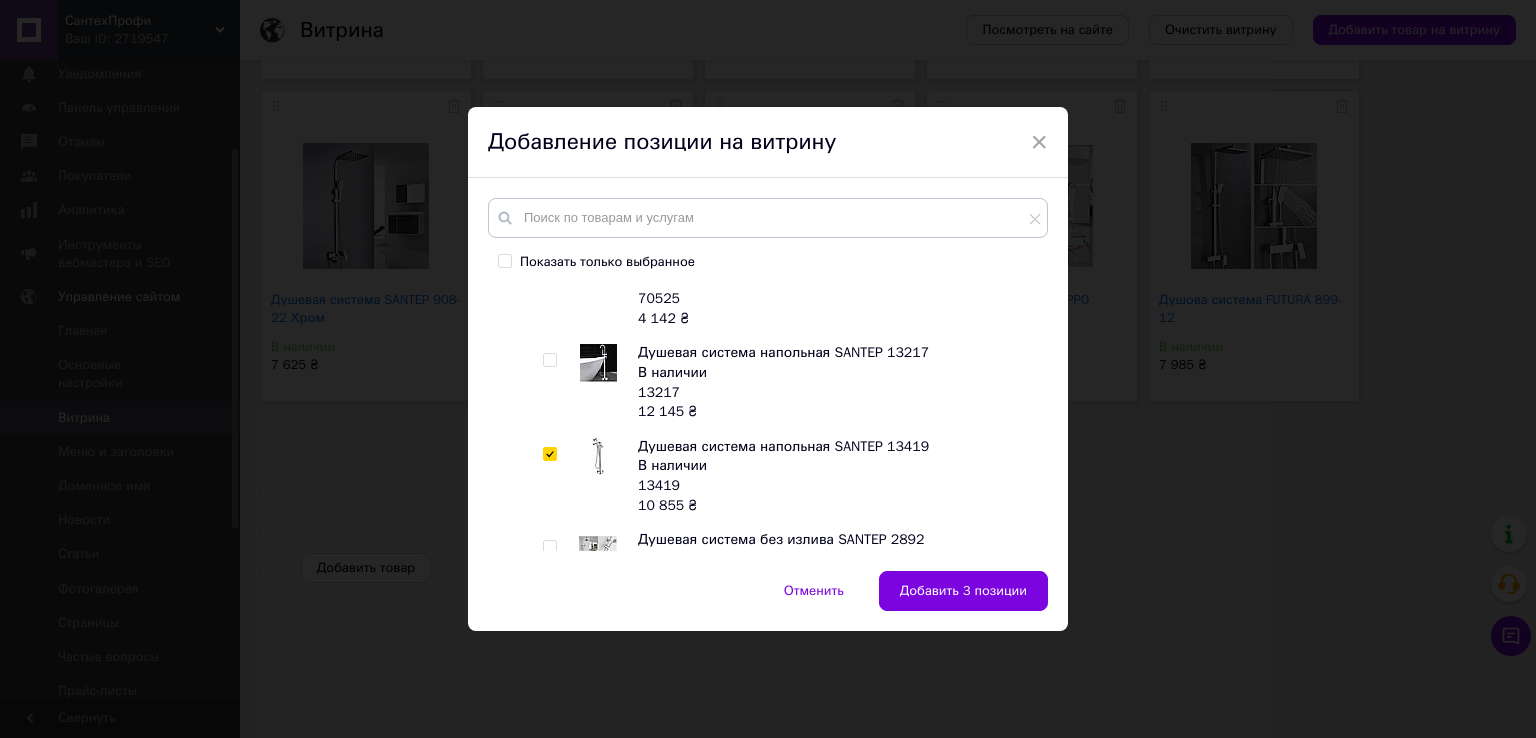 scroll, scrollTop: 8500, scrollLeft: 0, axis: vertical 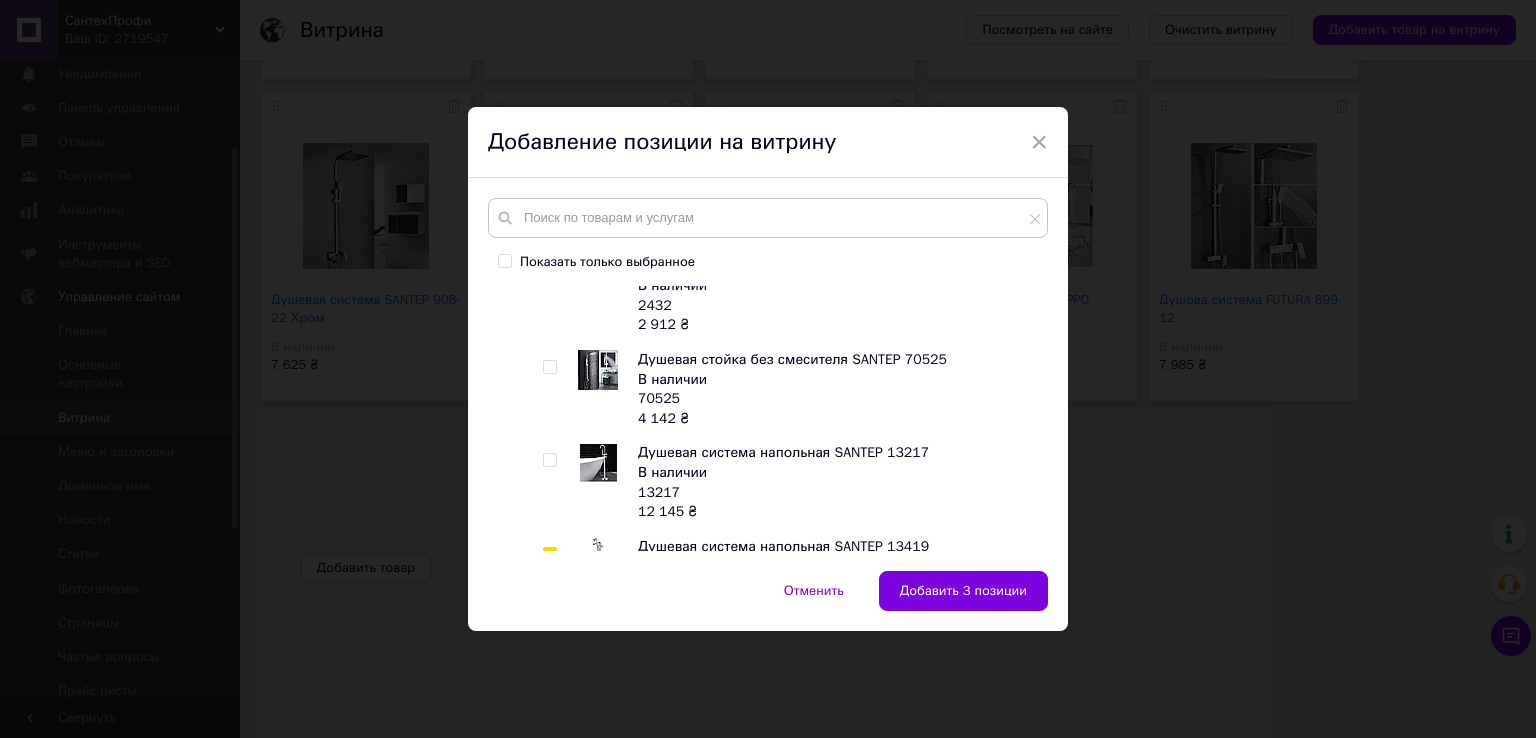 click at bounding box center [553, 482] 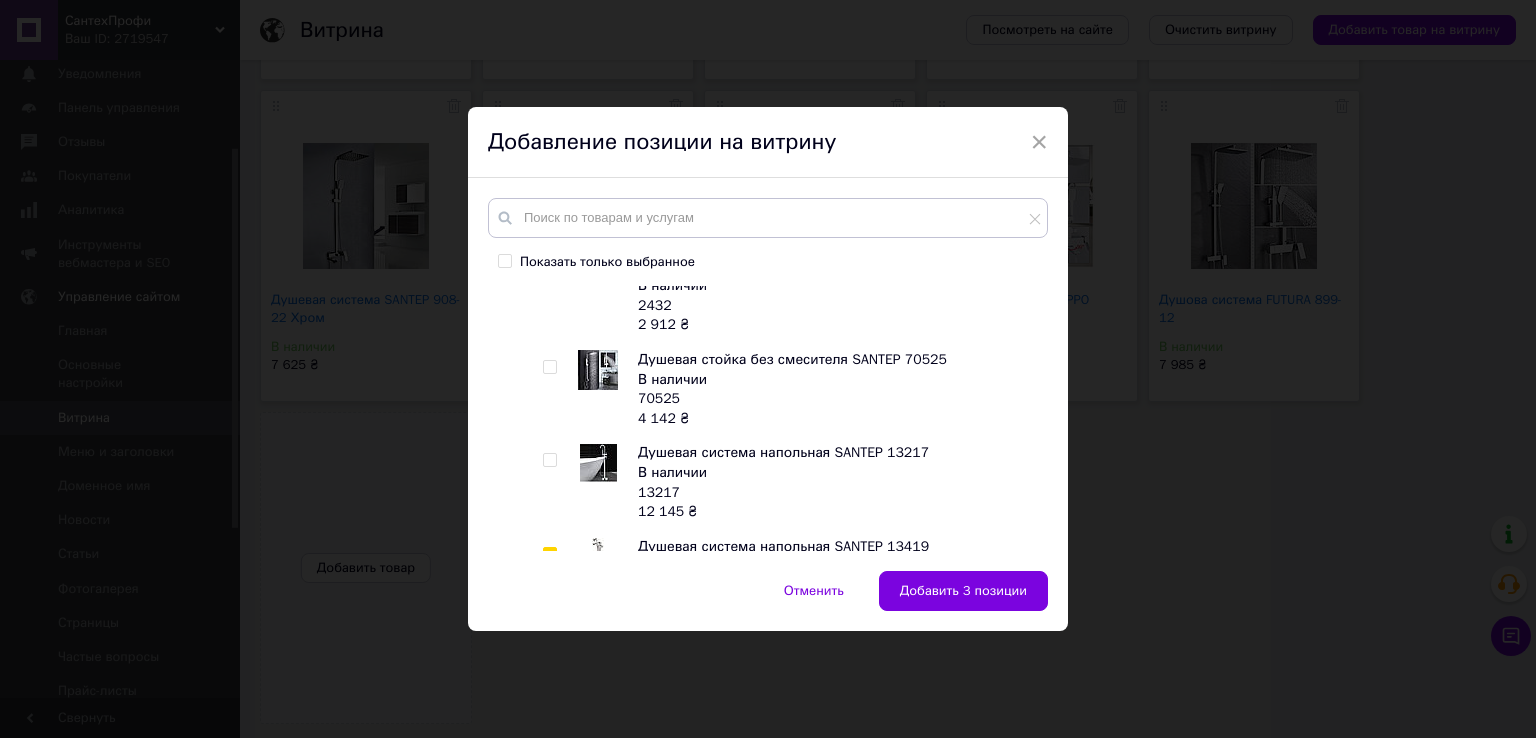 click at bounding box center [549, 460] 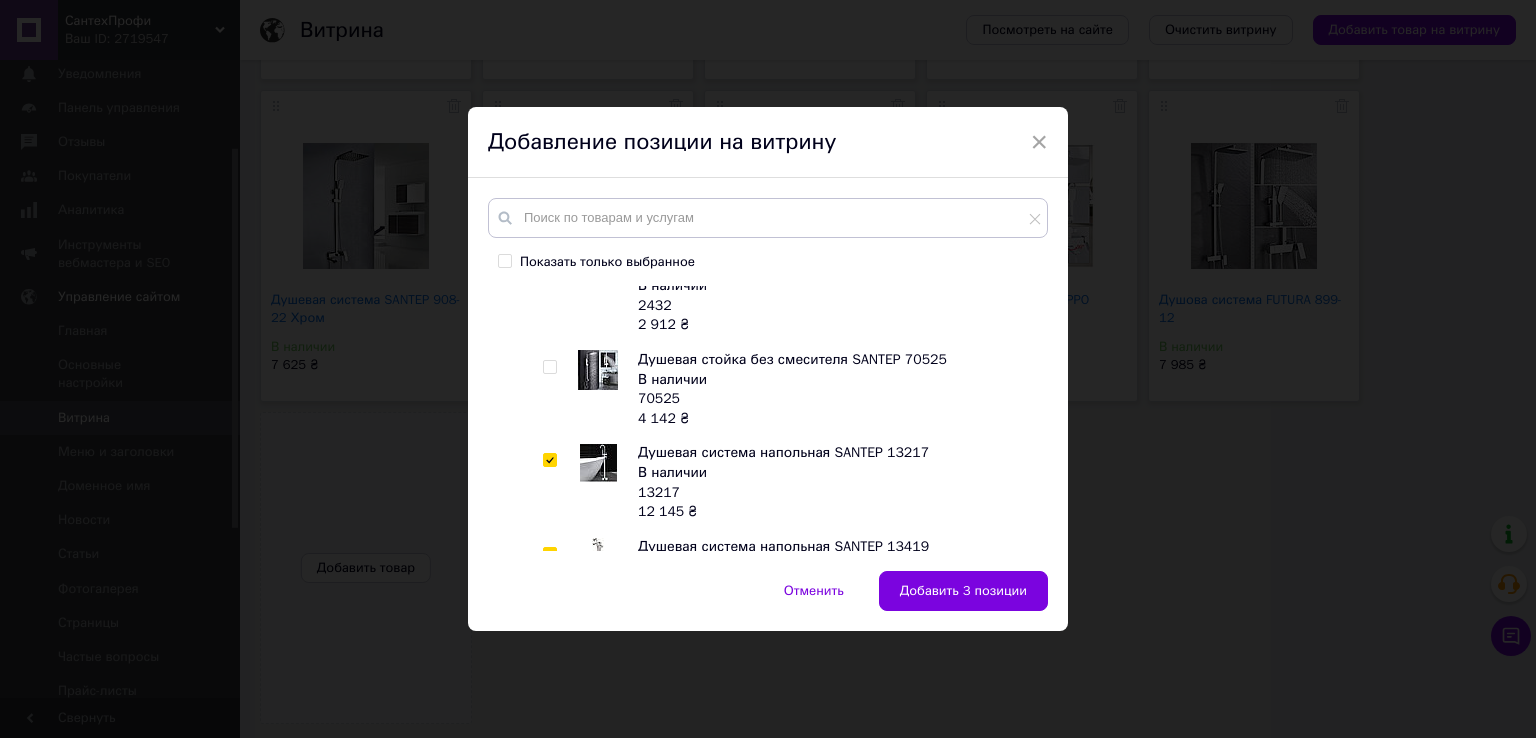 checkbox on "true" 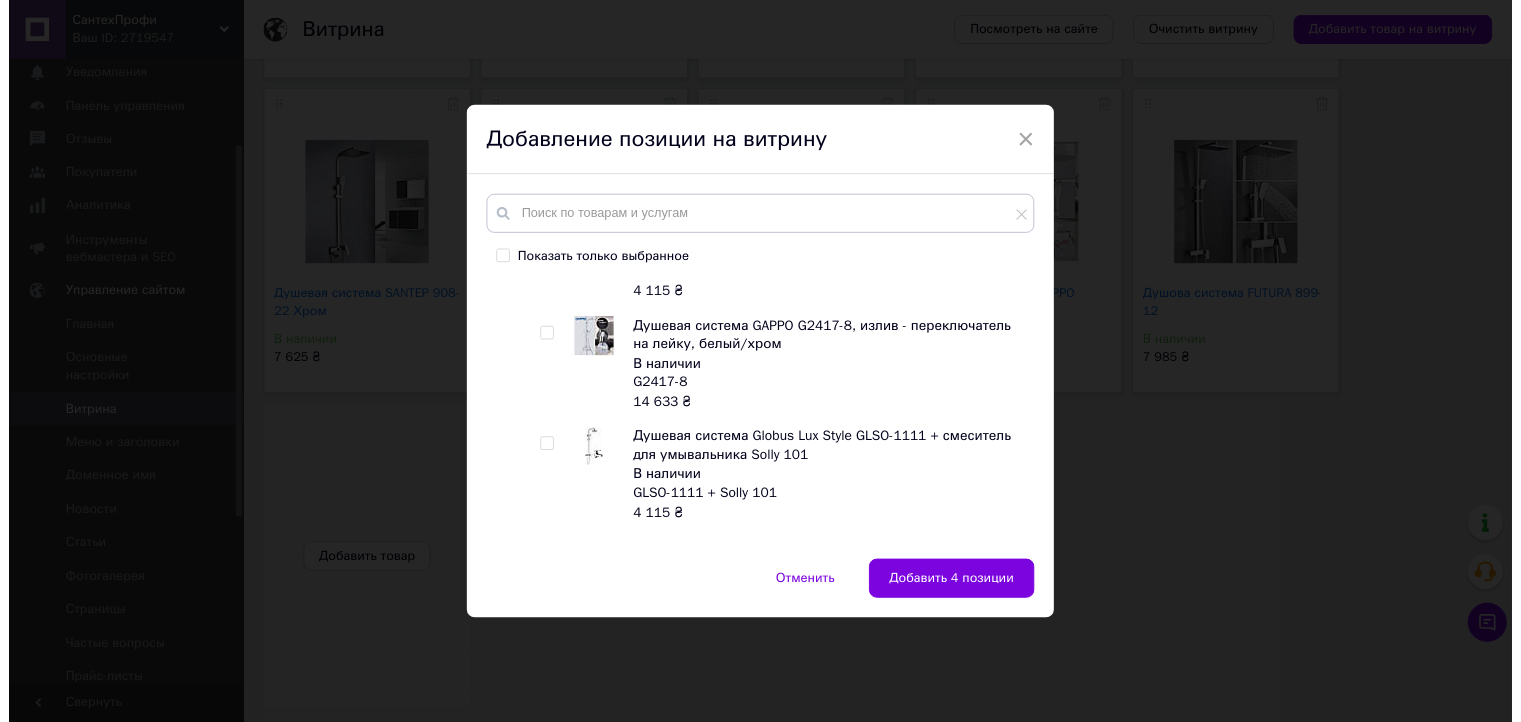 scroll, scrollTop: 9600, scrollLeft: 0, axis: vertical 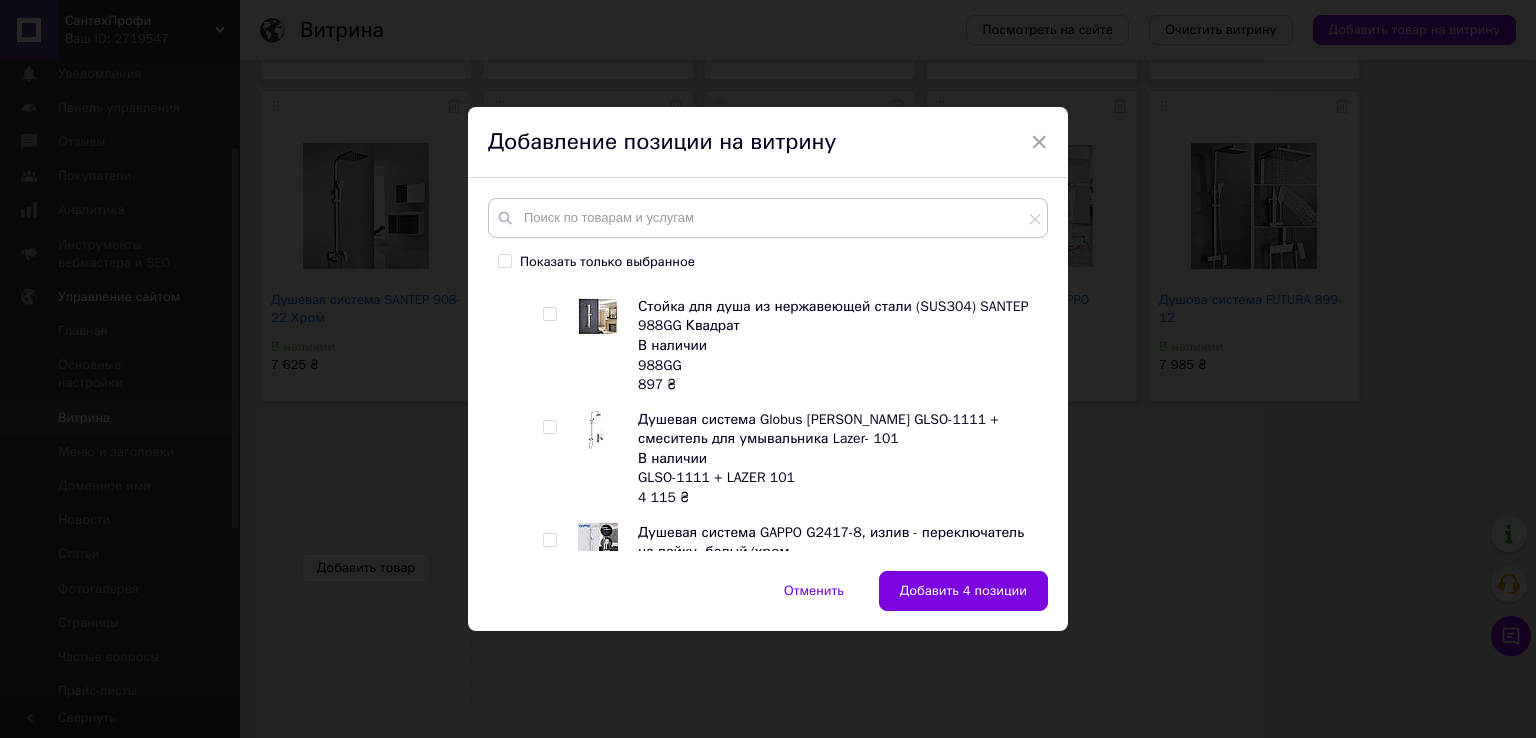 click at bounding box center [535, -1055] 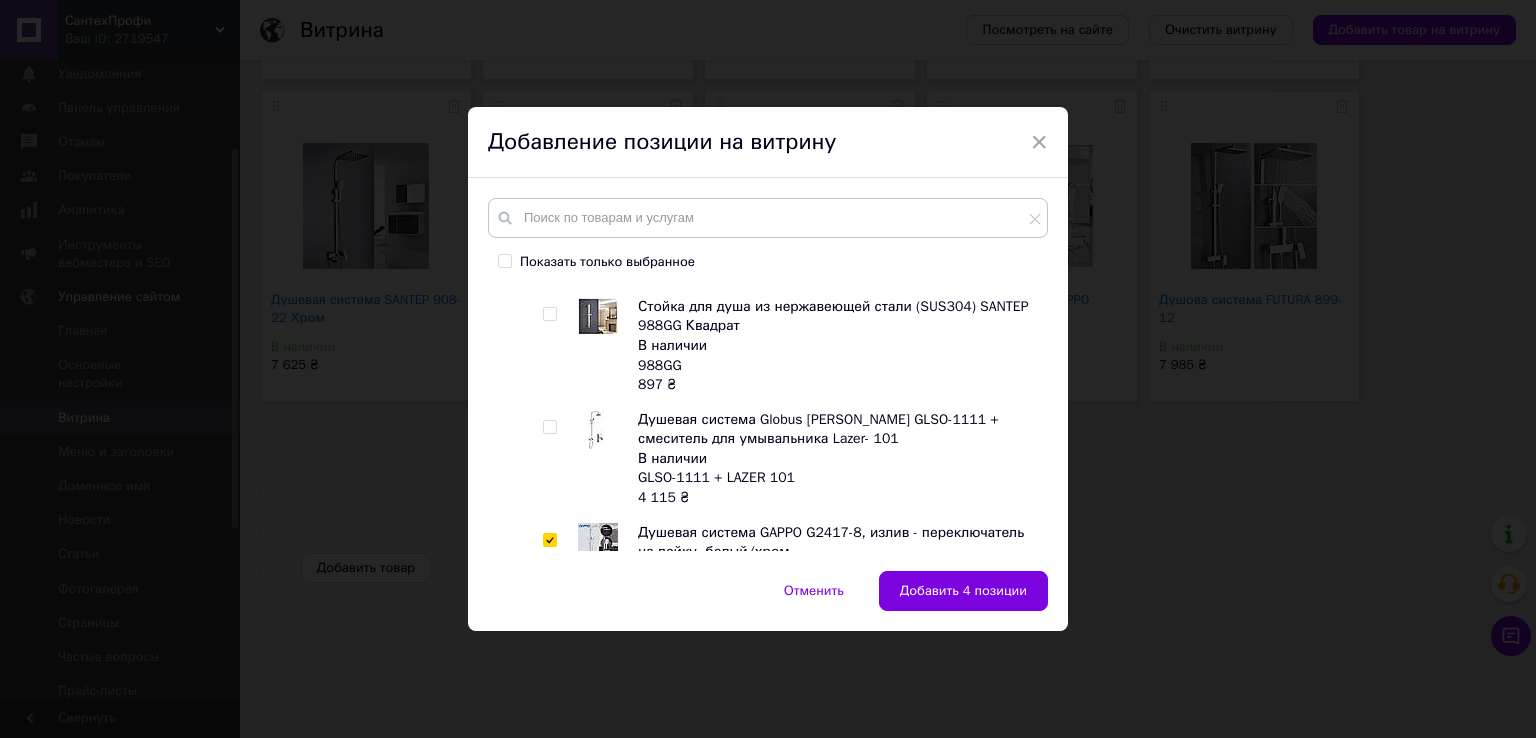checkbox on "true" 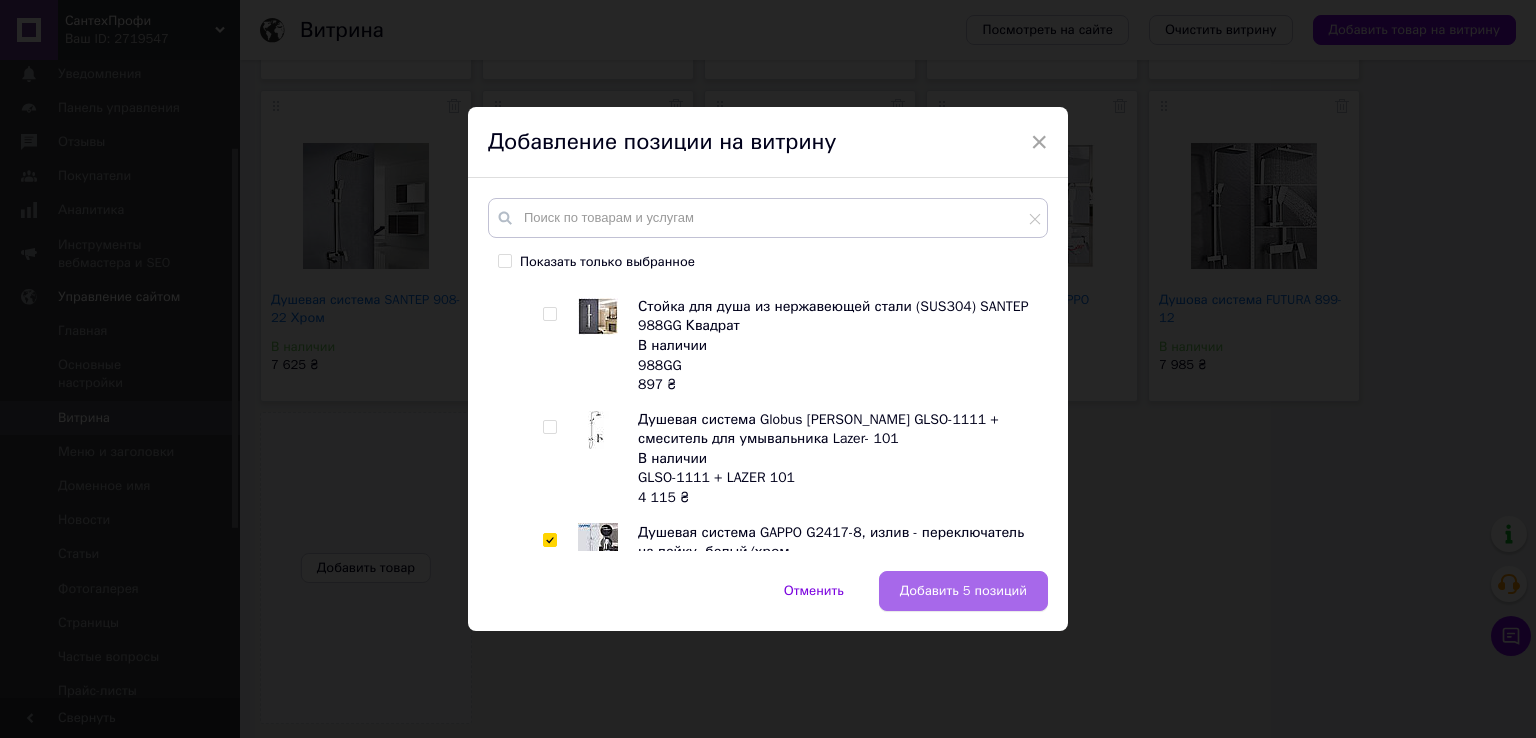 click on "Добавить 5 позиций" at bounding box center [963, 591] 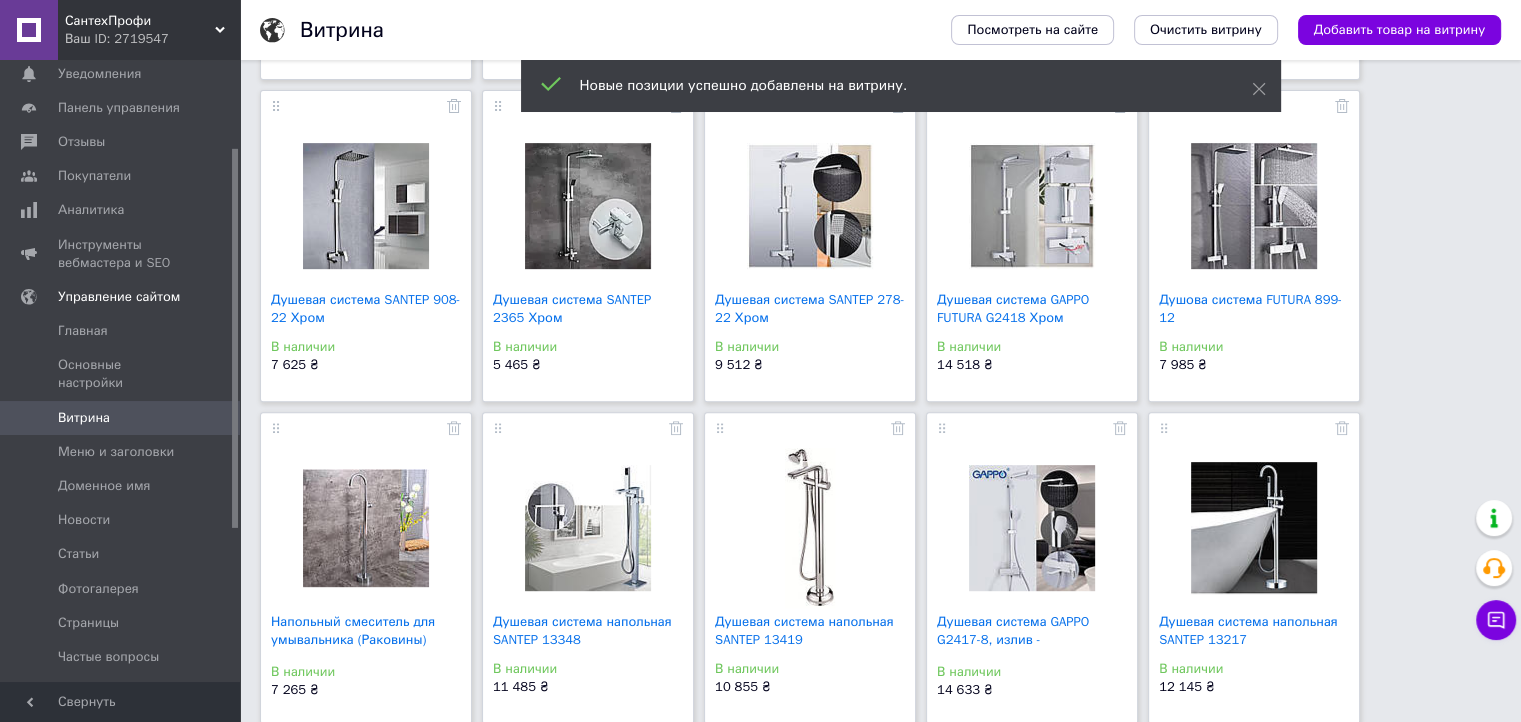 scroll, scrollTop: 1107, scrollLeft: 0, axis: vertical 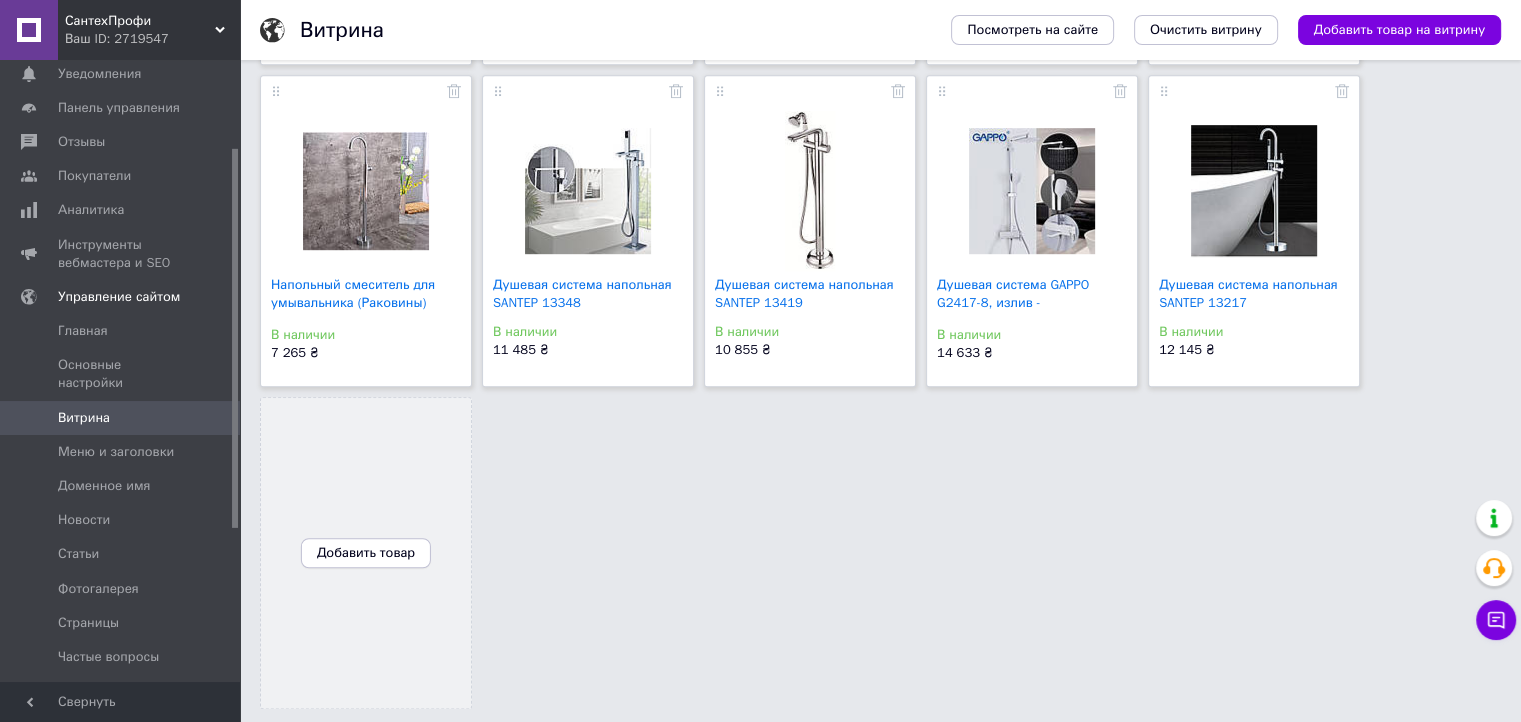 click on "Добавить товар" at bounding box center (366, 553) 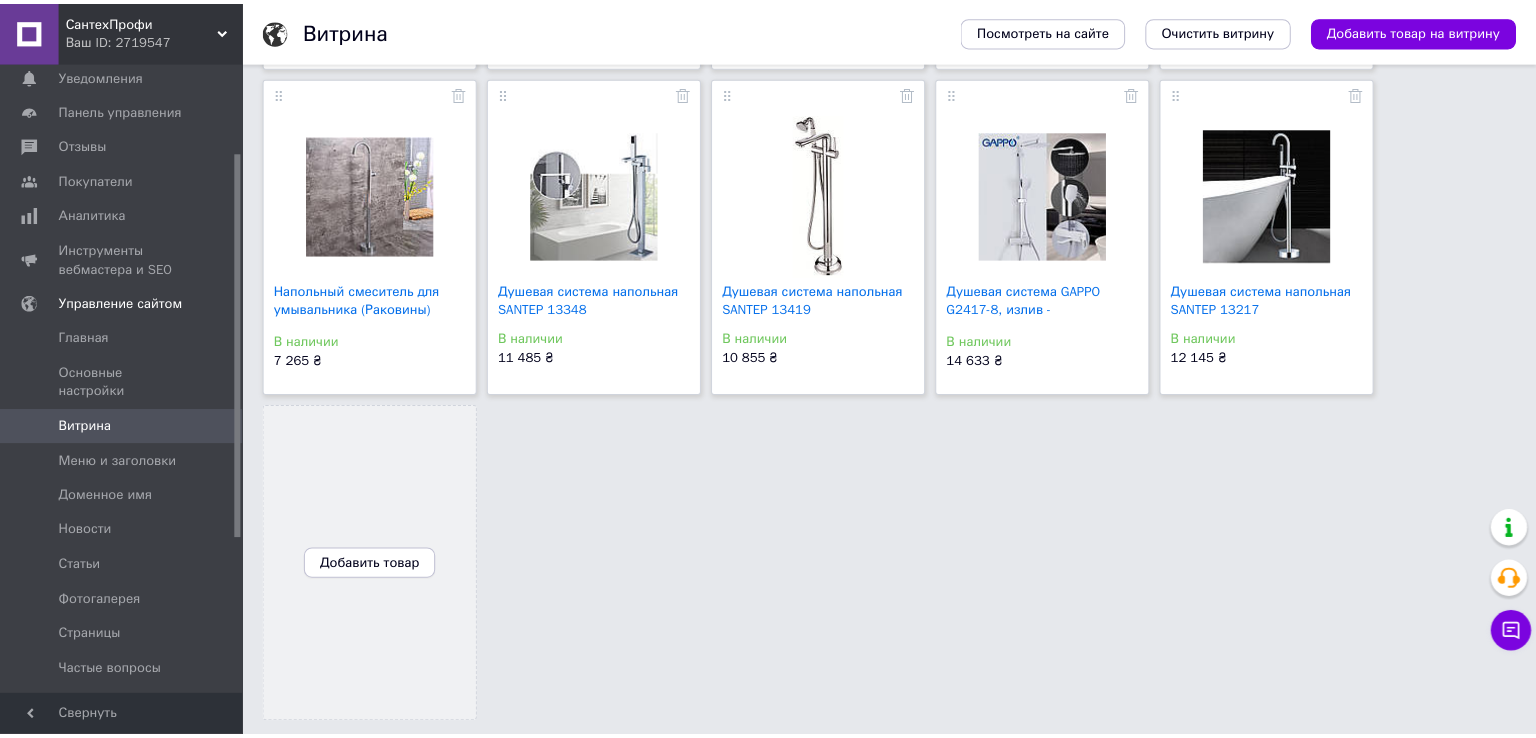 scroll, scrollTop: 1092, scrollLeft: 0, axis: vertical 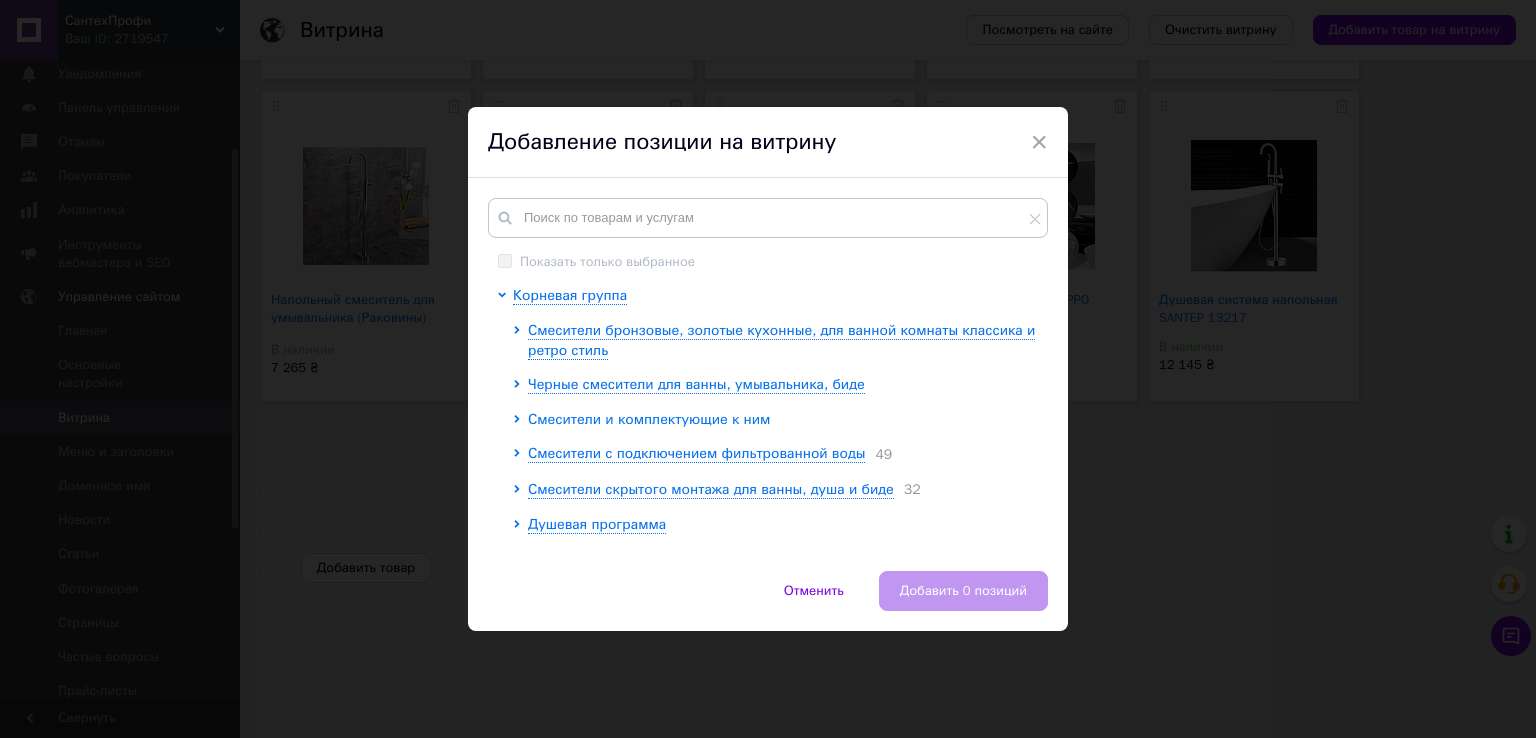 click 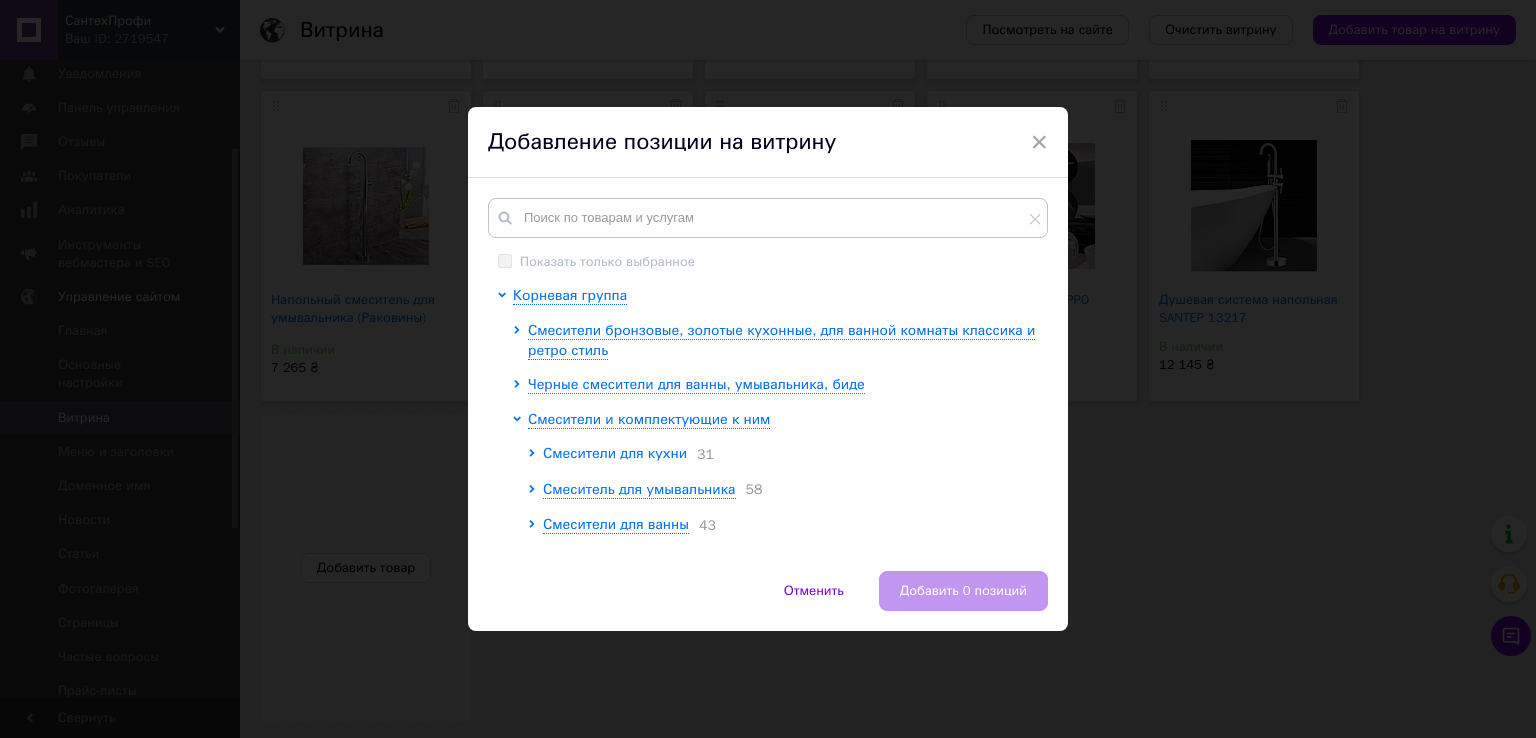 scroll, scrollTop: 200, scrollLeft: 0, axis: vertical 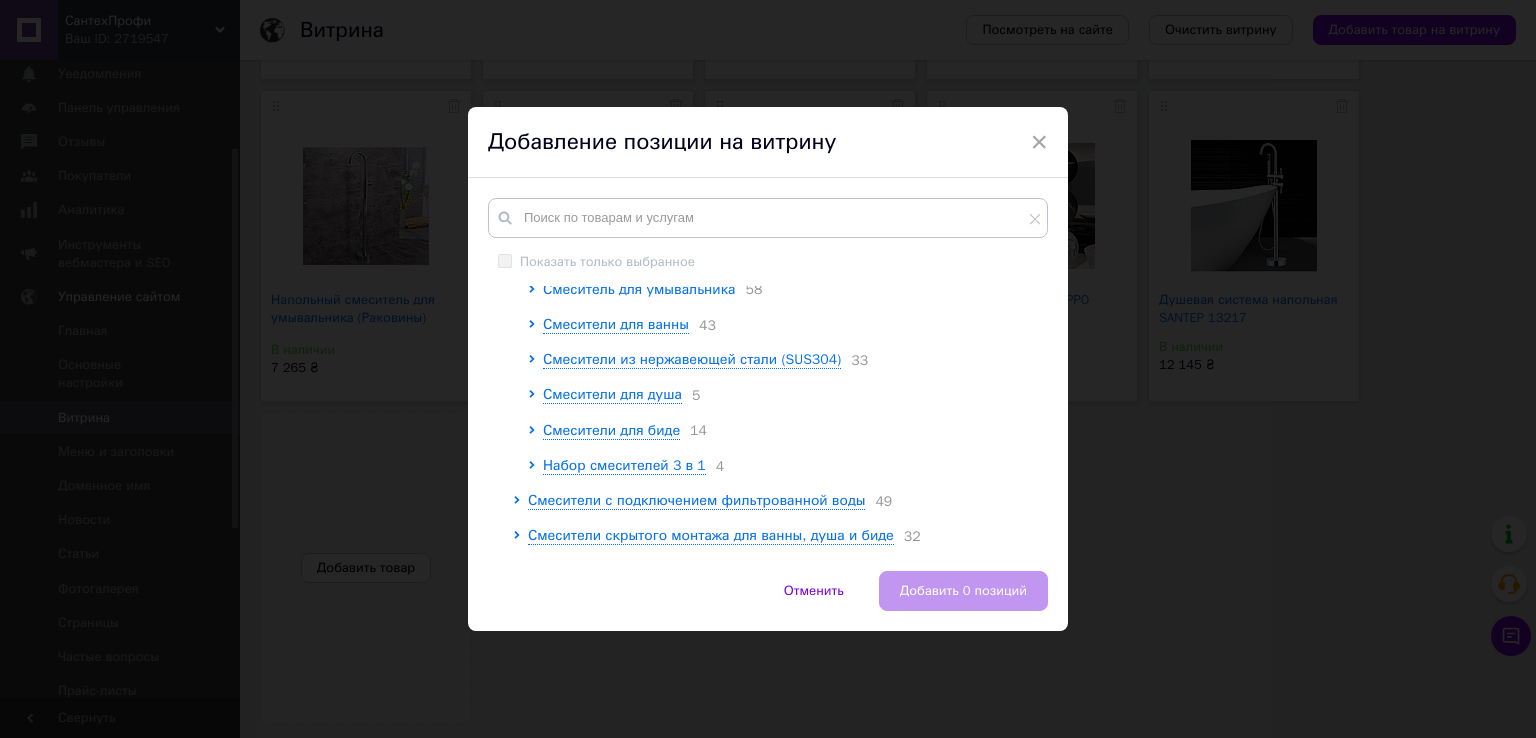 click 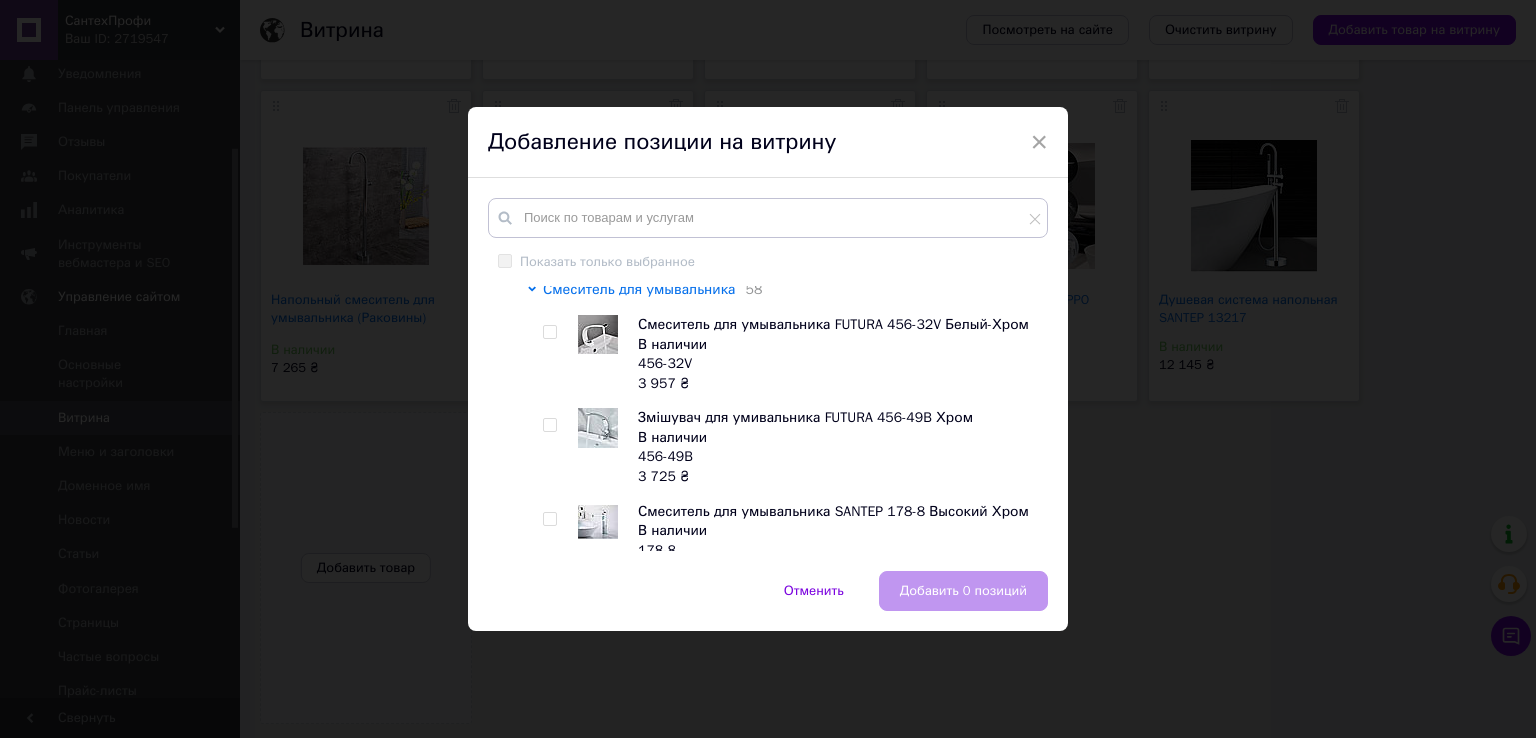 click 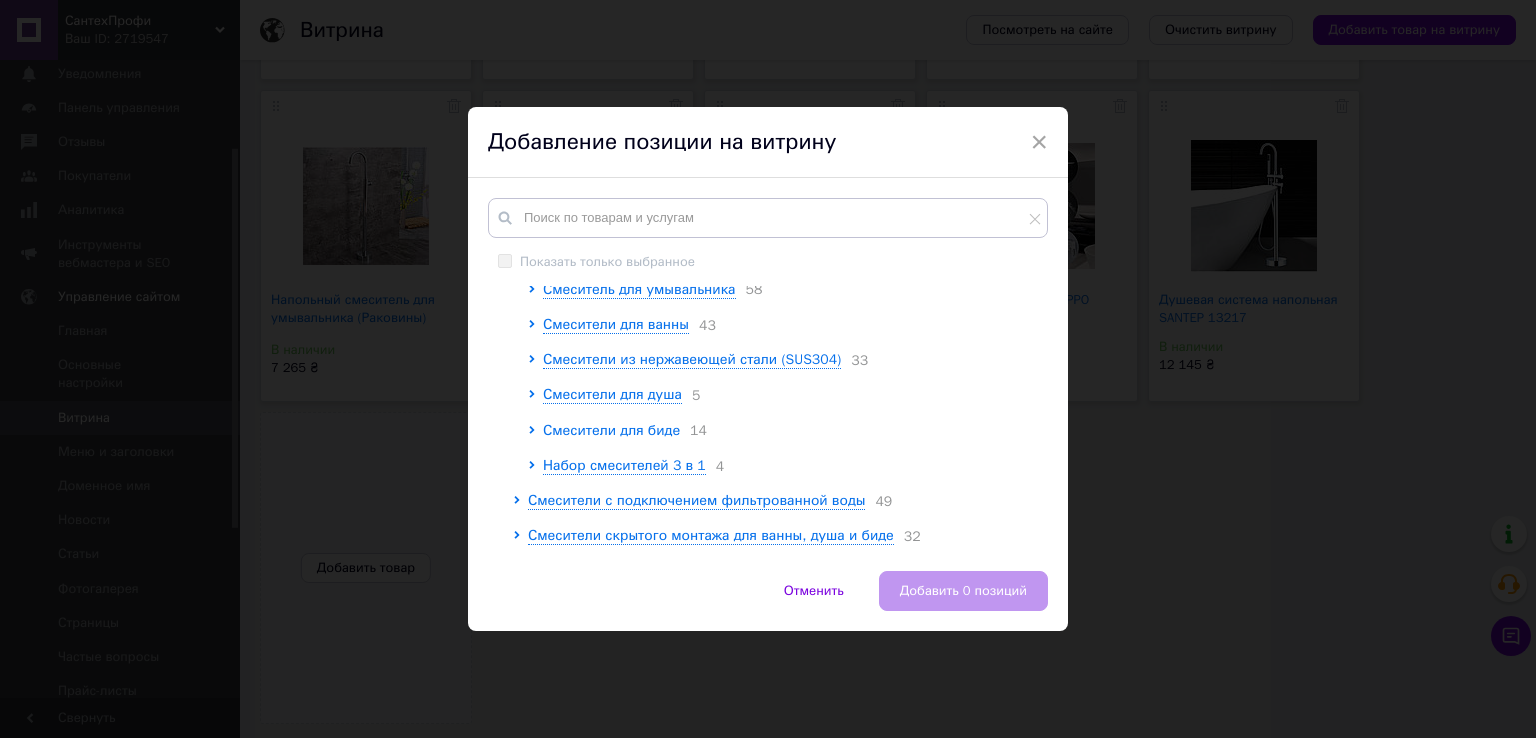 click 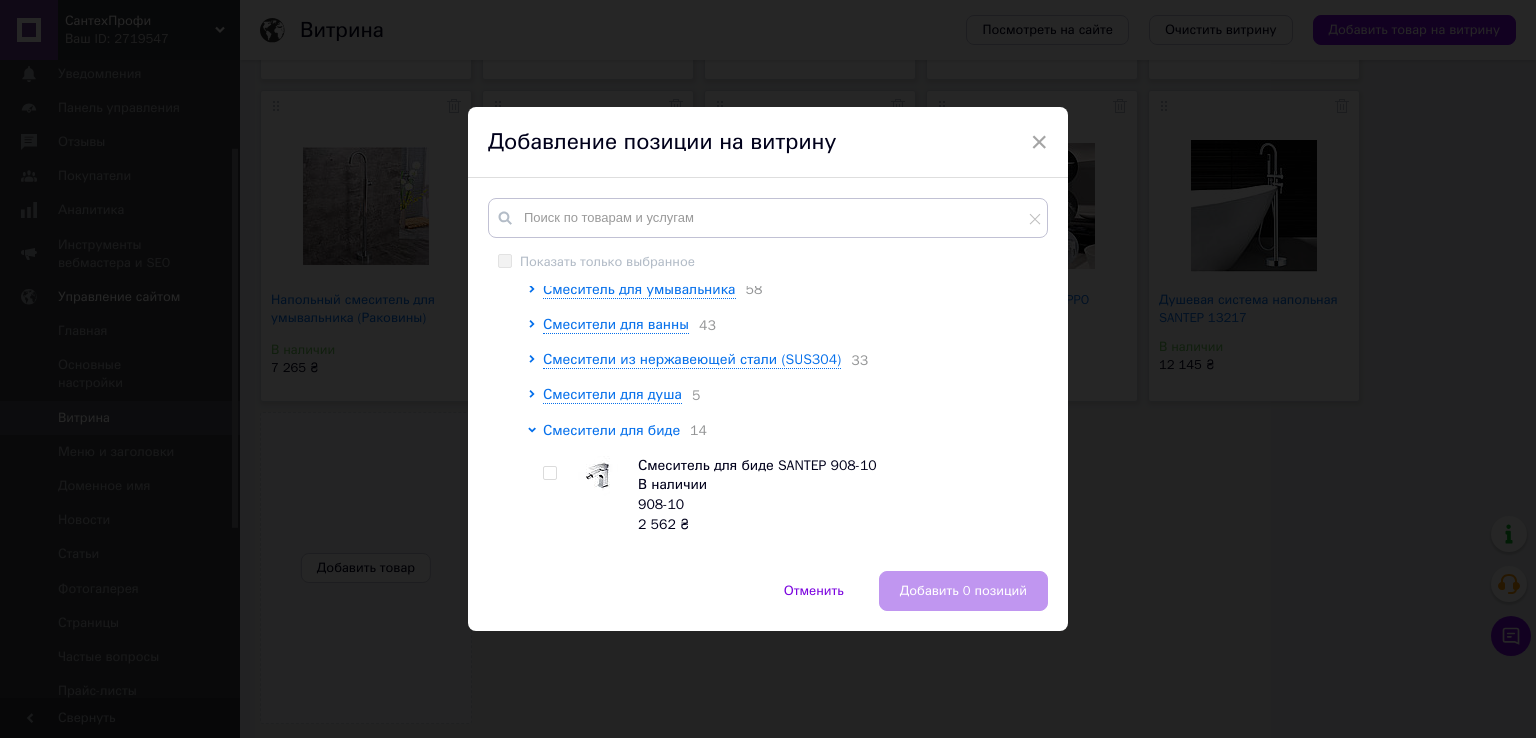 scroll, scrollTop: 400, scrollLeft: 0, axis: vertical 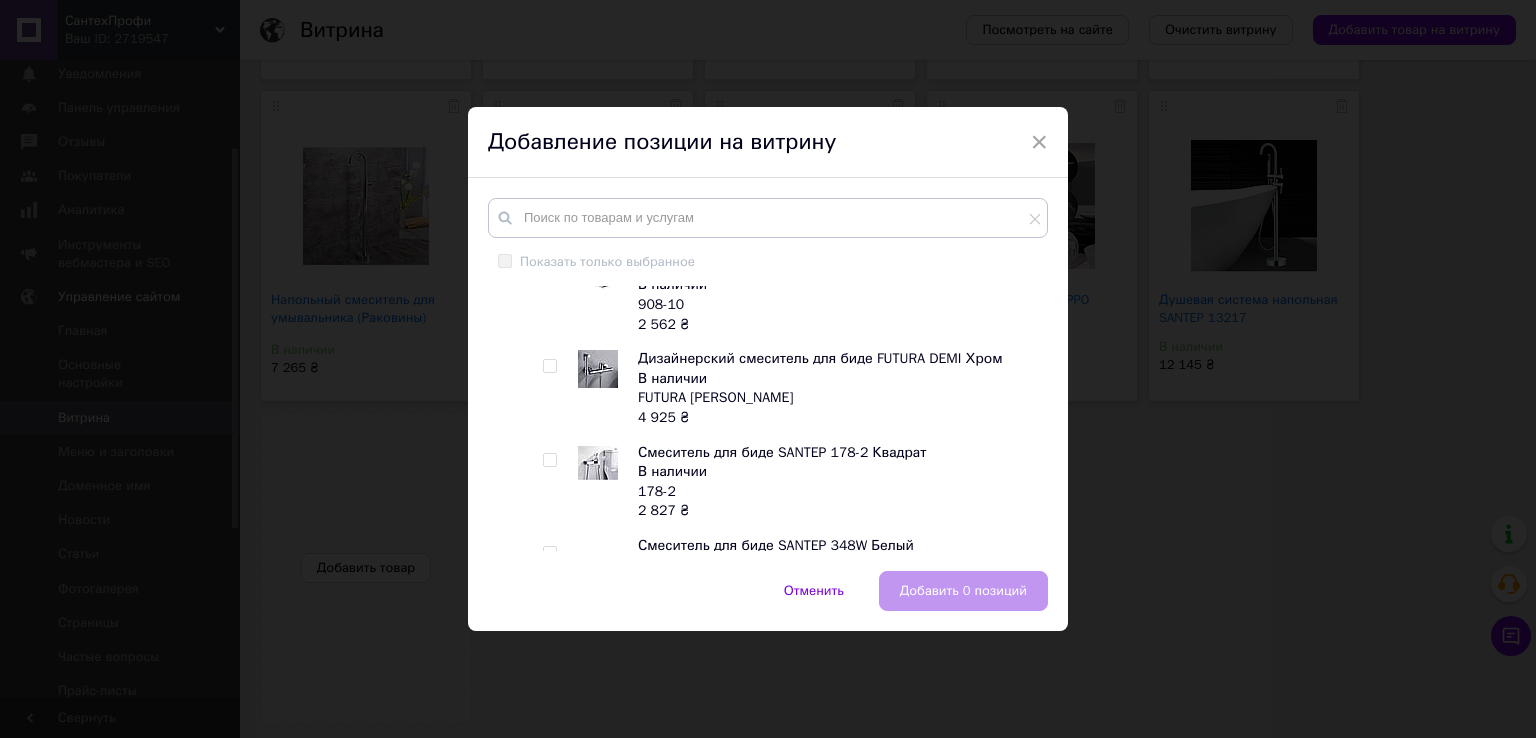 click at bounding box center [549, 366] 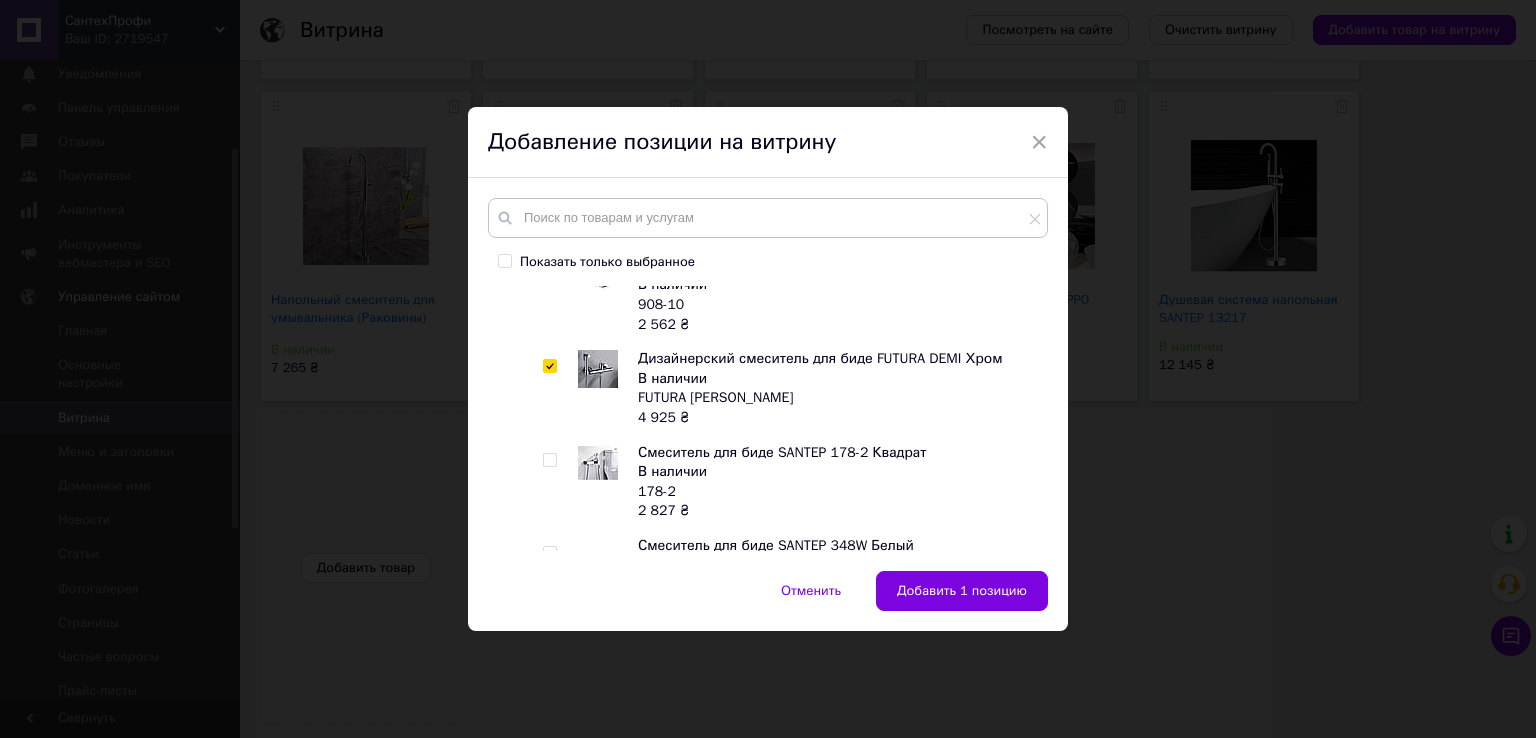 click at bounding box center [549, 460] 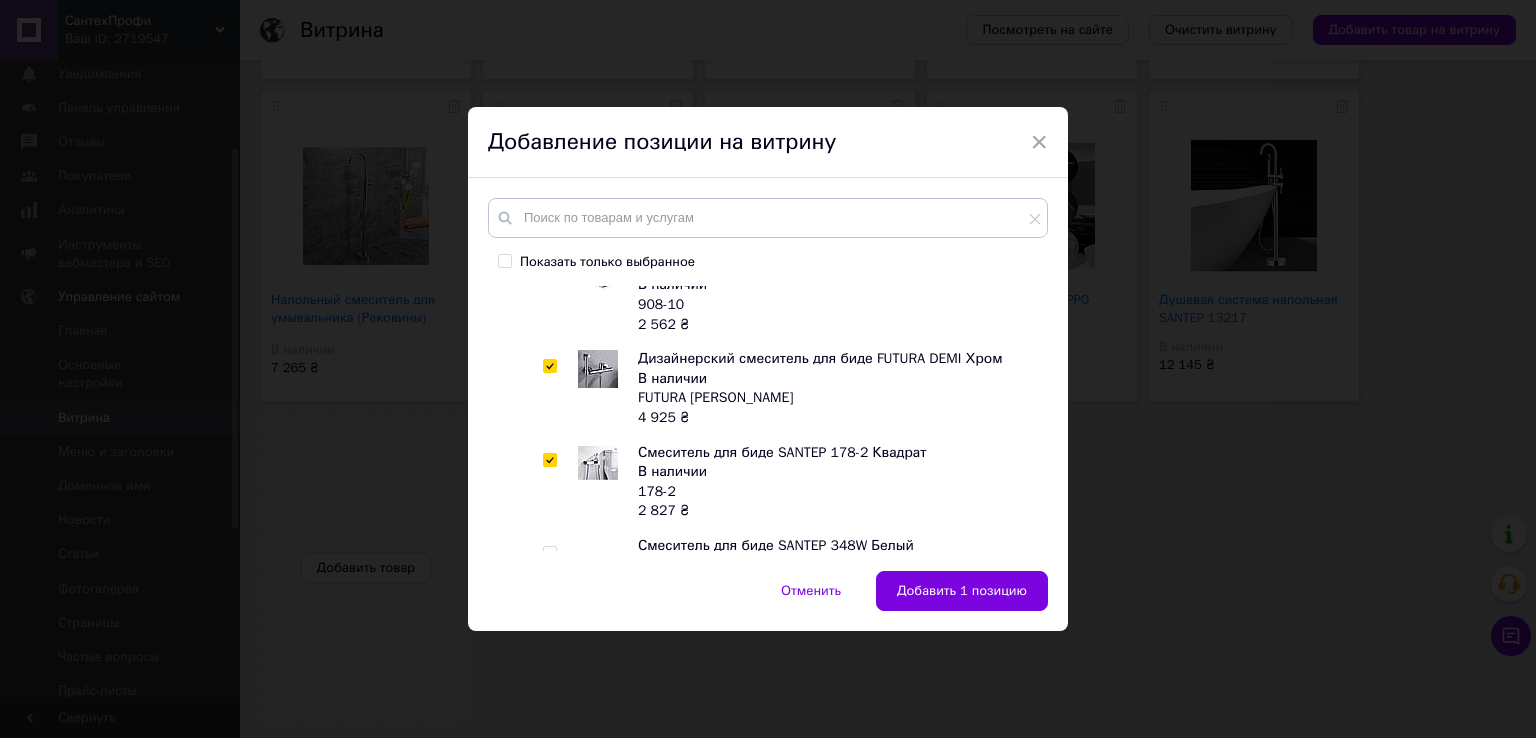 checkbox on "true" 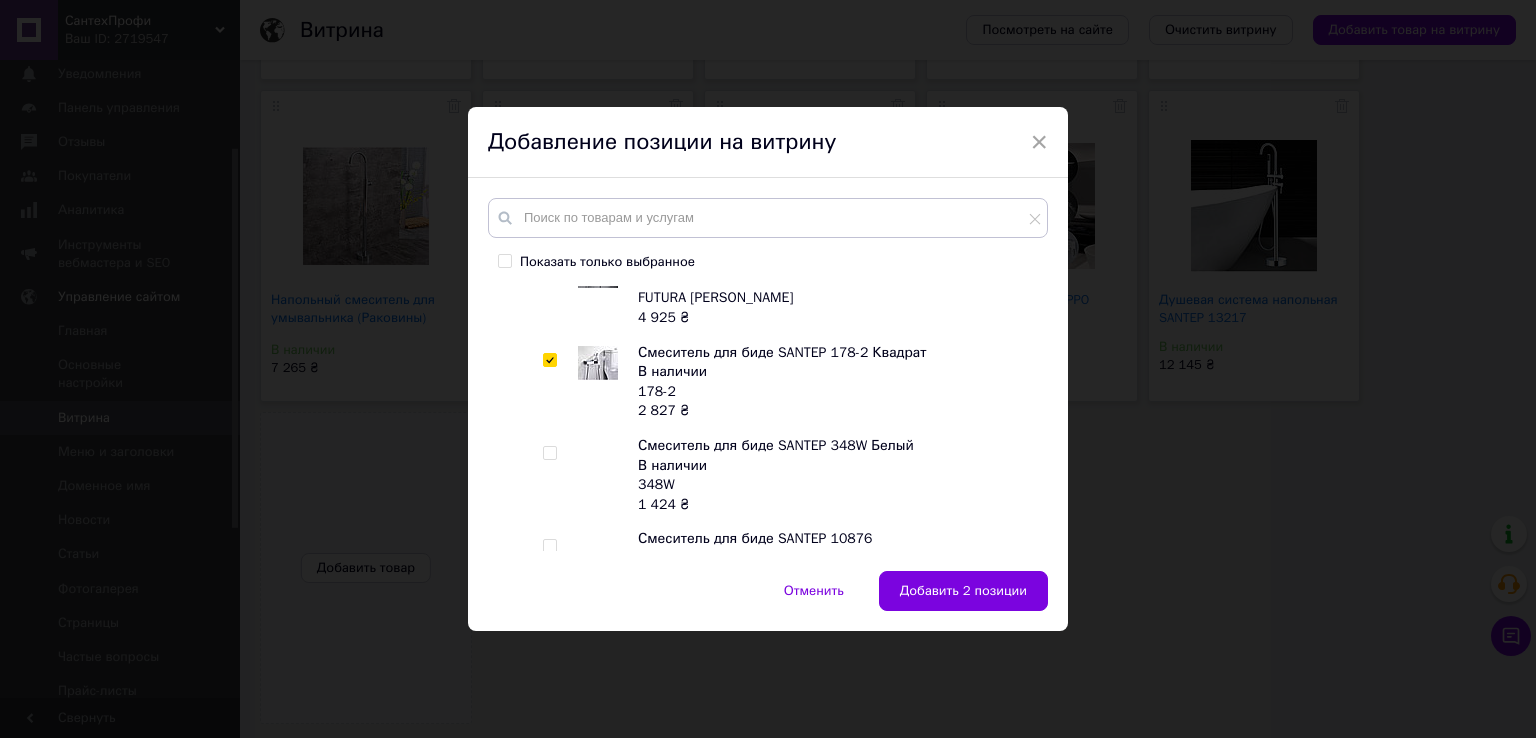 scroll, scrollTop: 700, scrollLeft: 0, axis: vertical 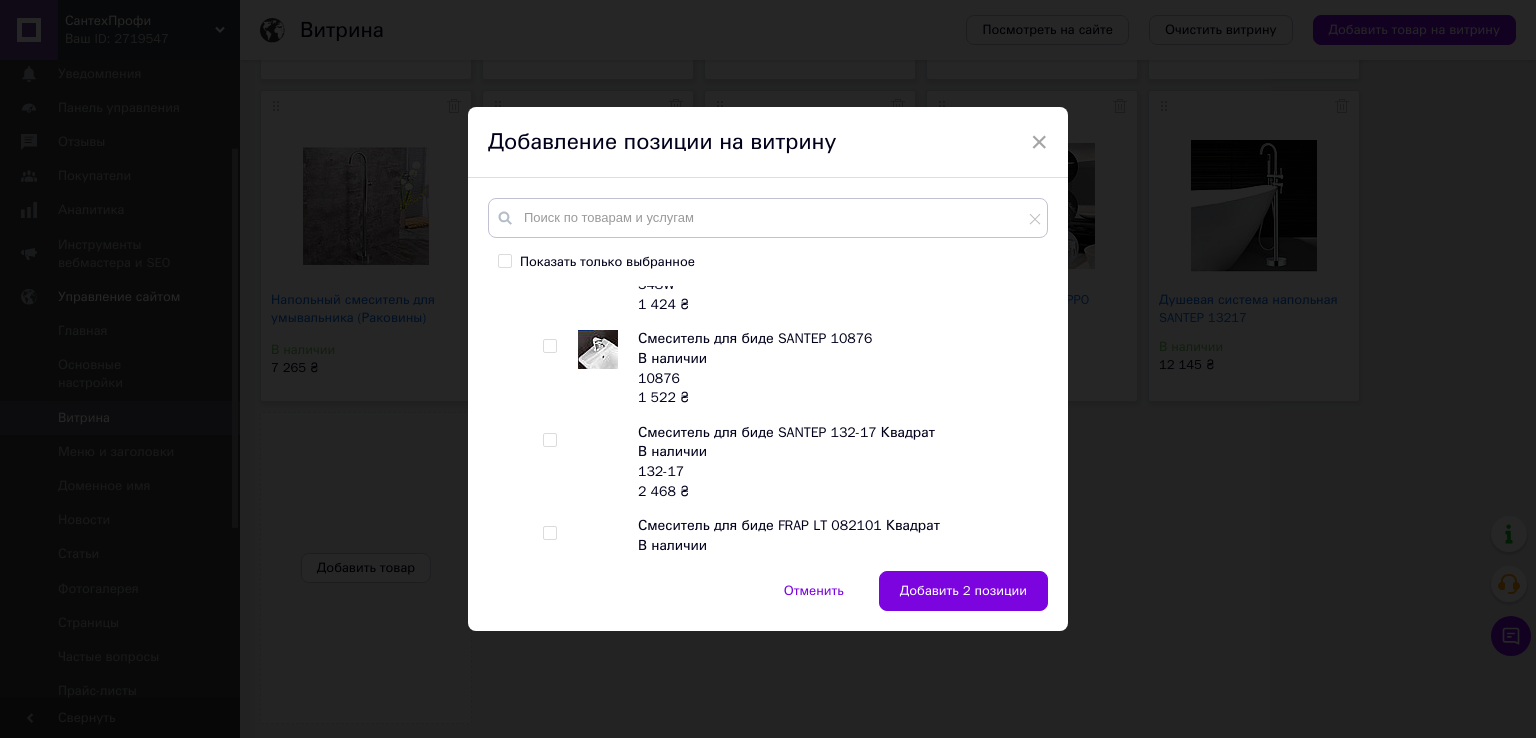 click at bounding box center [550, 440] 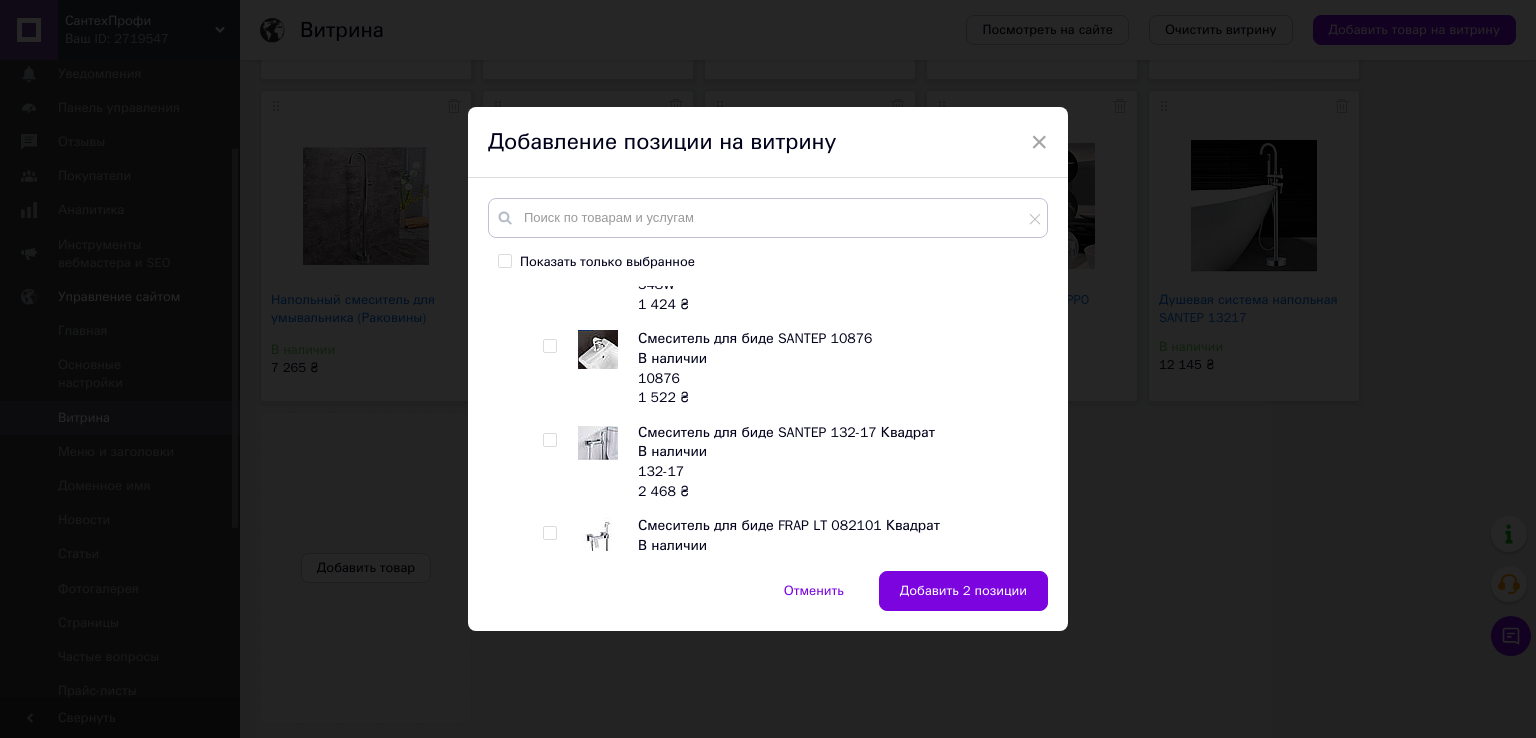 click at bounding box center [549, 440] 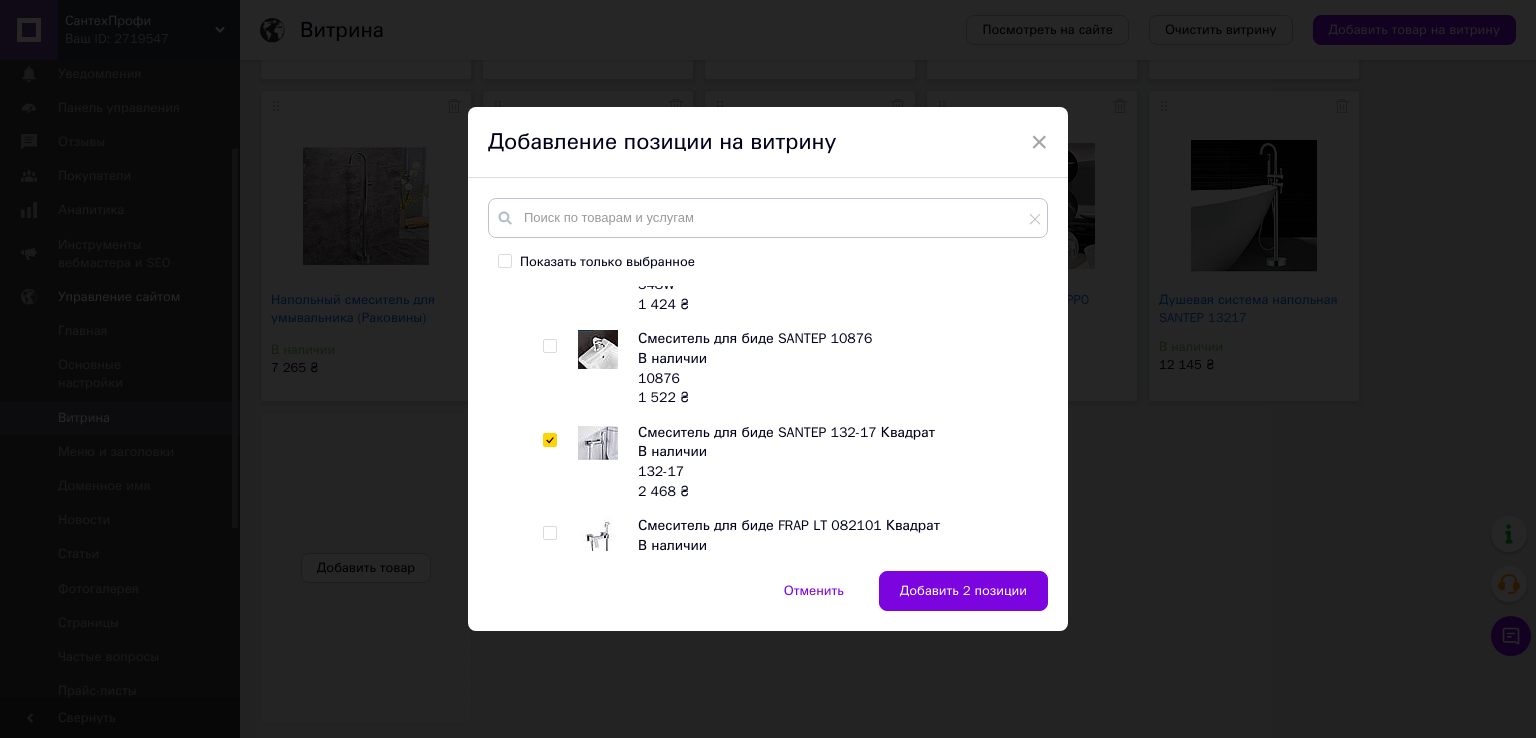 checkbox on "true" 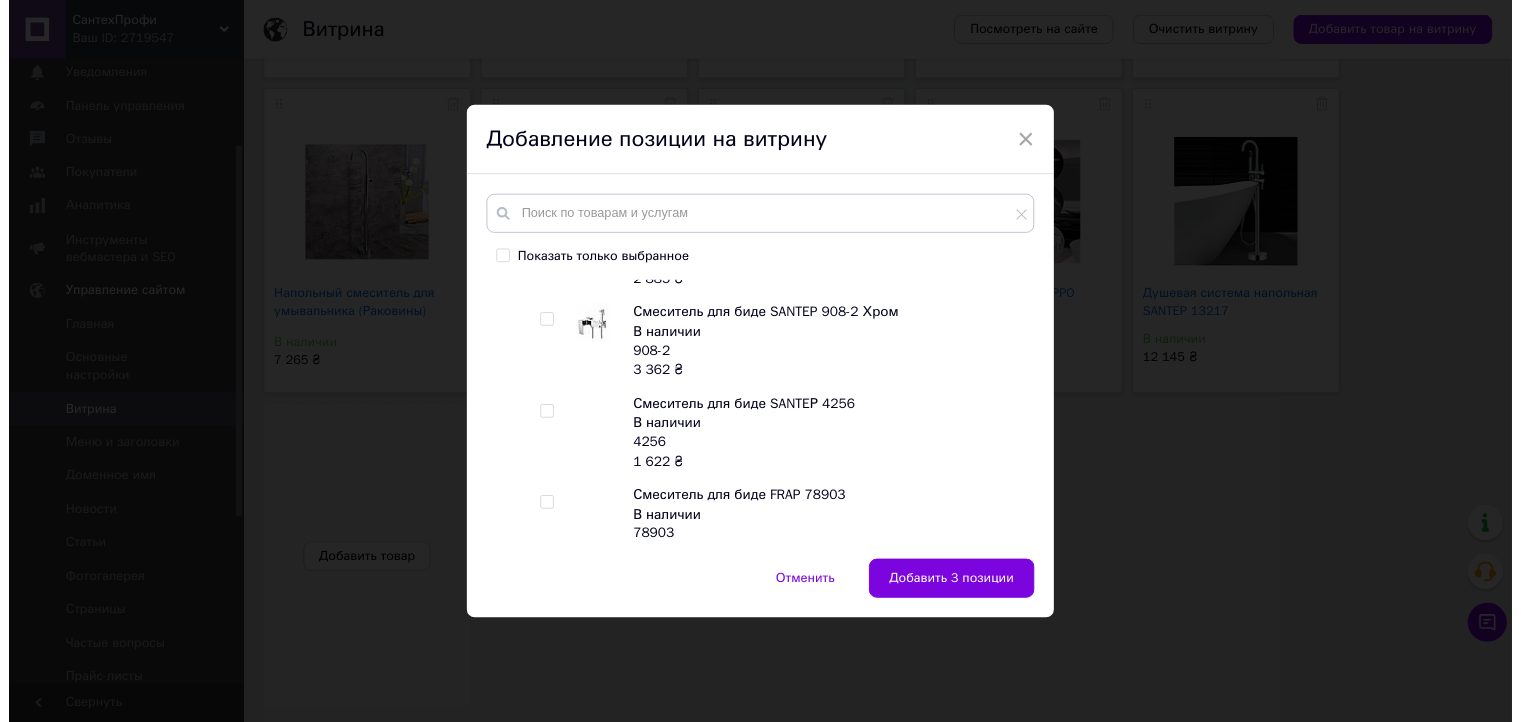 scroll, scrollTop: 1100, scrollLeft: 0, axis: vertical 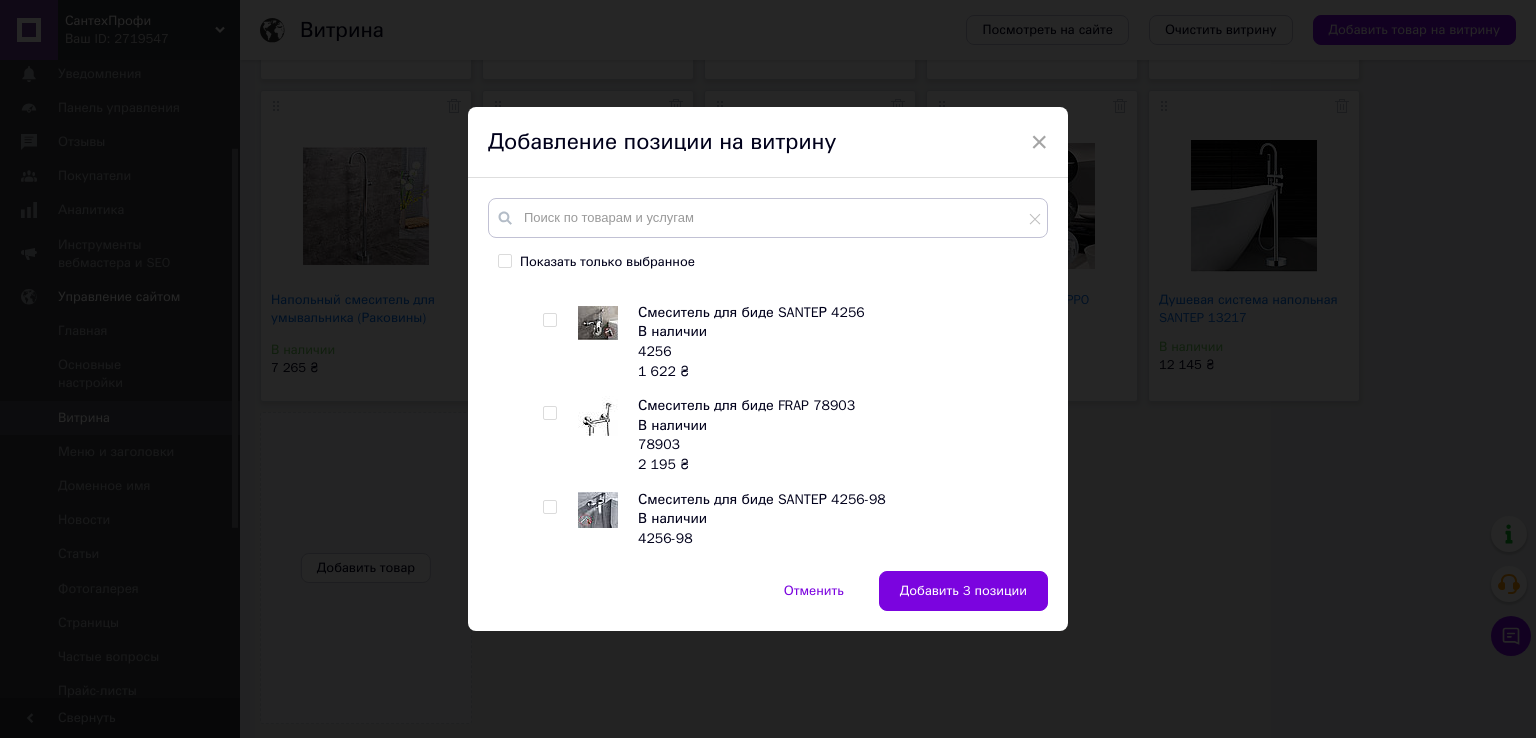 click at bounding box center (549, 507) 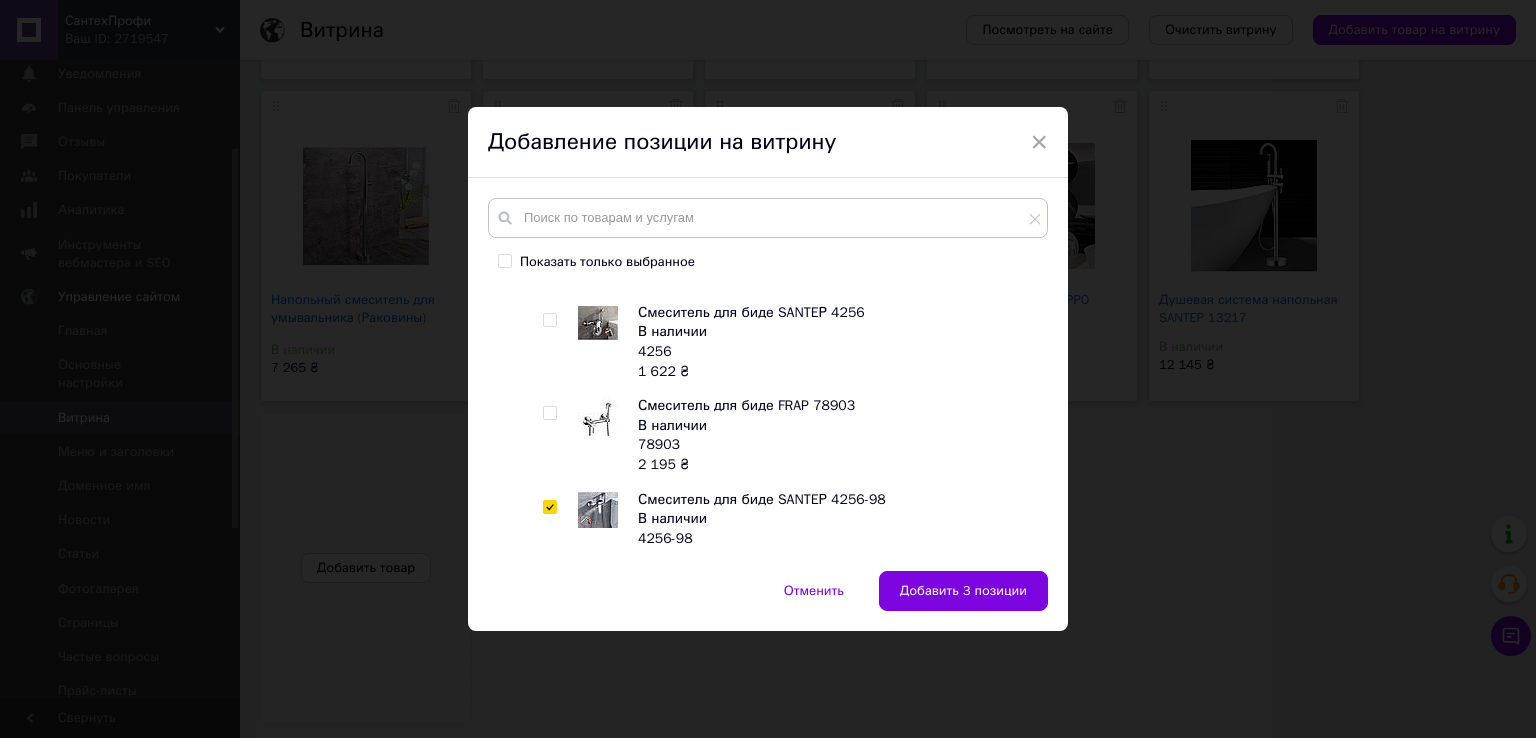 checkbox on "true" 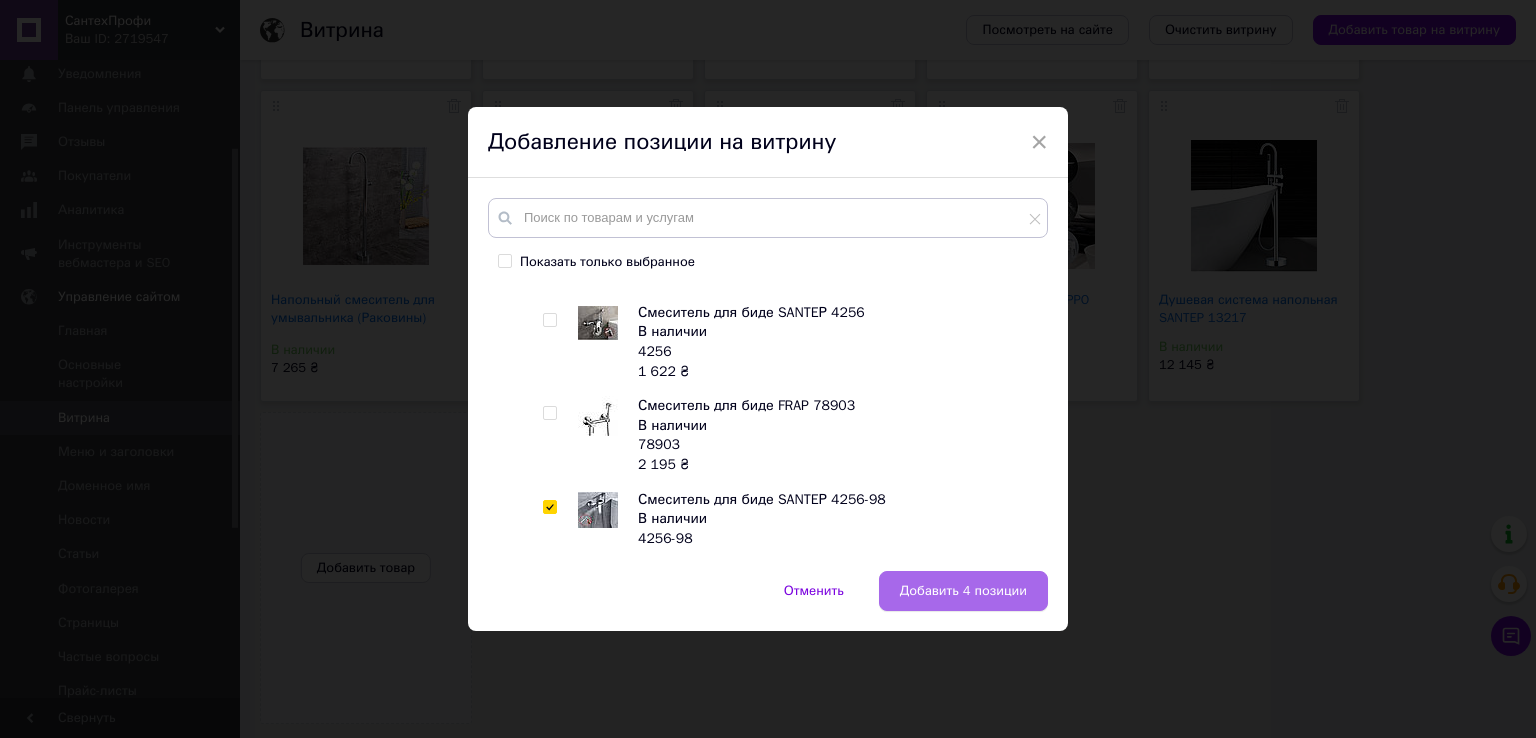 click on "Добавить 4 позиции" at bounding box center (963, 591) 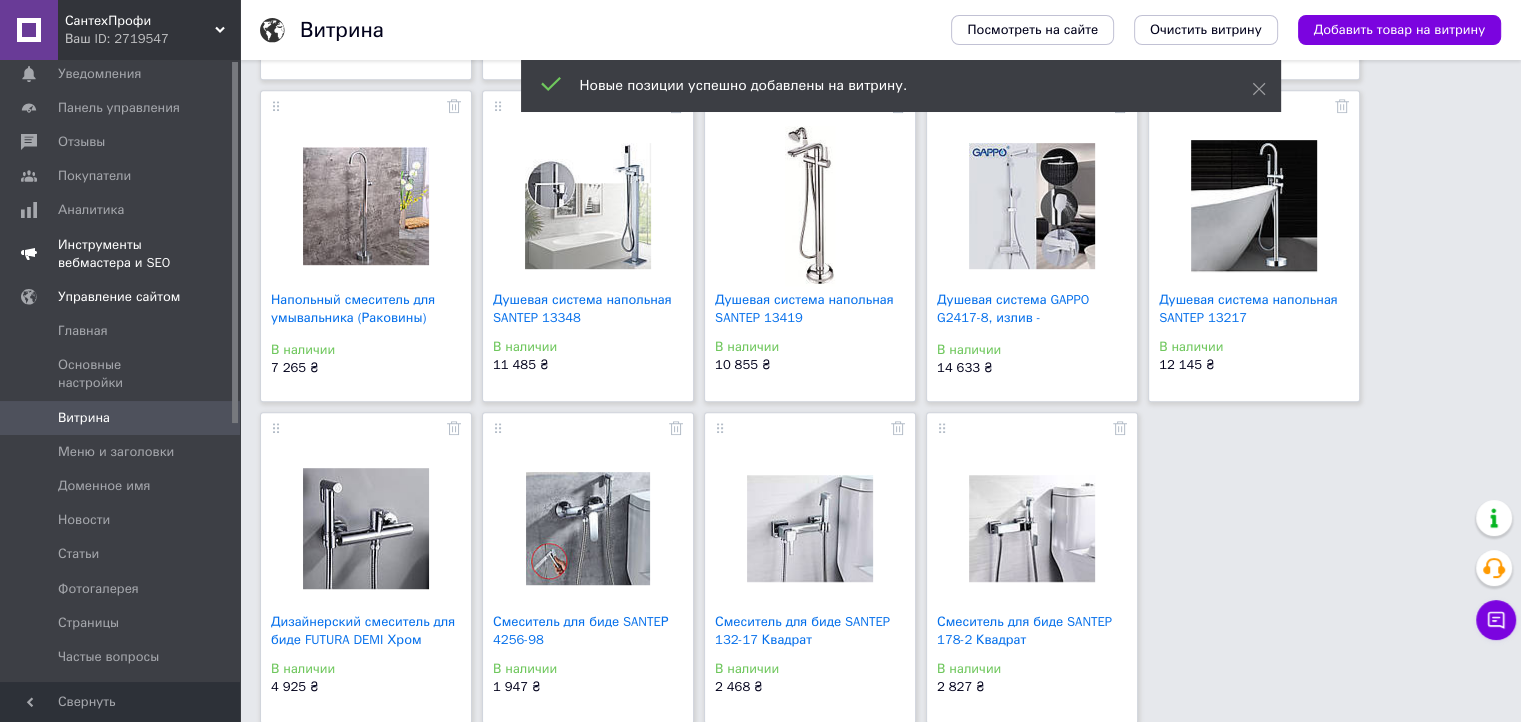 scroll, scrollTop: 0, scrollLeft: 0, axis: both 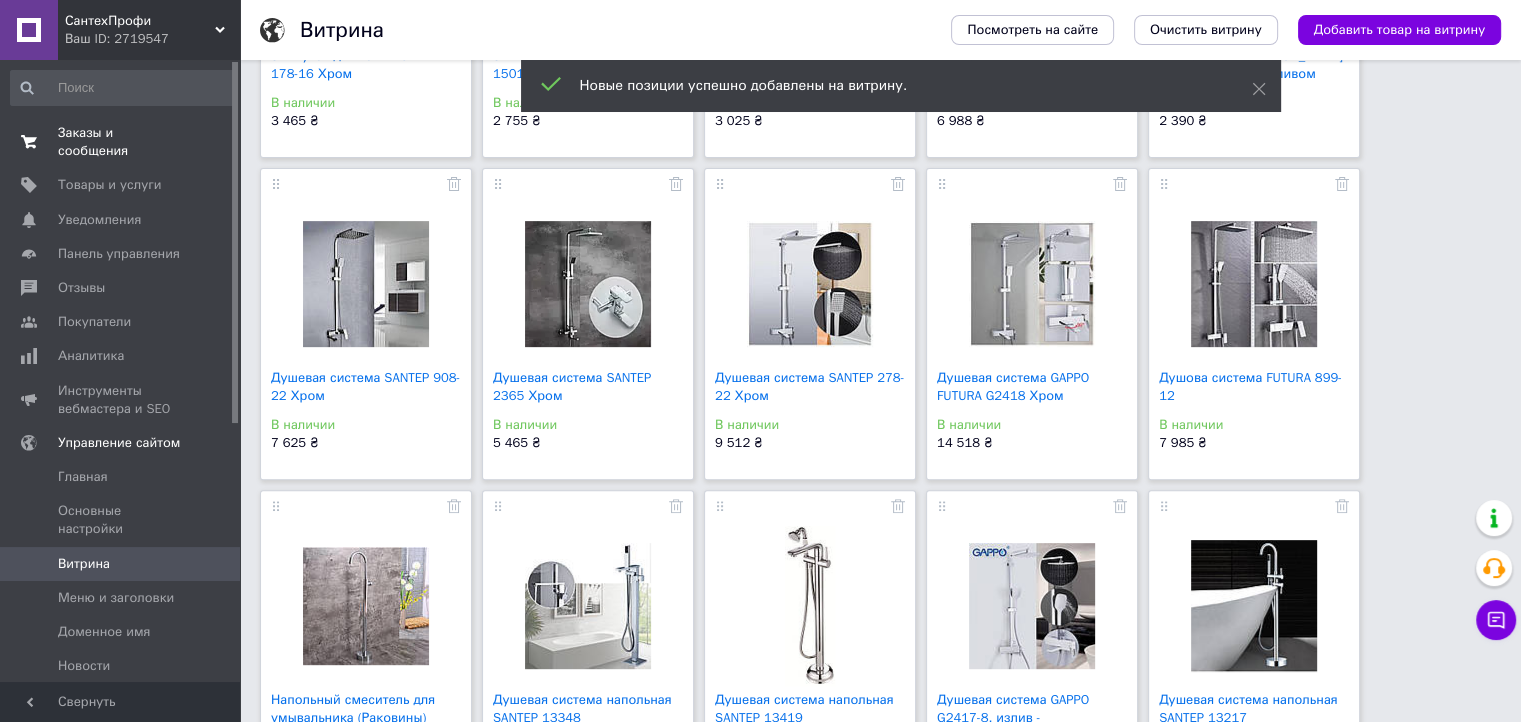 click on "Заказы и сообщения" at bounding box center [121, 142] 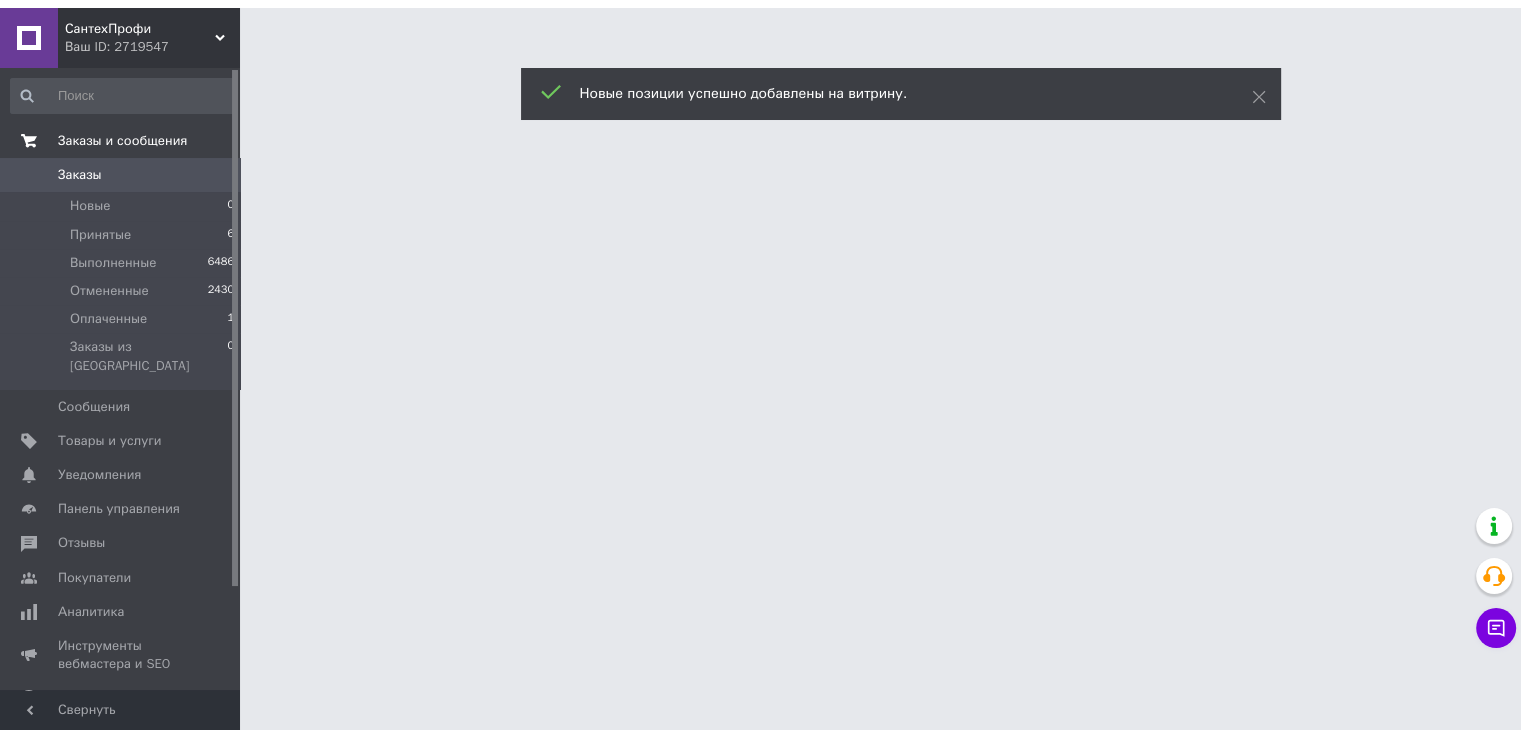 scroll, scrollTop: 0, scrollLeft: 0, axis: both 